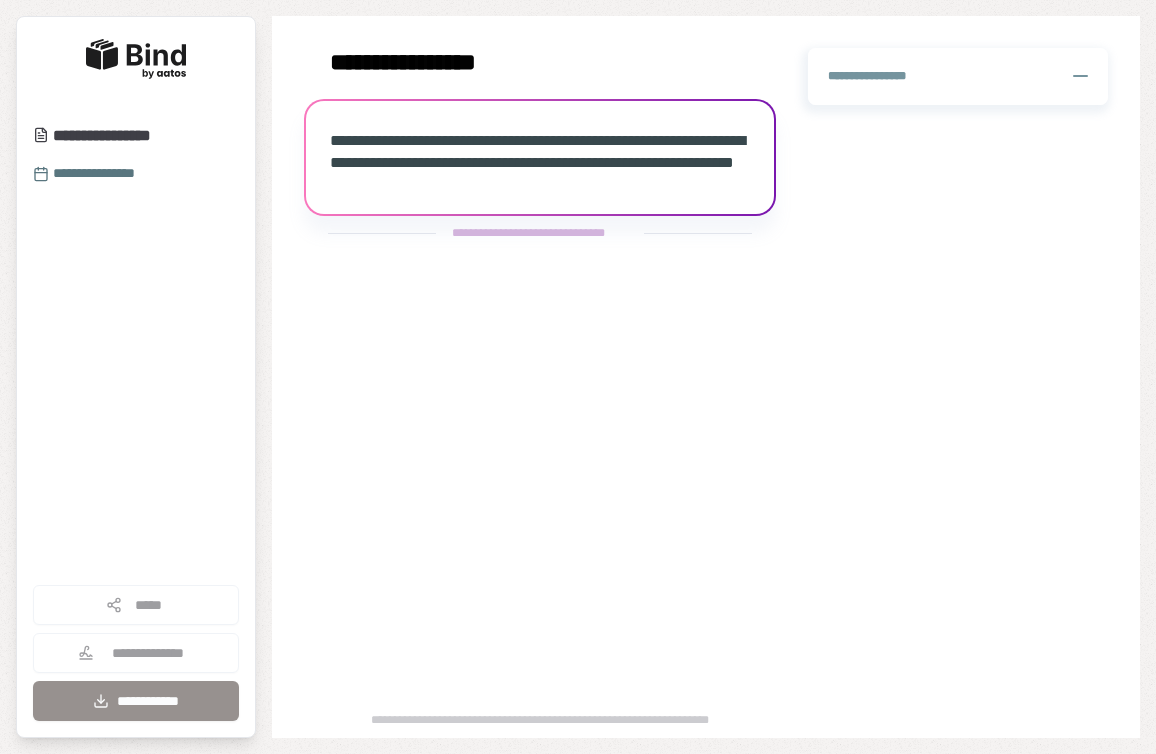 scroll, scrollTop: 0, scrollLeft: 0, axis: both 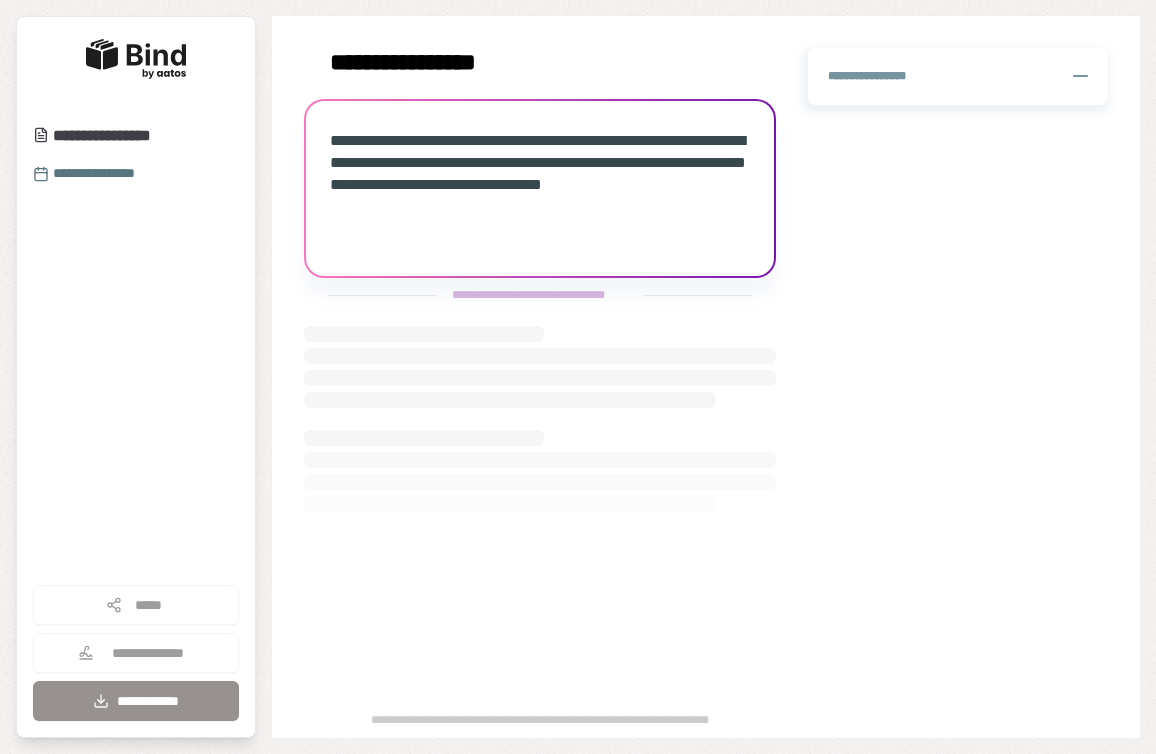 click on "**********" at bounding box center [645, 232] 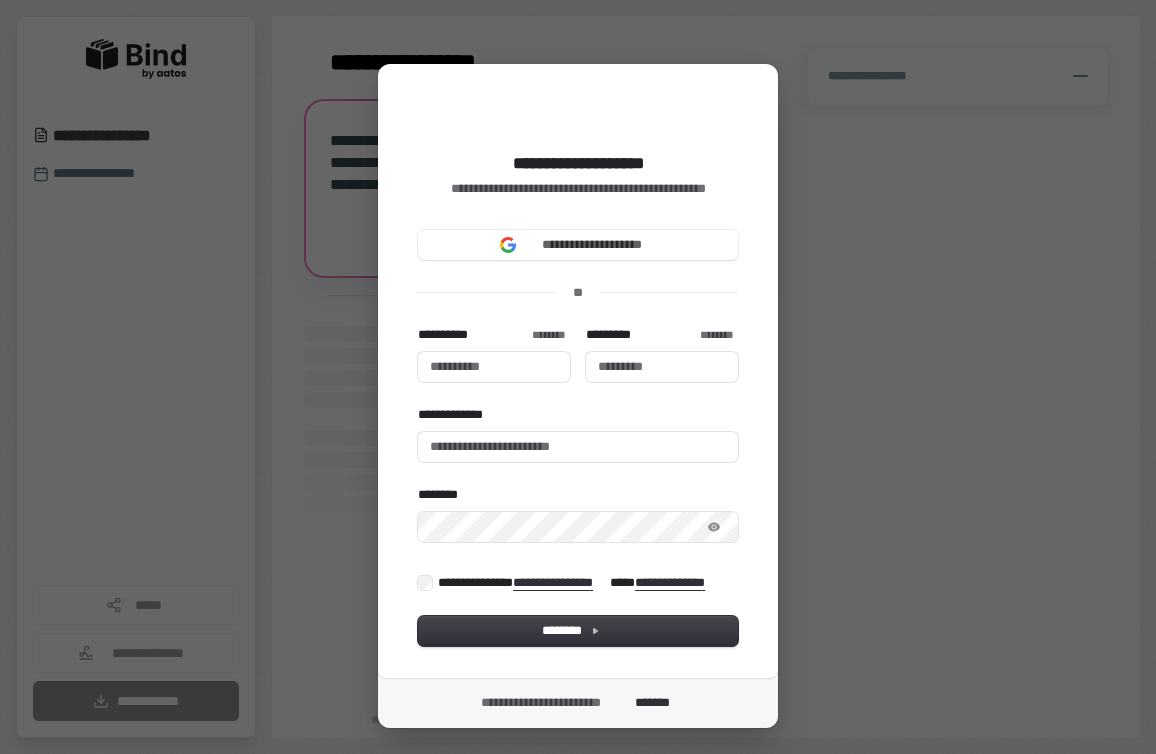 type 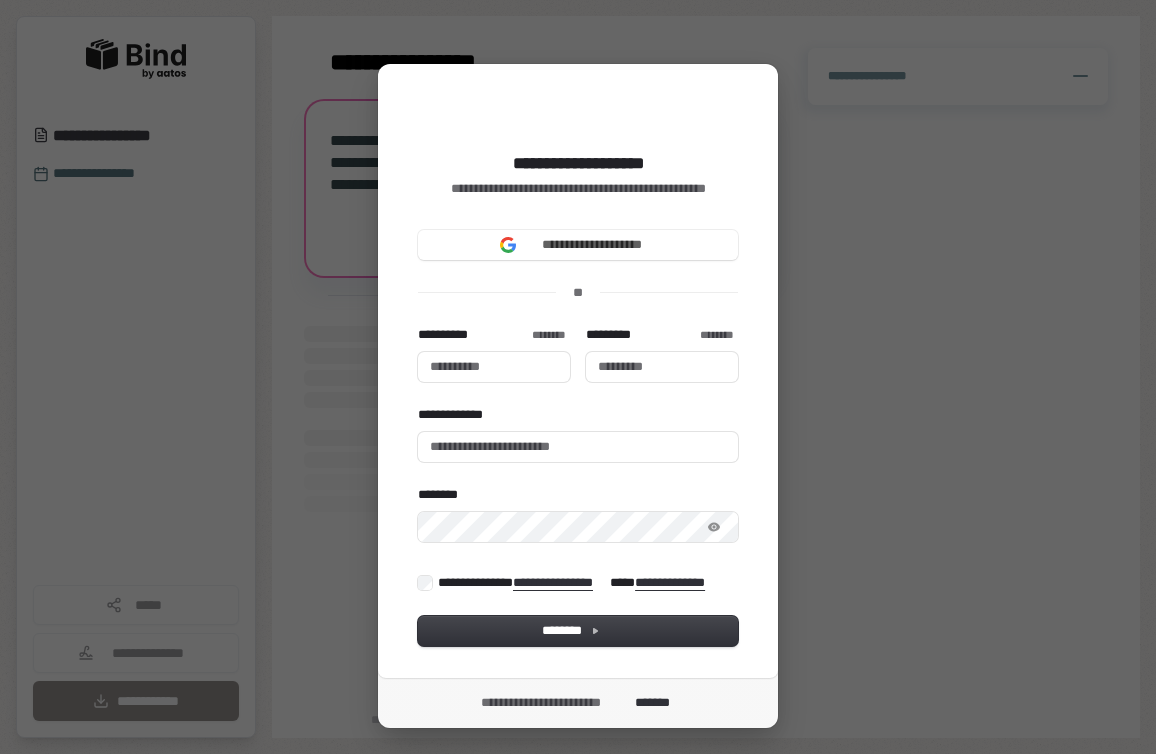 type 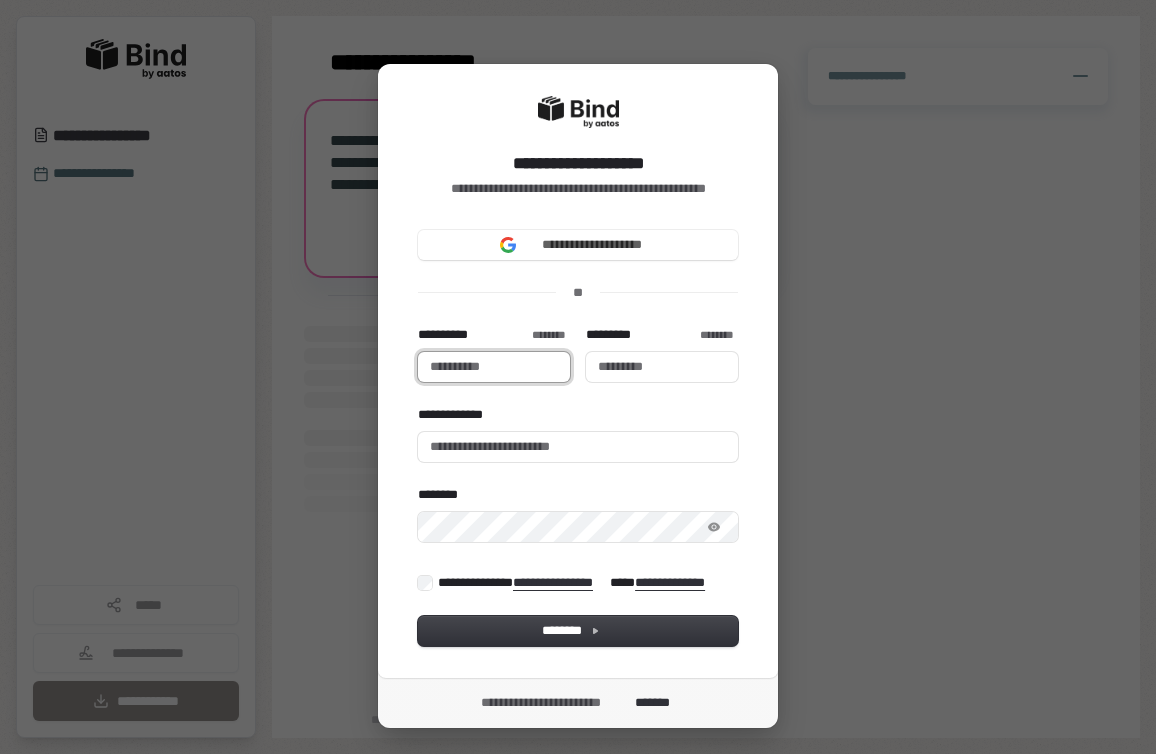 type 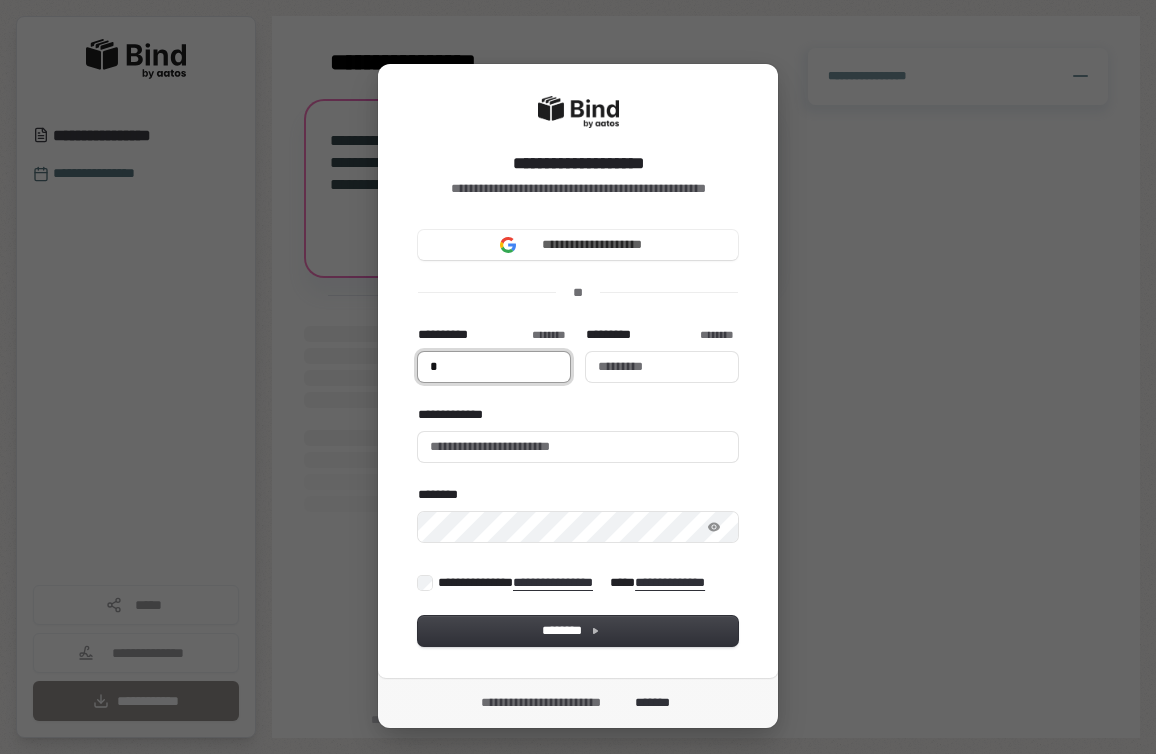 type on "**" 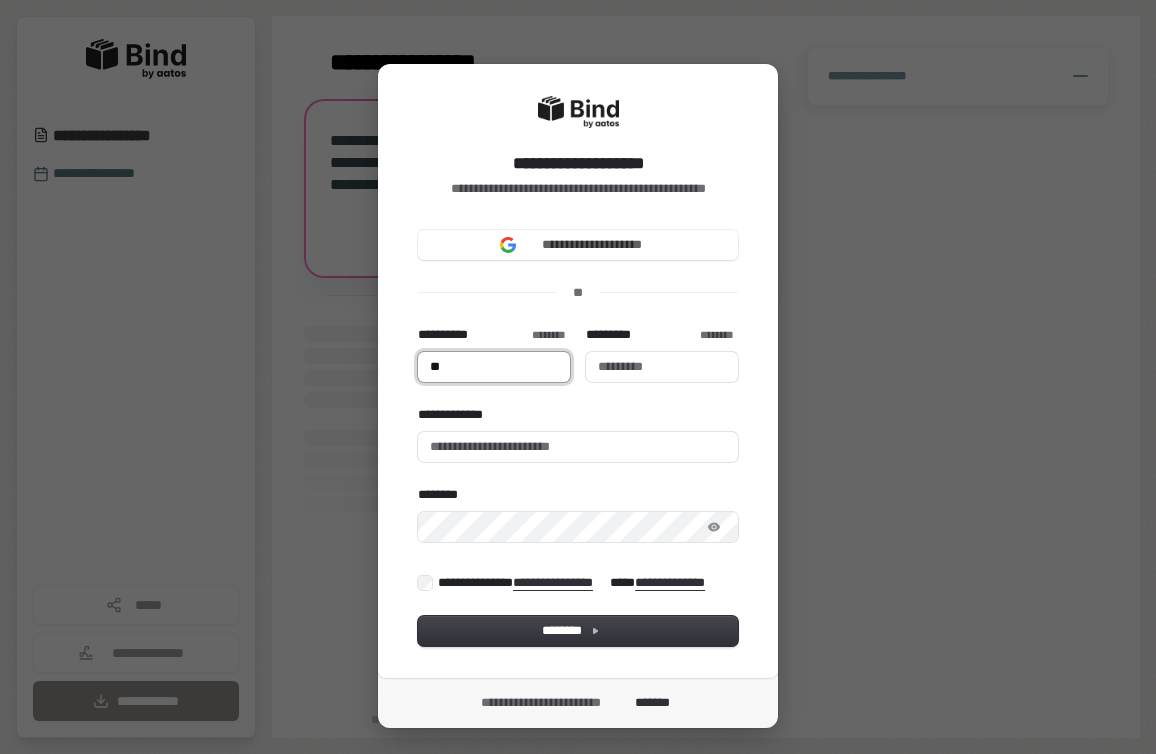 type on "***" 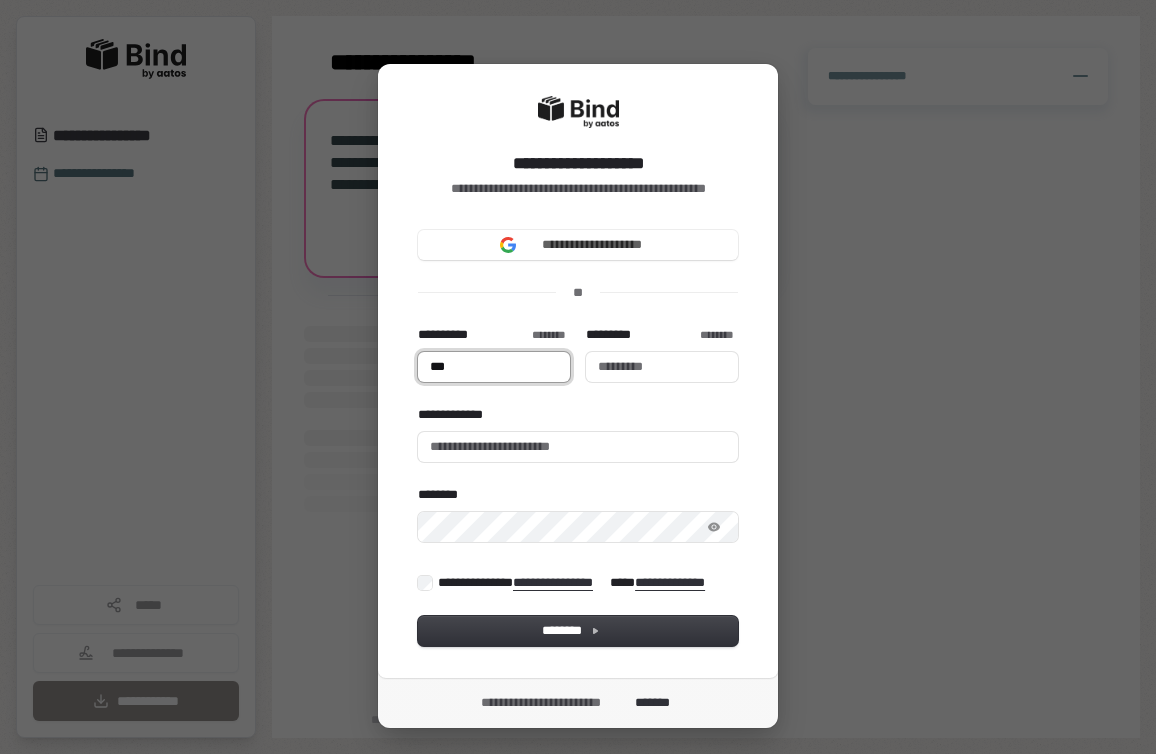 type on "****" 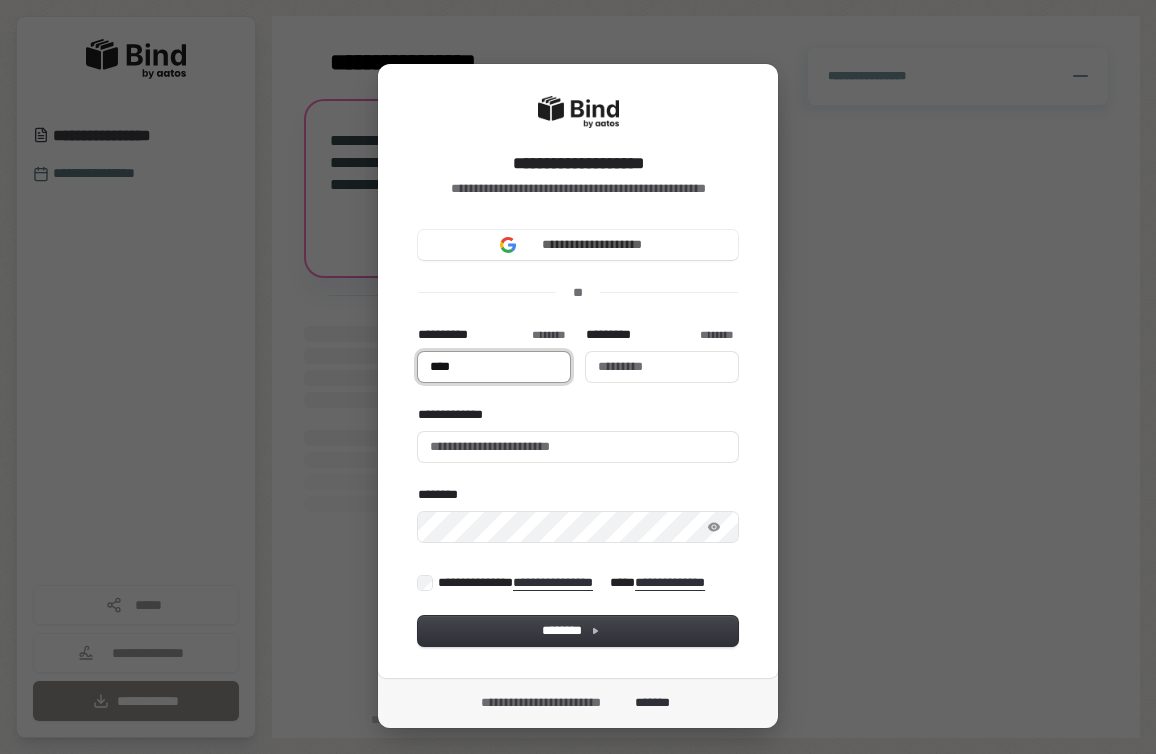 type on "*****" 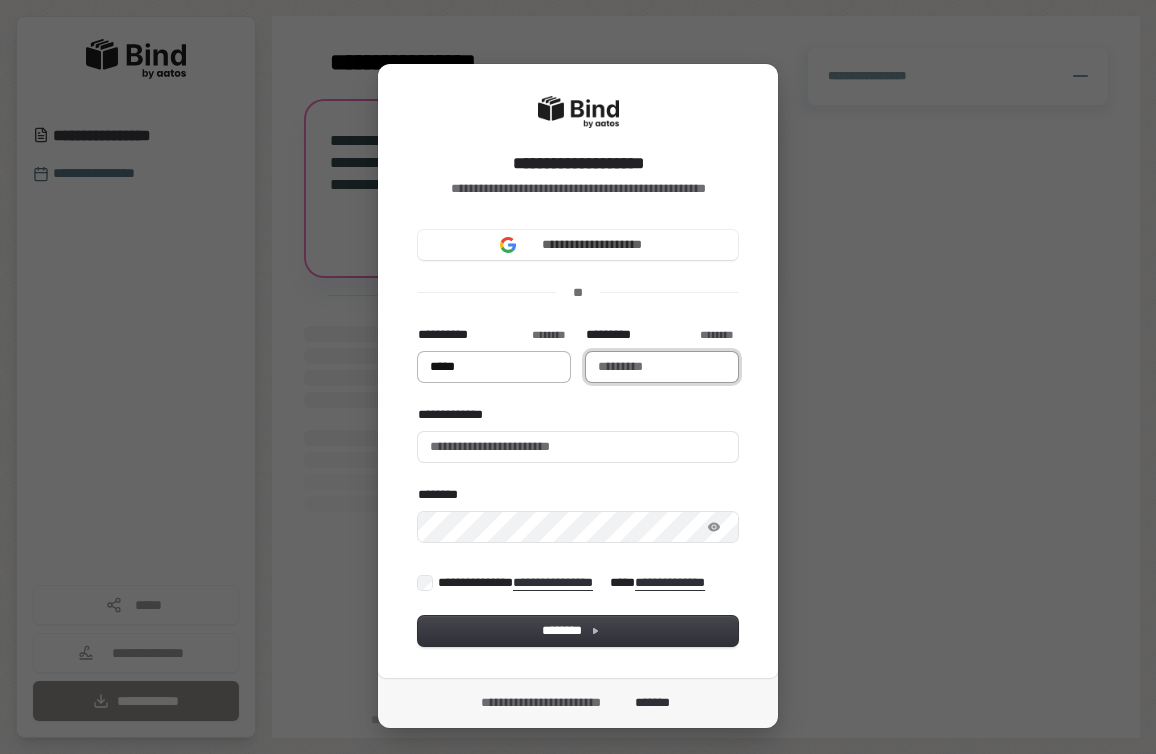 type on "*****" 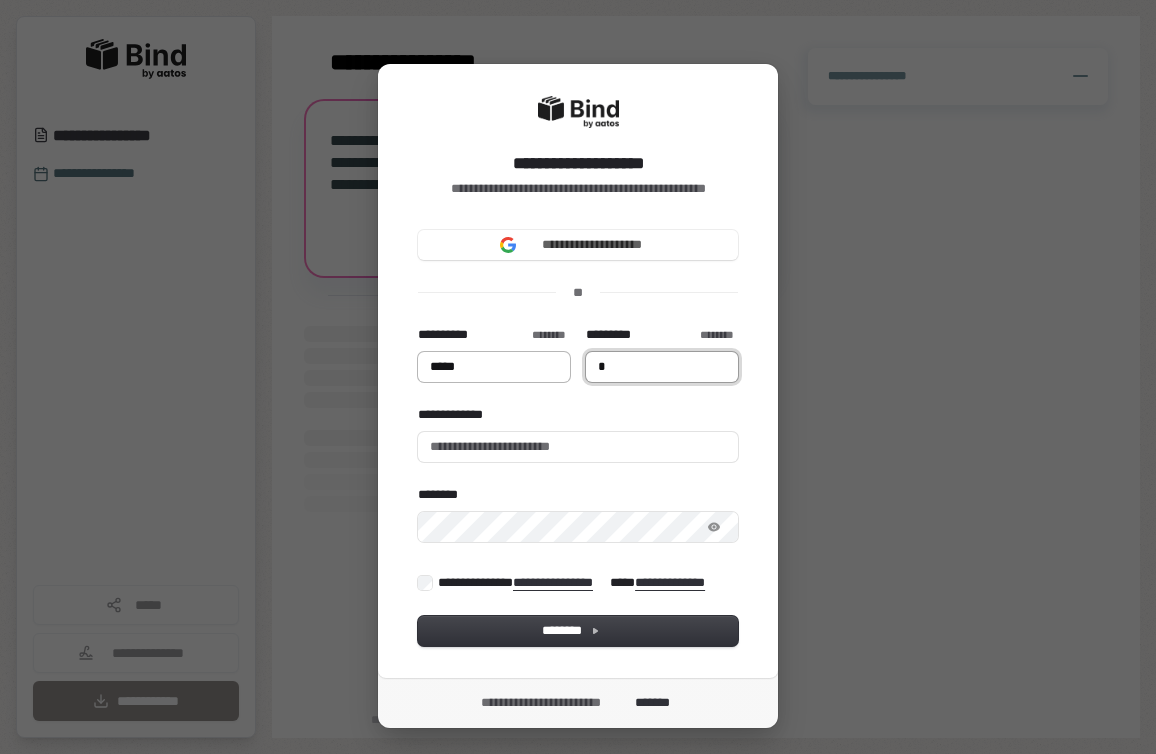 type on "*****" 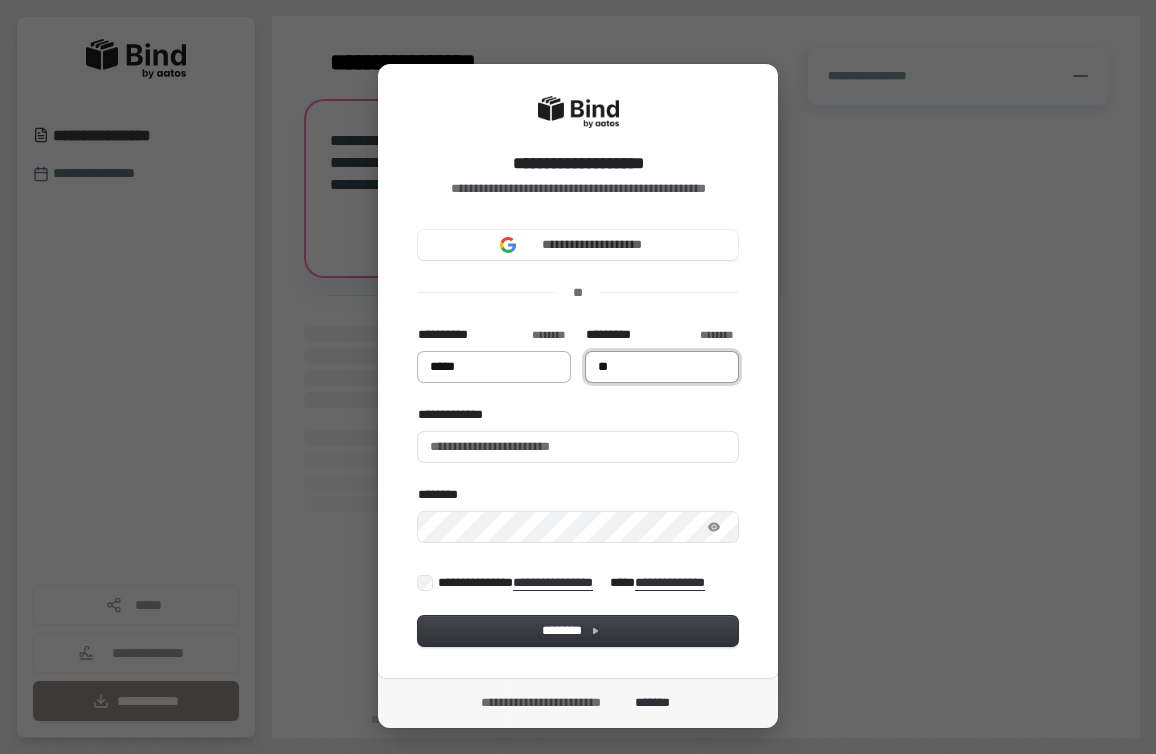 type on "*****" 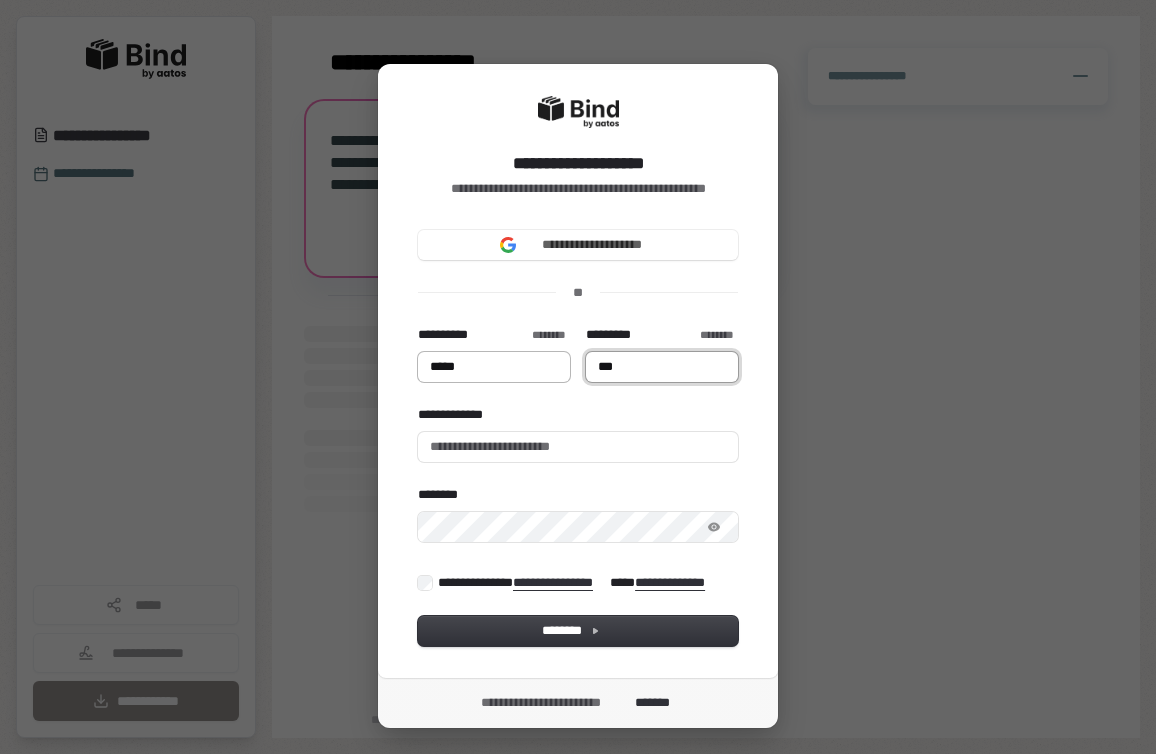 type on "****" 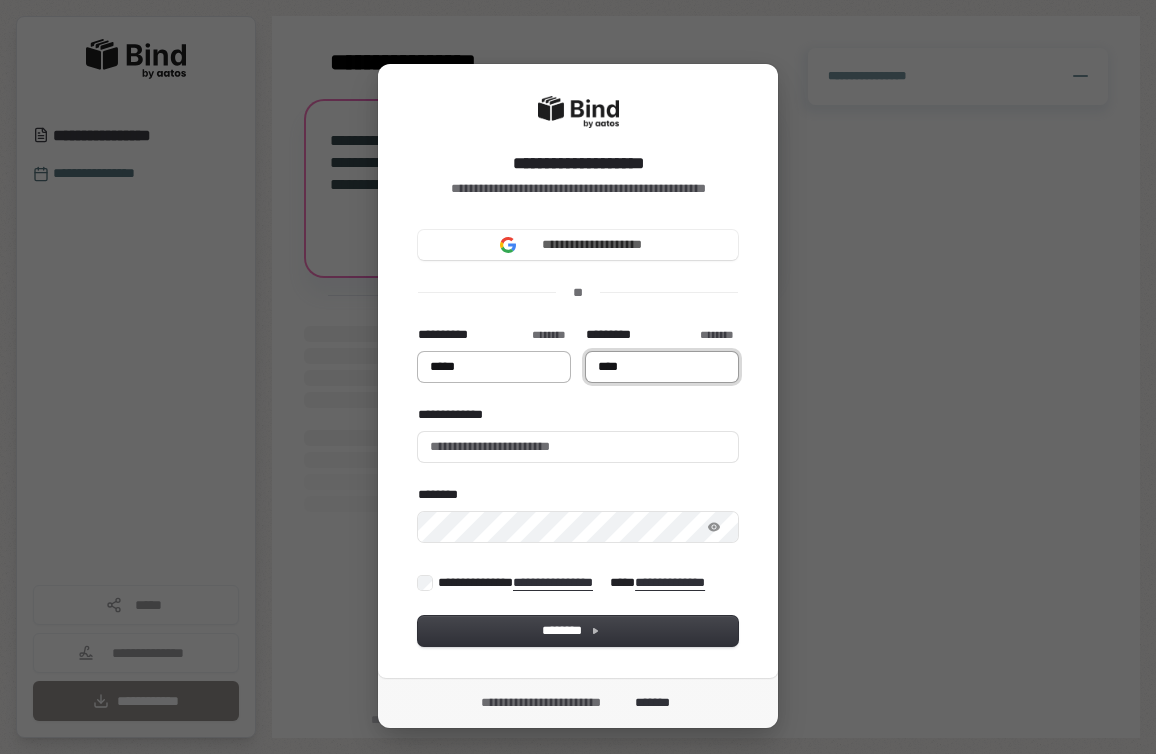 type on "*****" 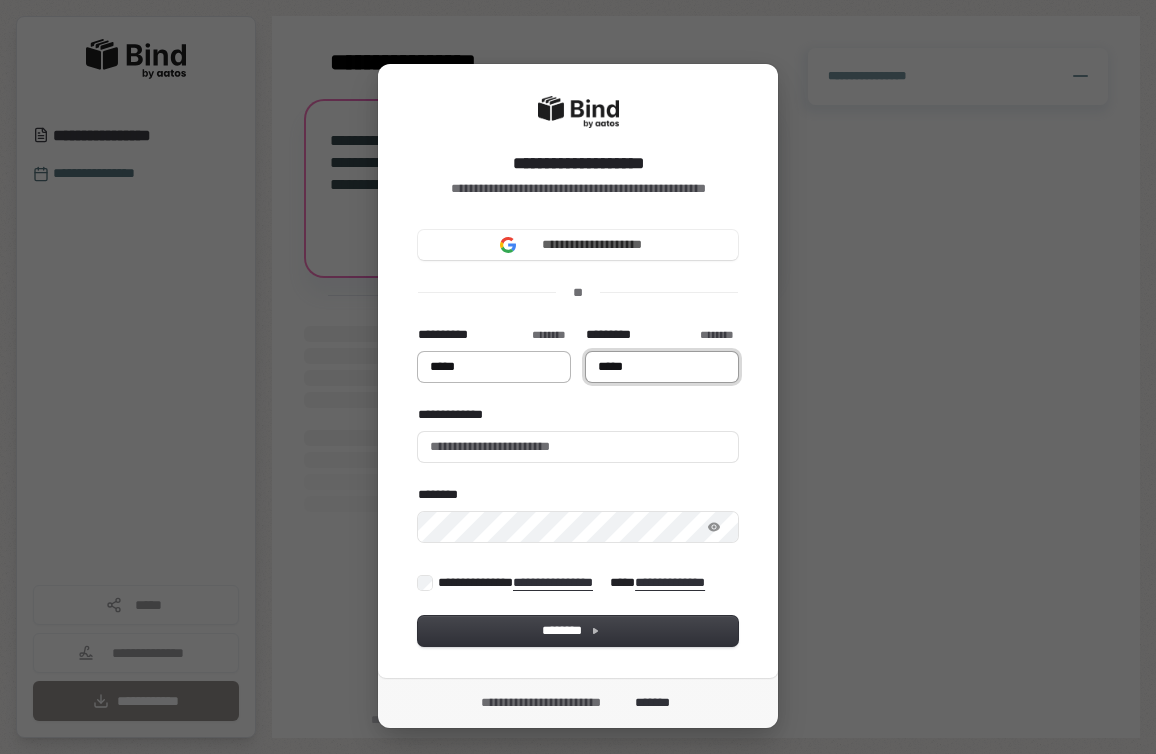 type on "*****" 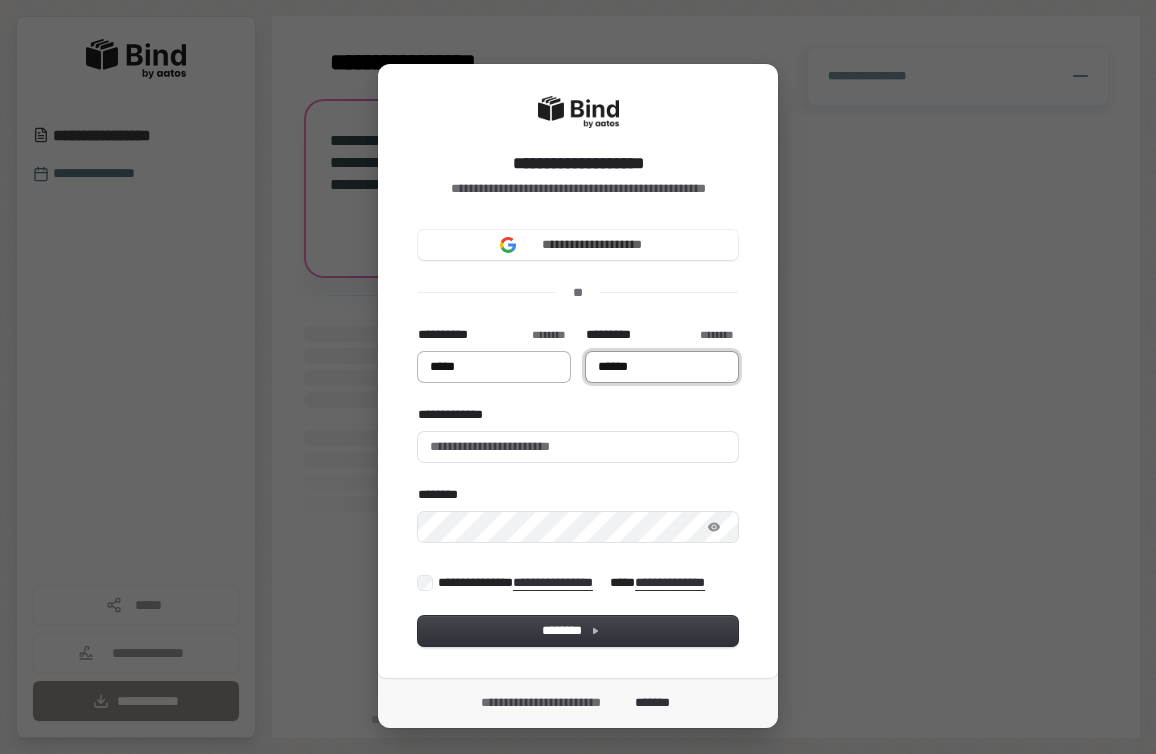 type on "******" 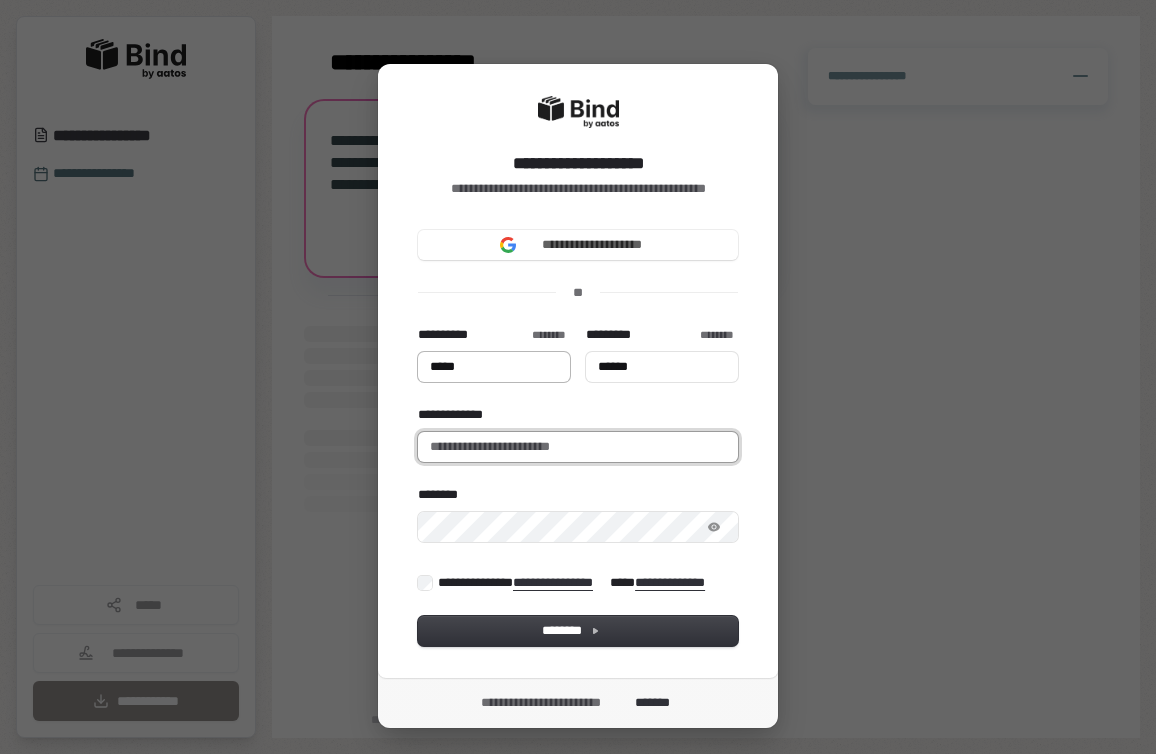 type on "*****" 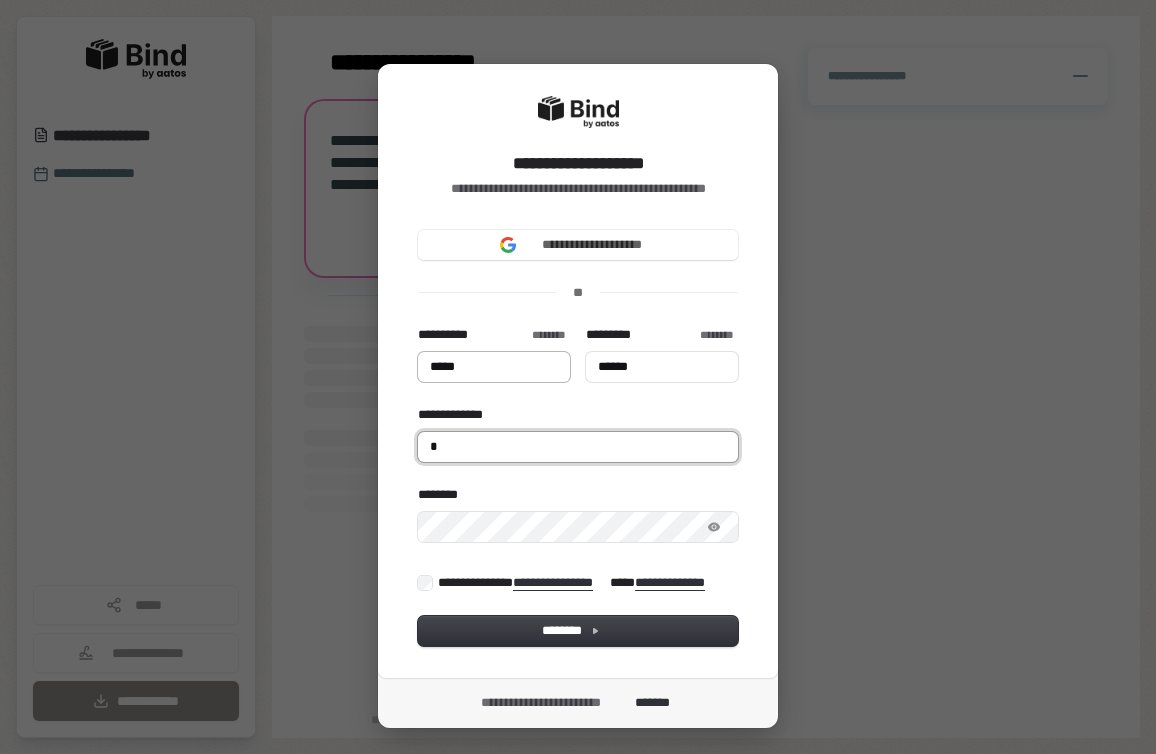 type on "*****" 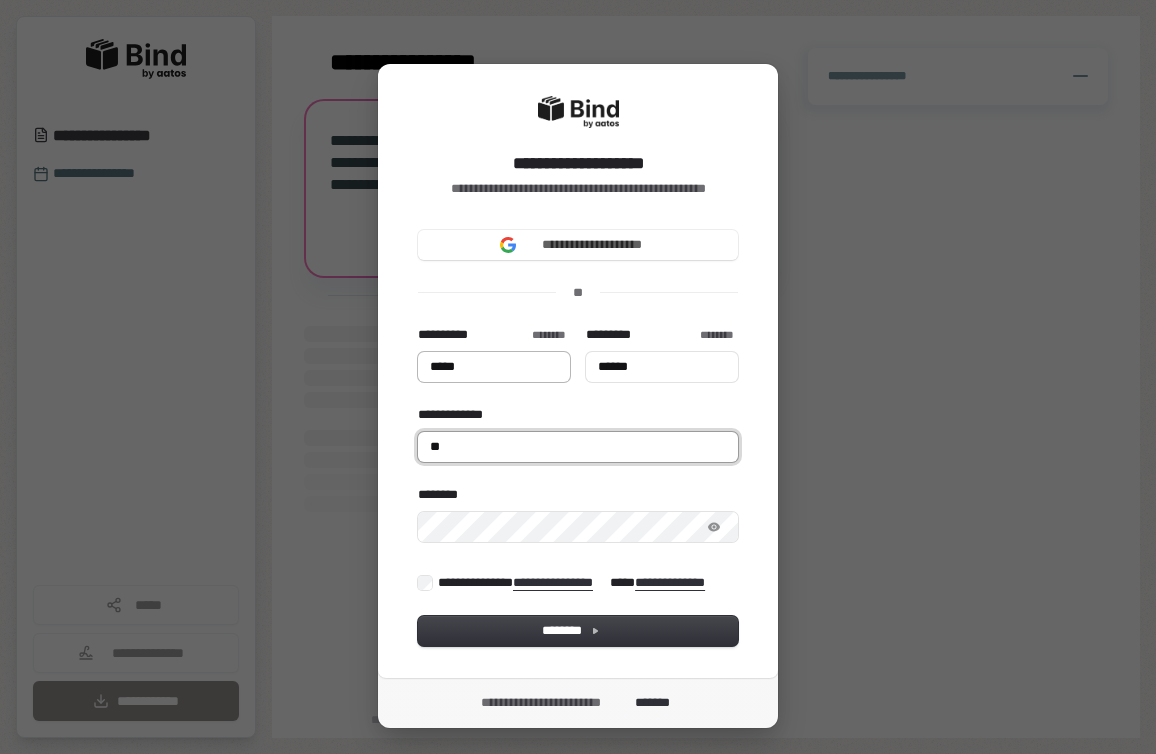 type on "*****" 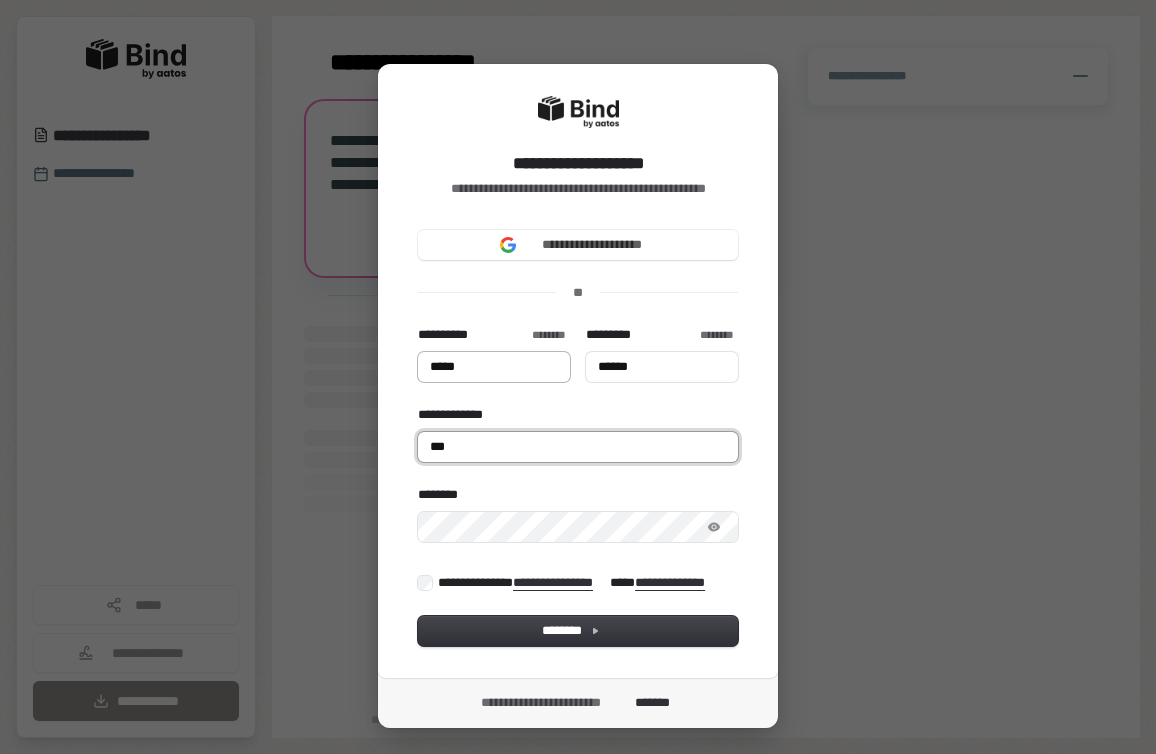 type on "*****" 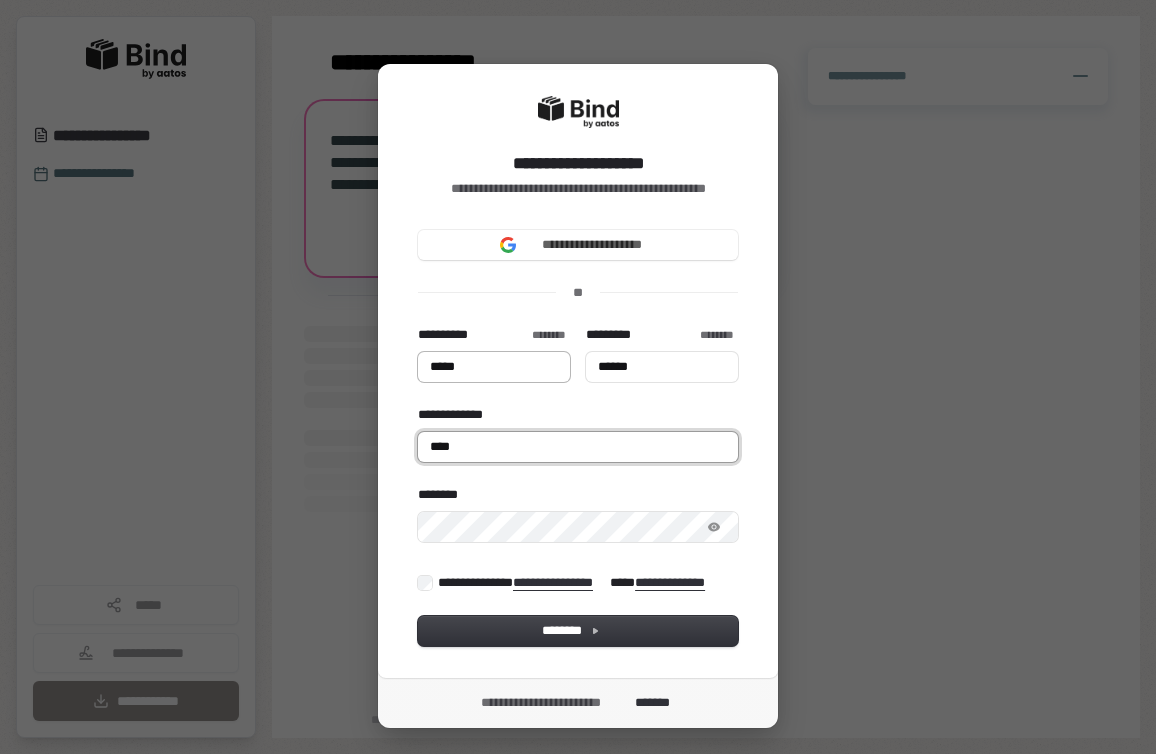 type on "*****" 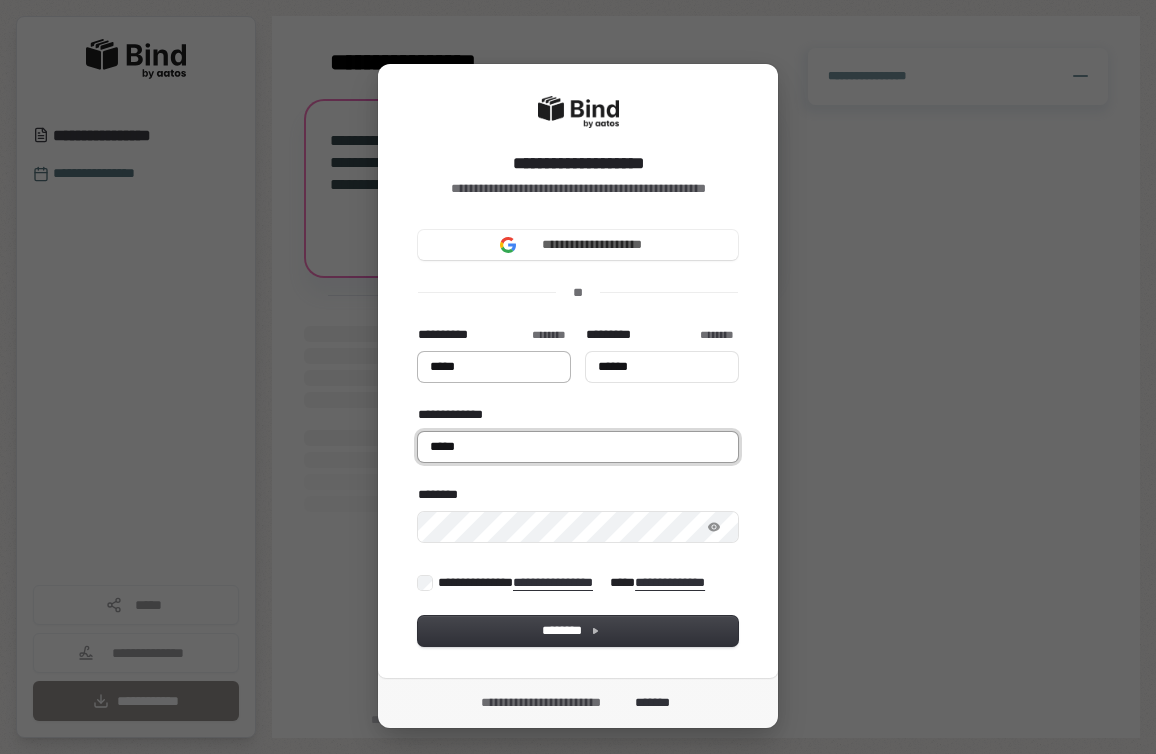 type on "*****" 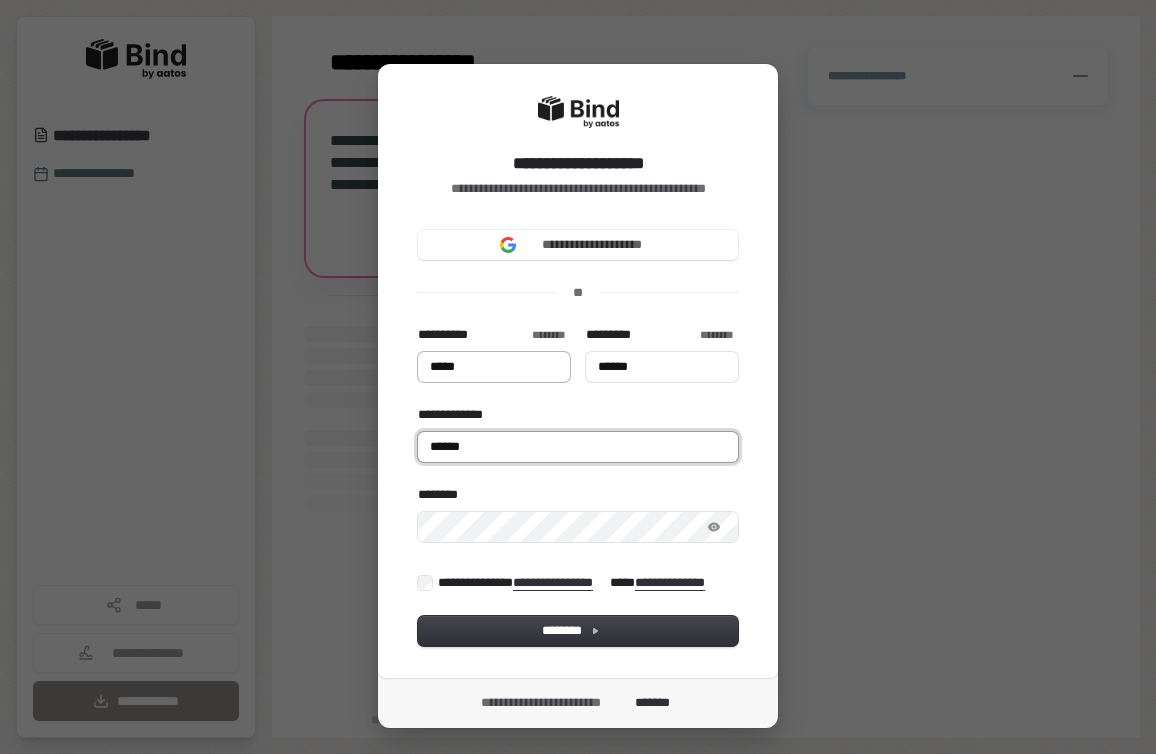 type on "*****" 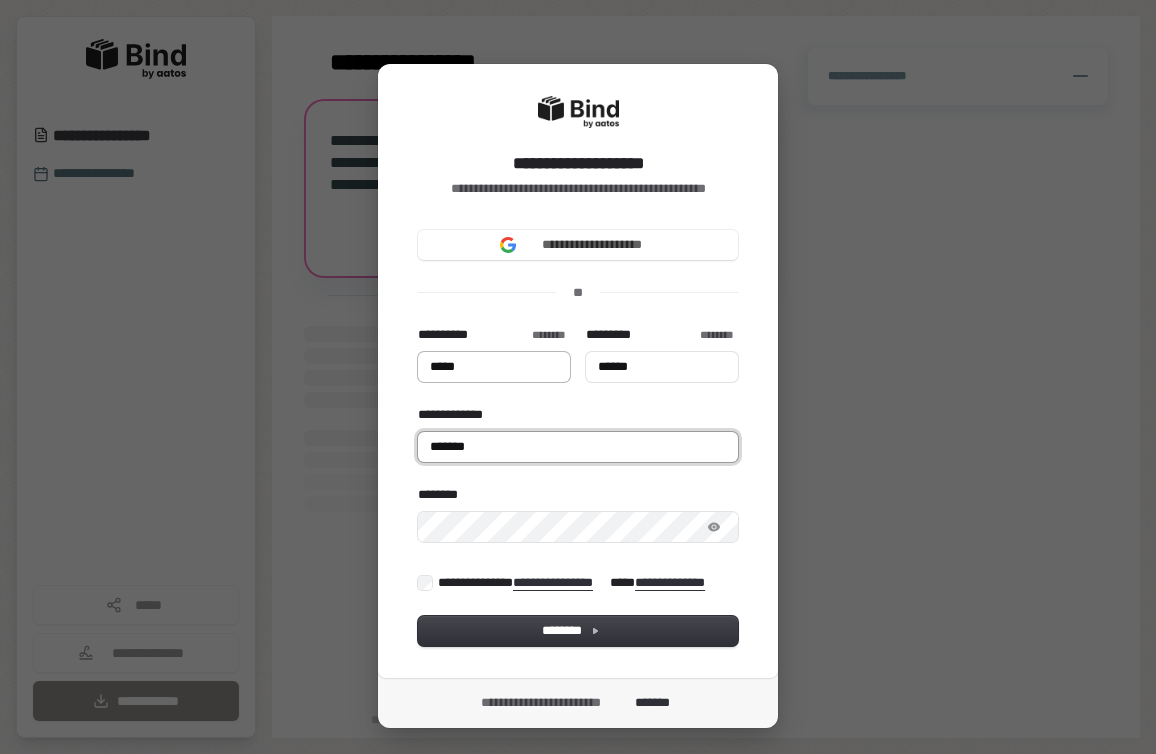 type on "*****" 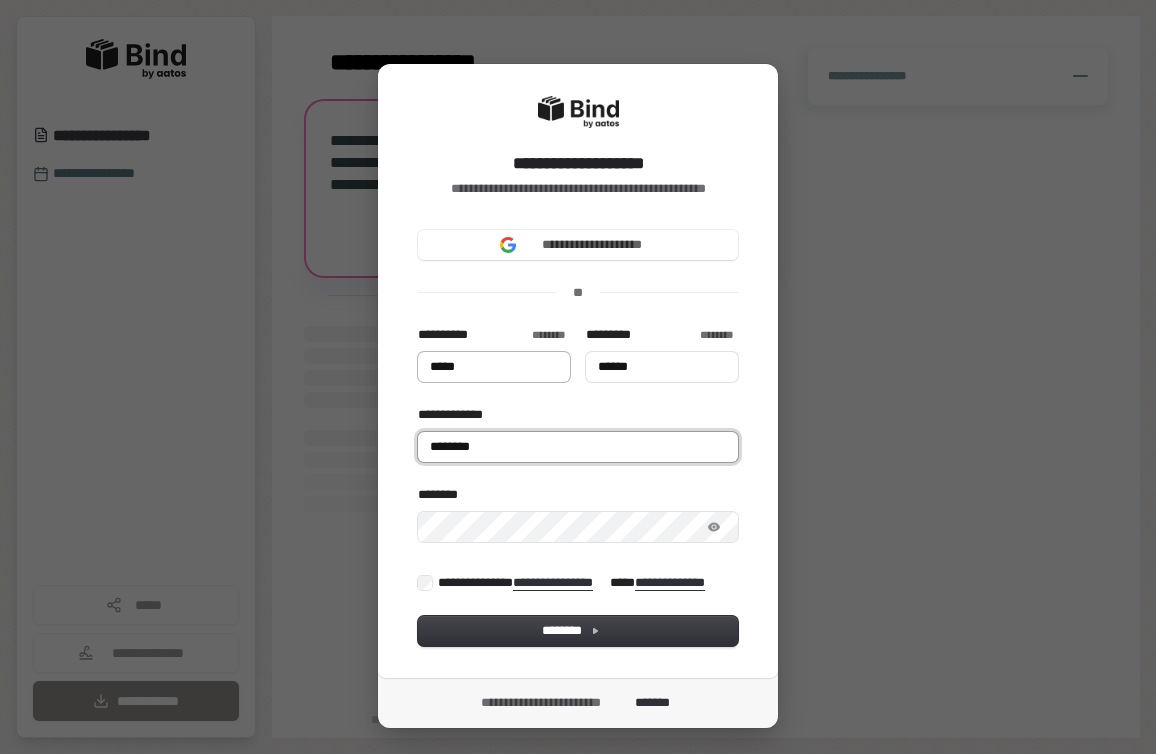 type on "*****" 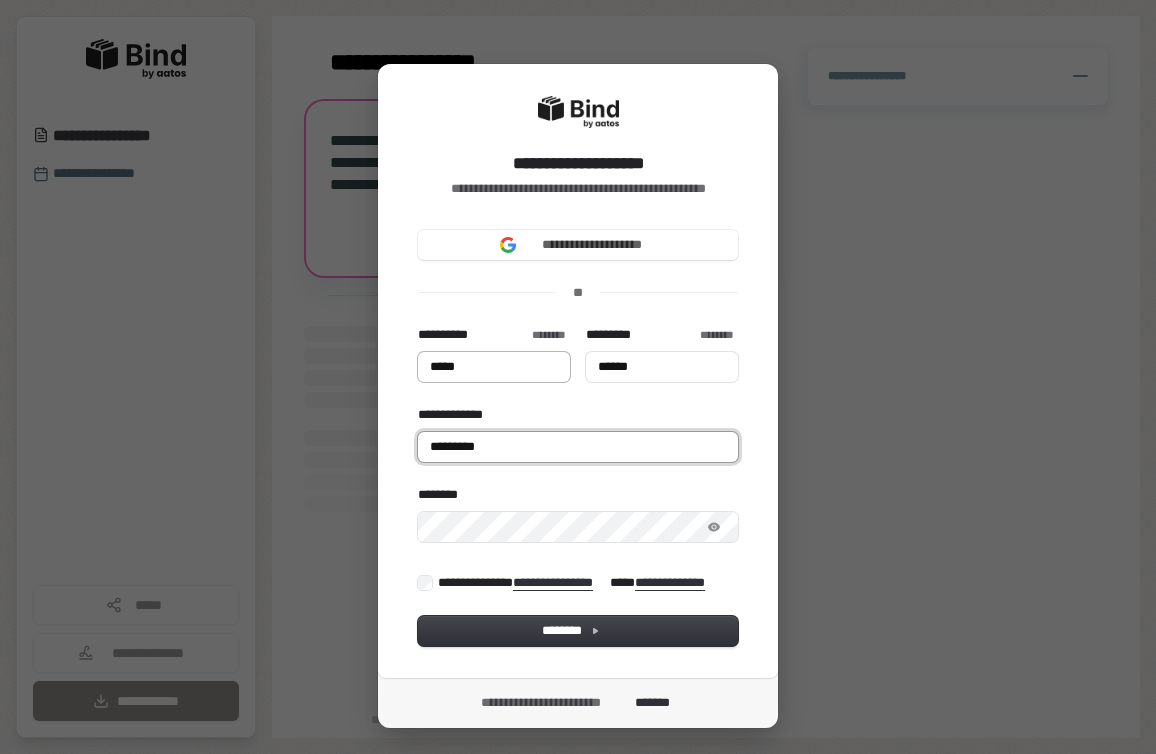 type on "*****" 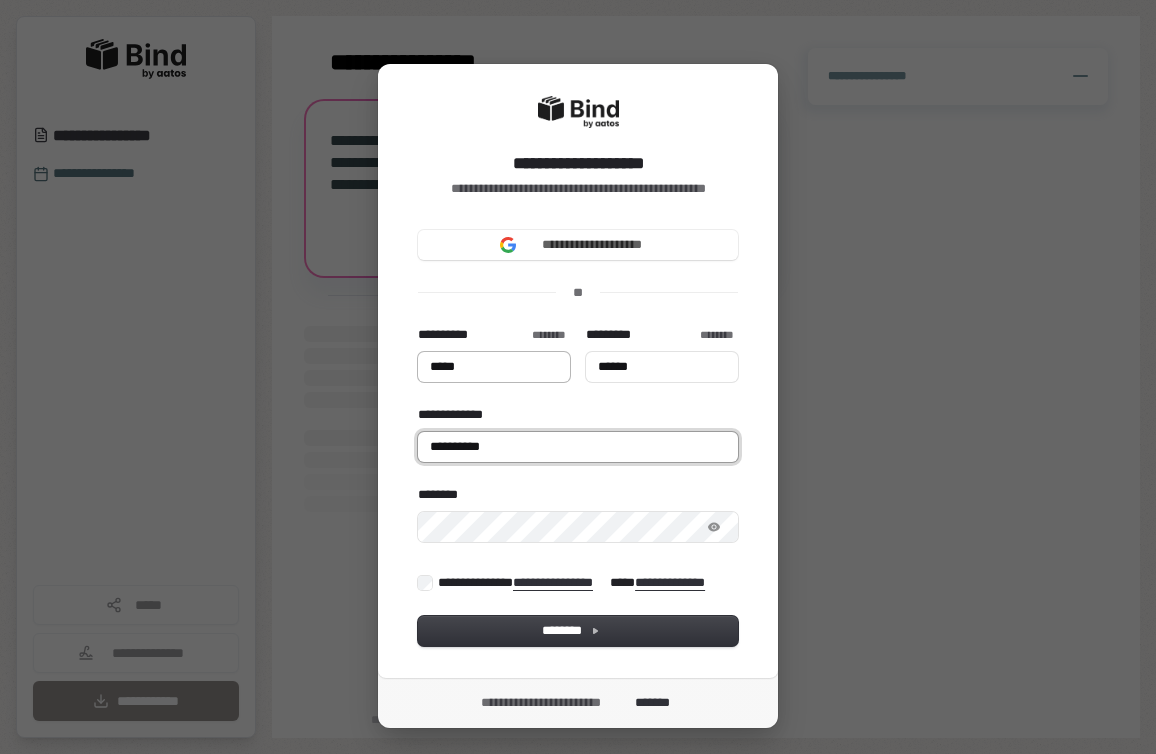 type on "*****" 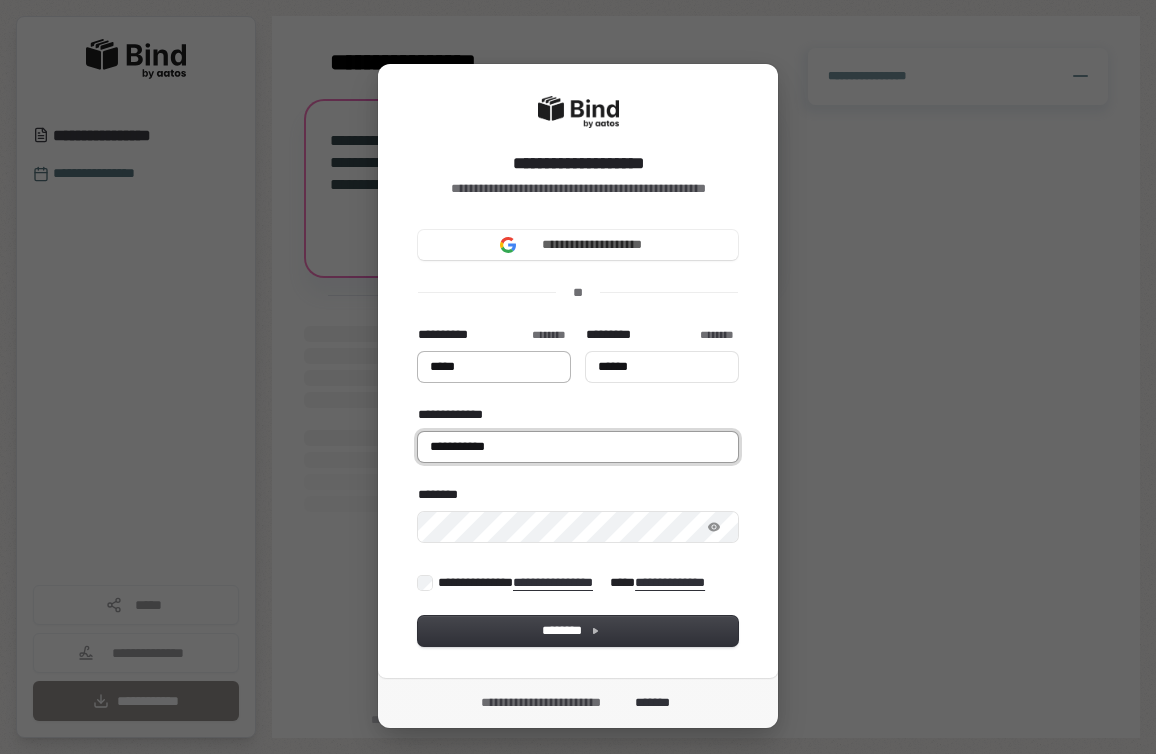type on "*****" 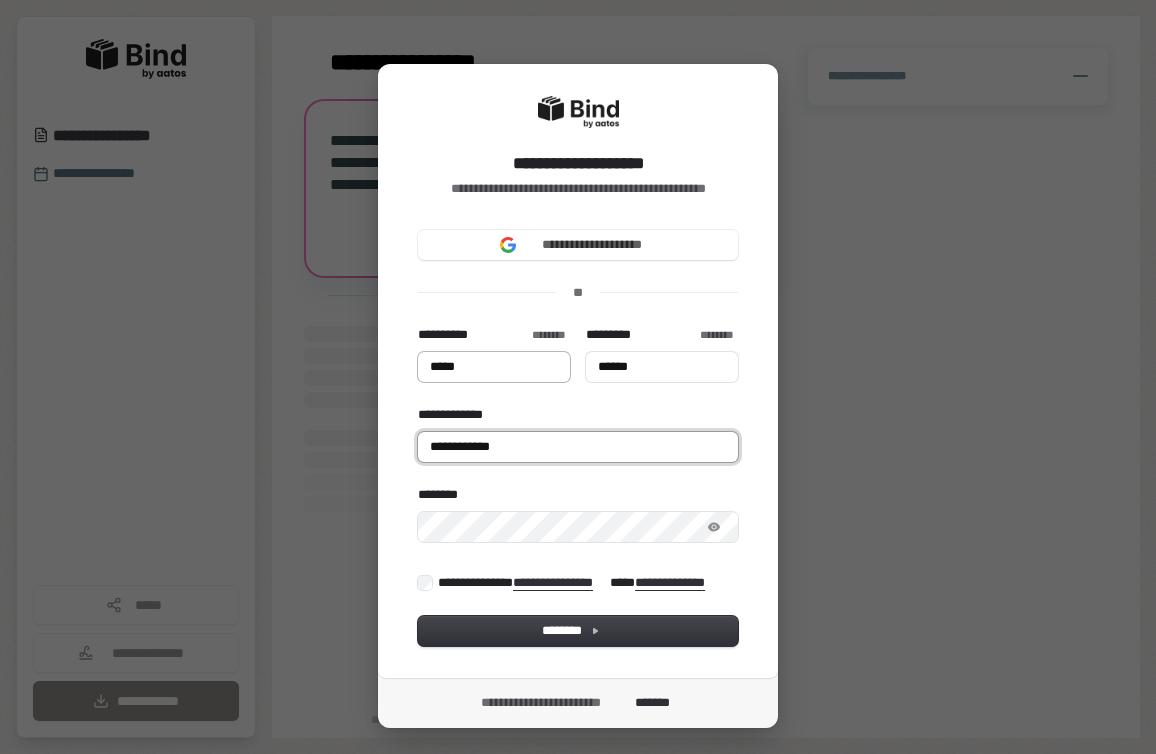 type on "*****" 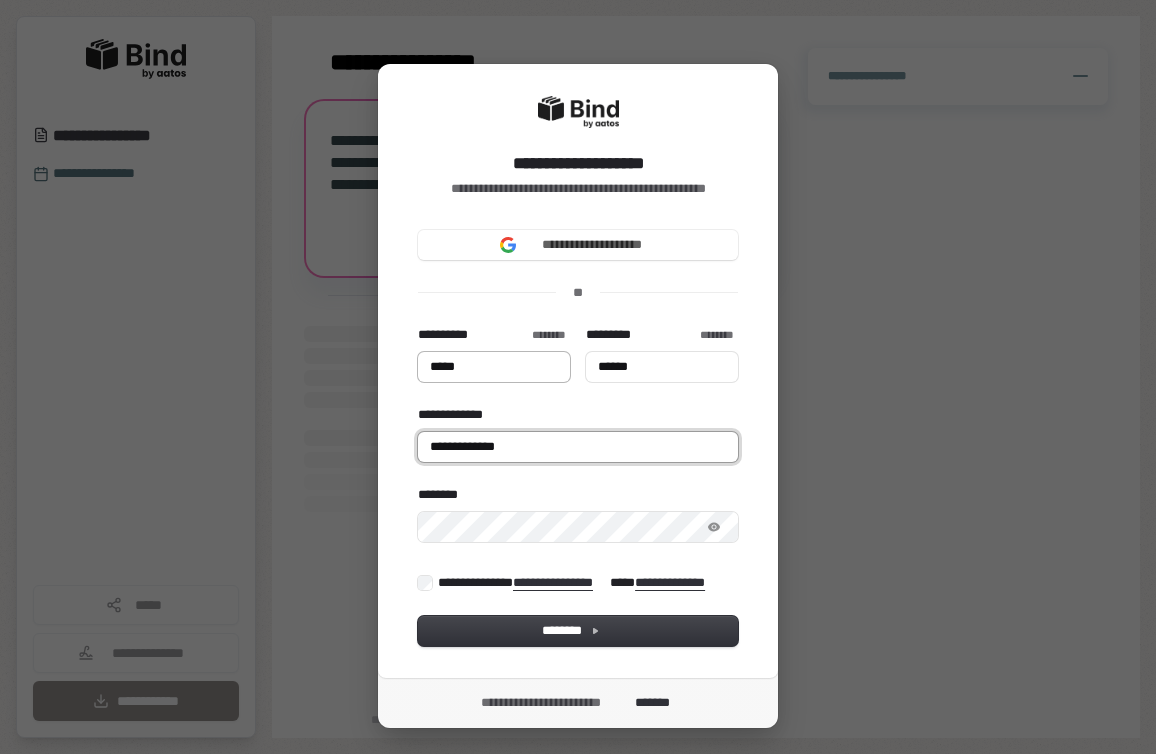 type on "*****" 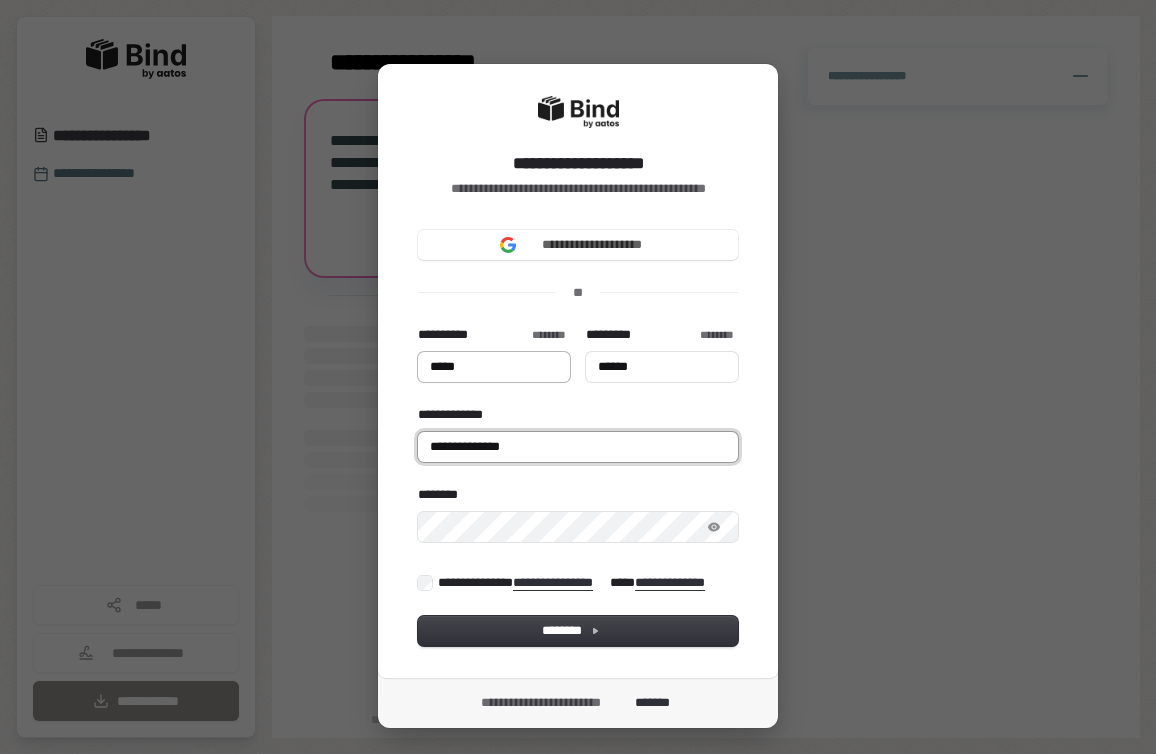 type on "*****" 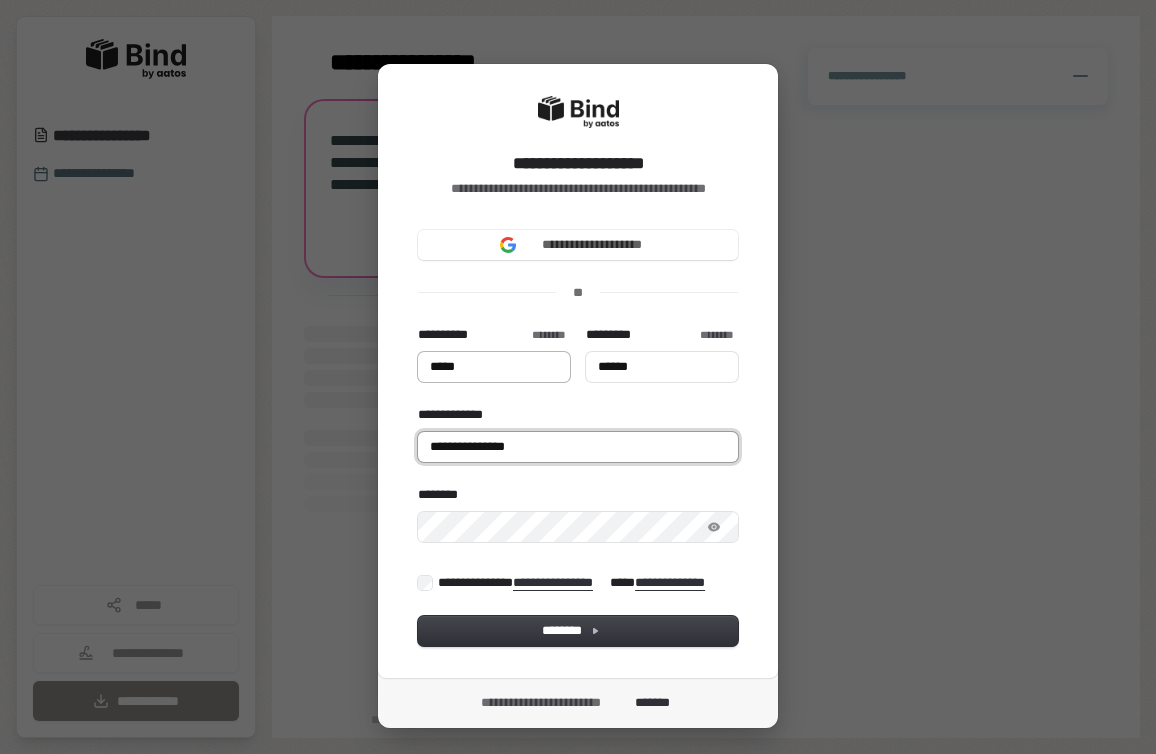type on "*****" 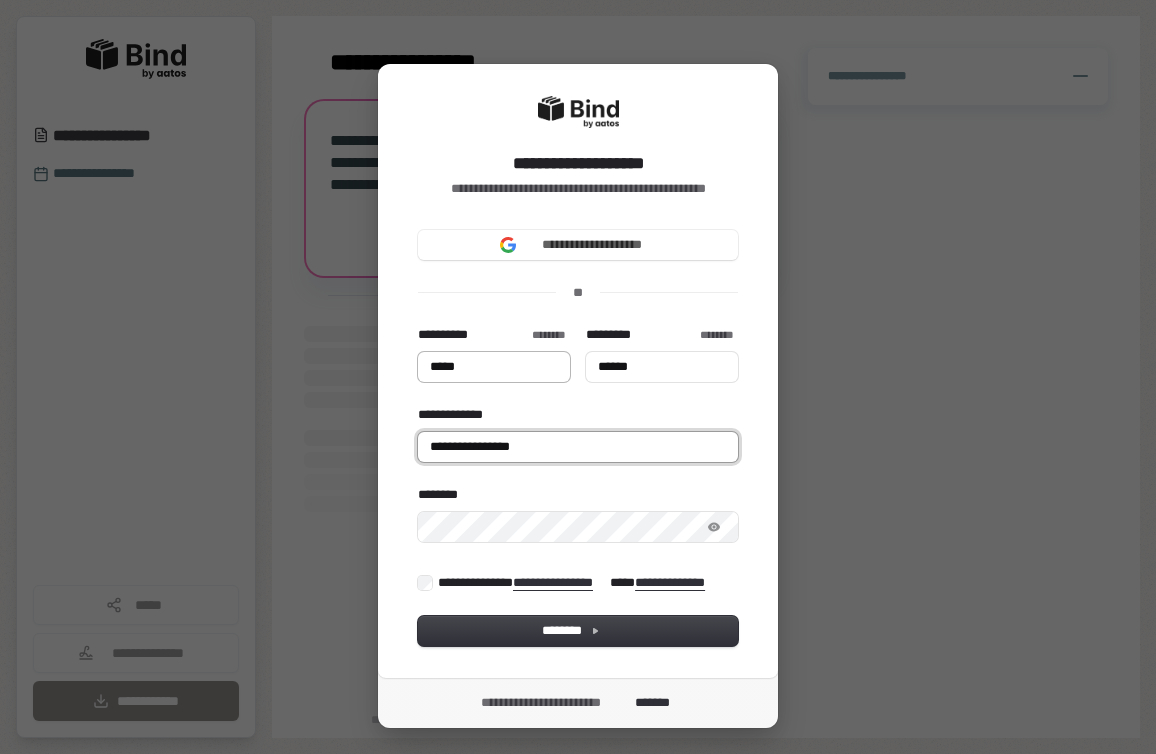 type on "*****" 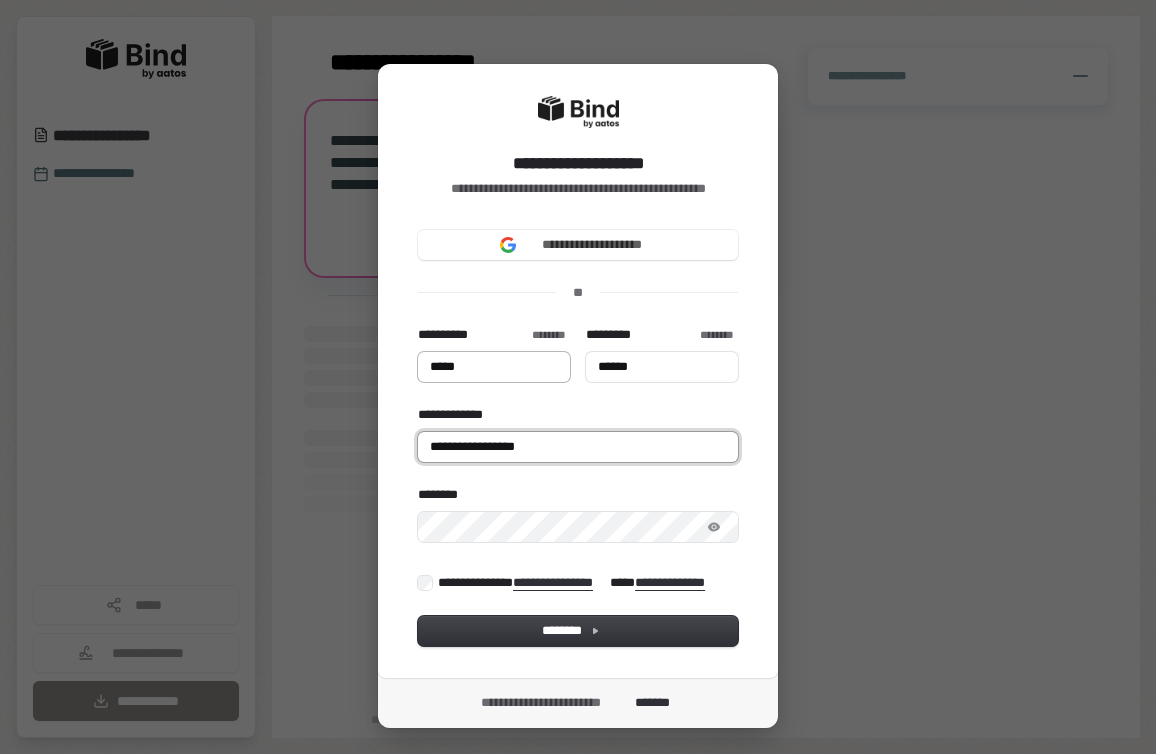 type on "******" 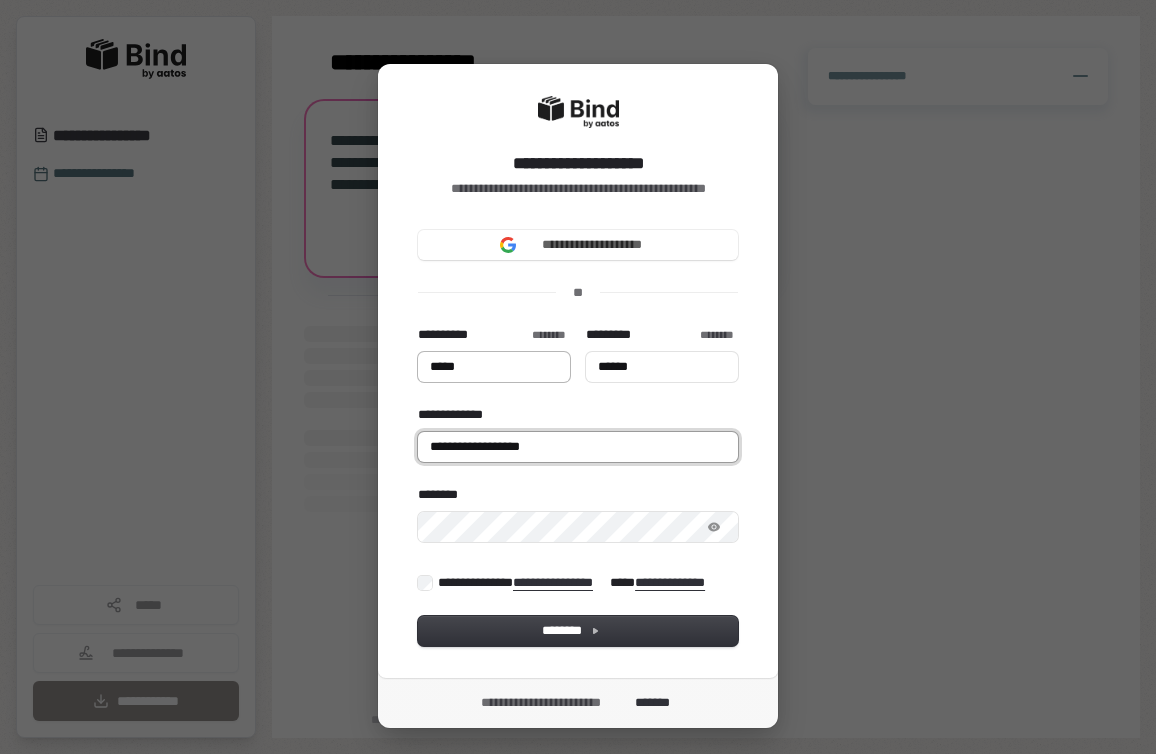type on "*****" 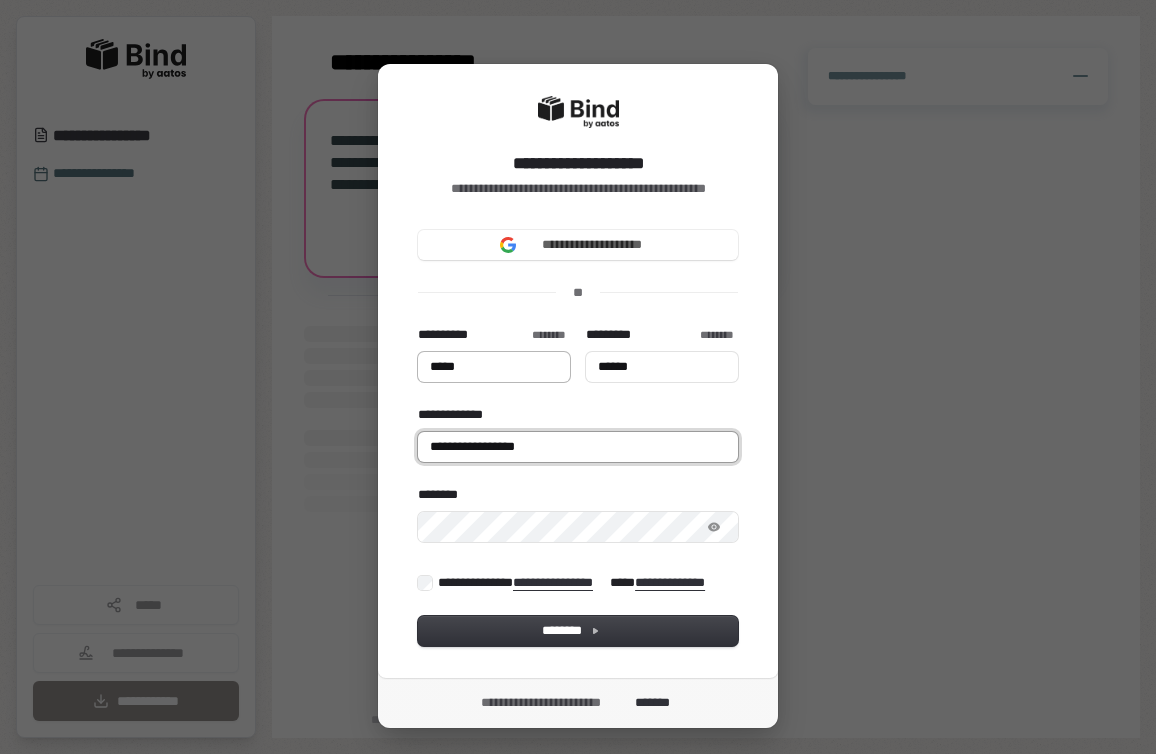 type on "*****" 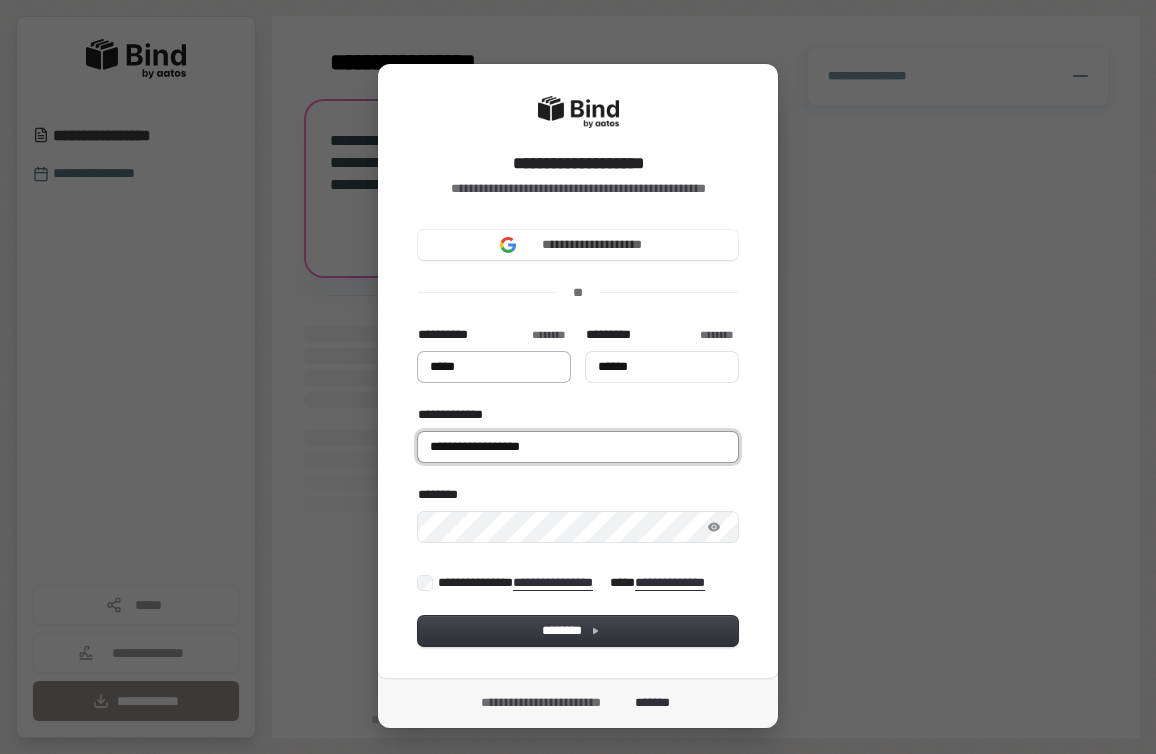 type on "*****" 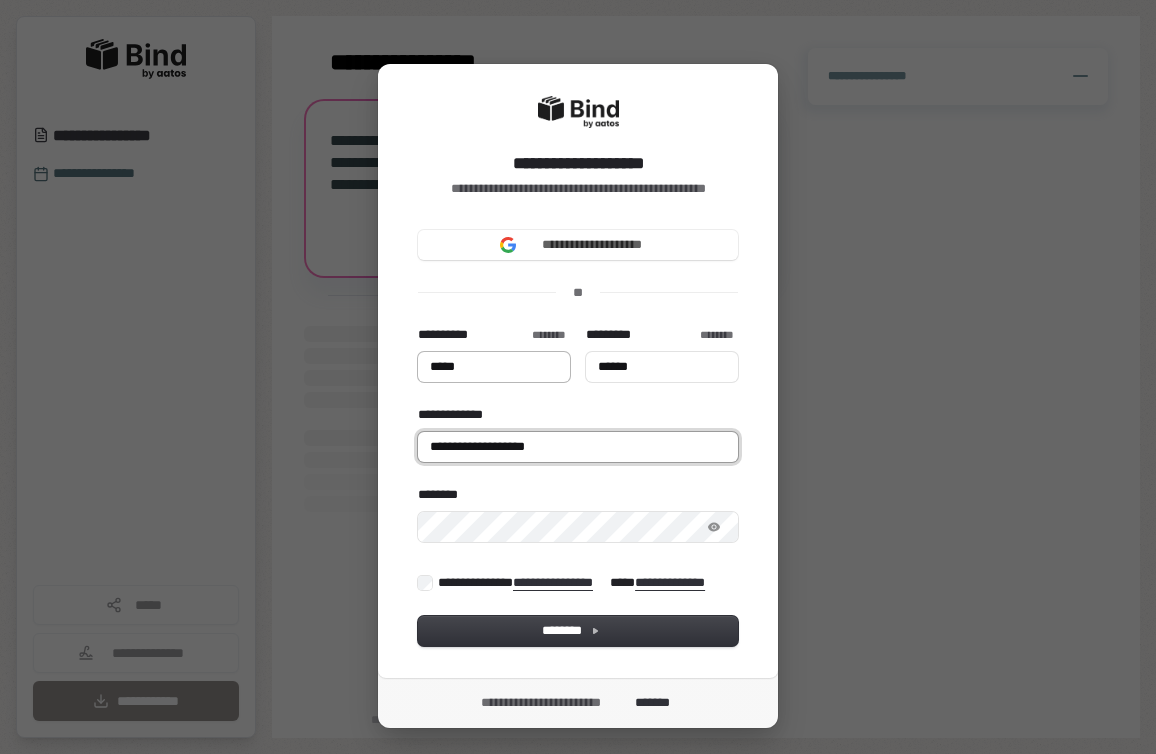 type on "*****" 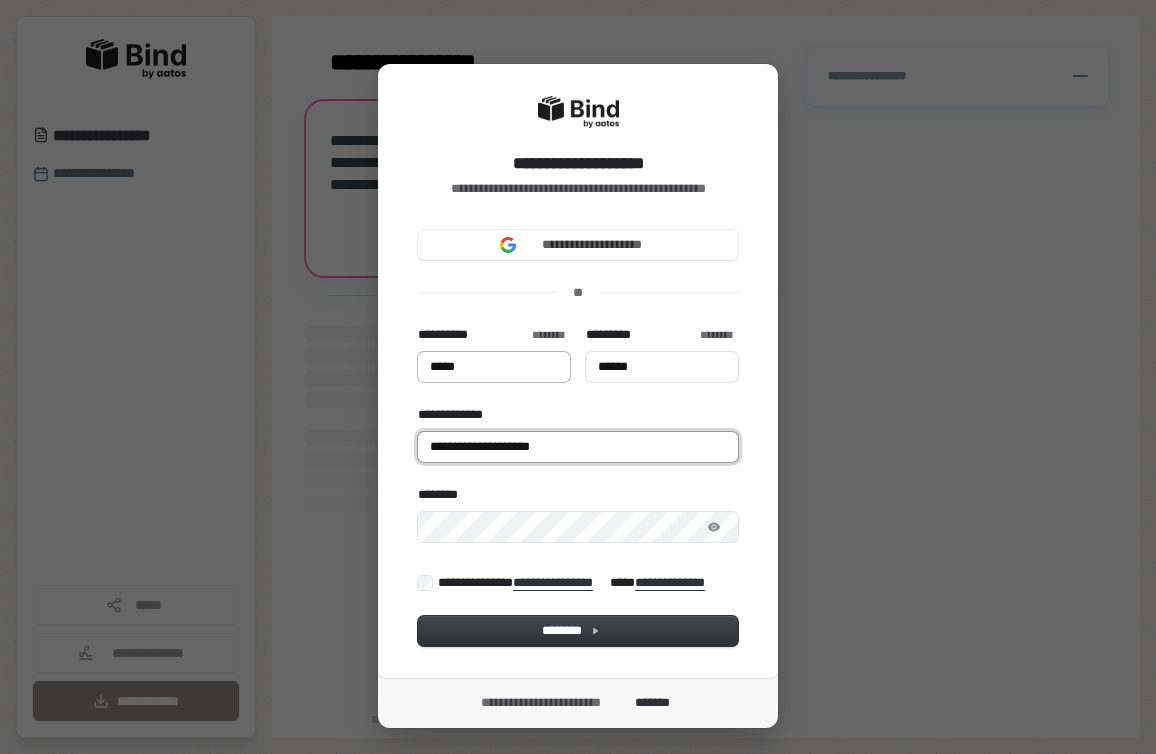 type on "*****" 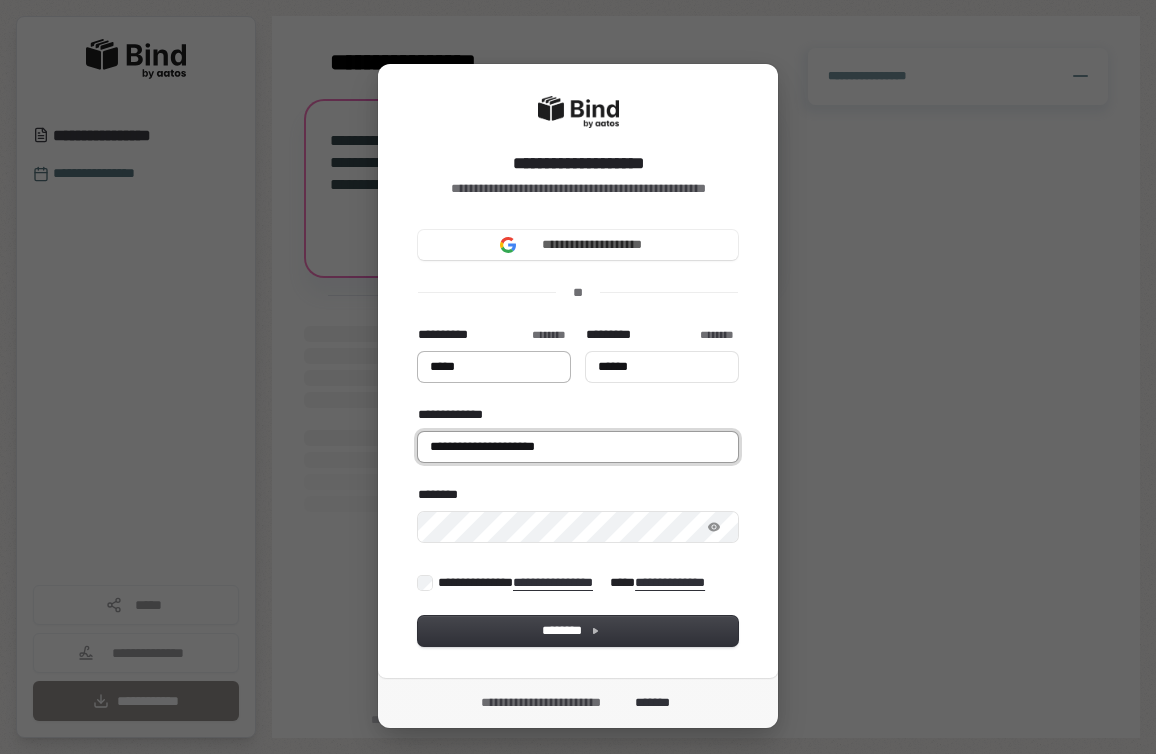 type on "**********" 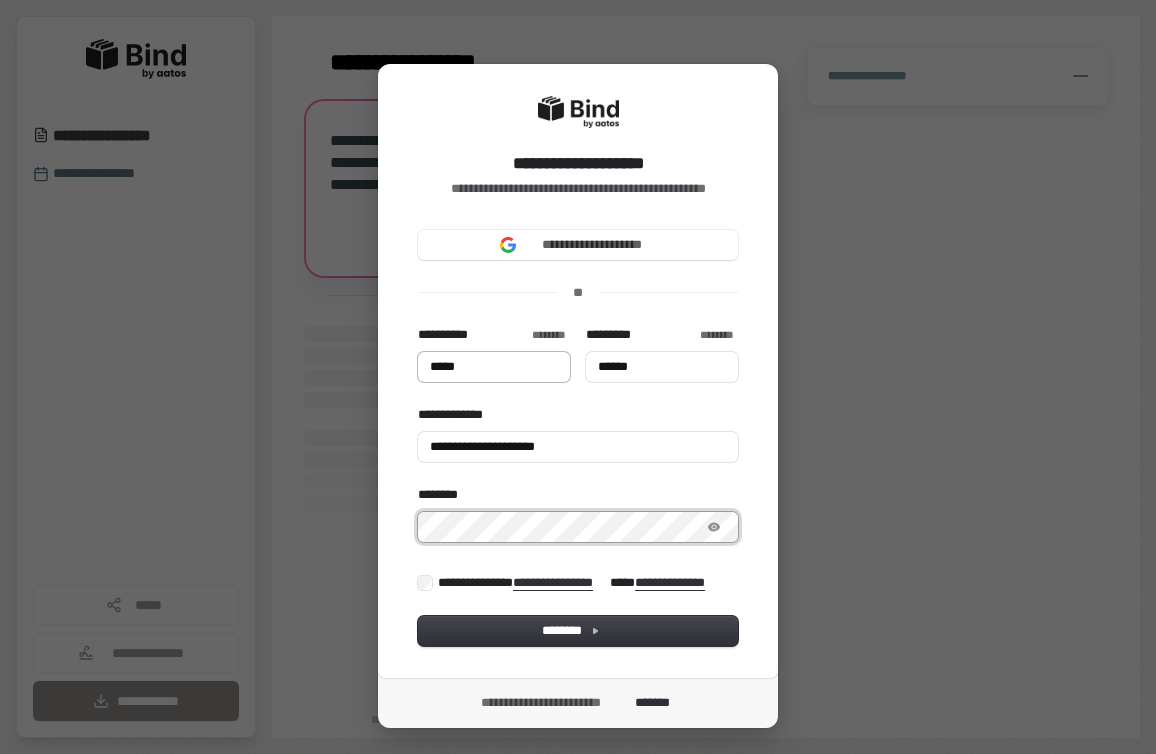 type on "*****" 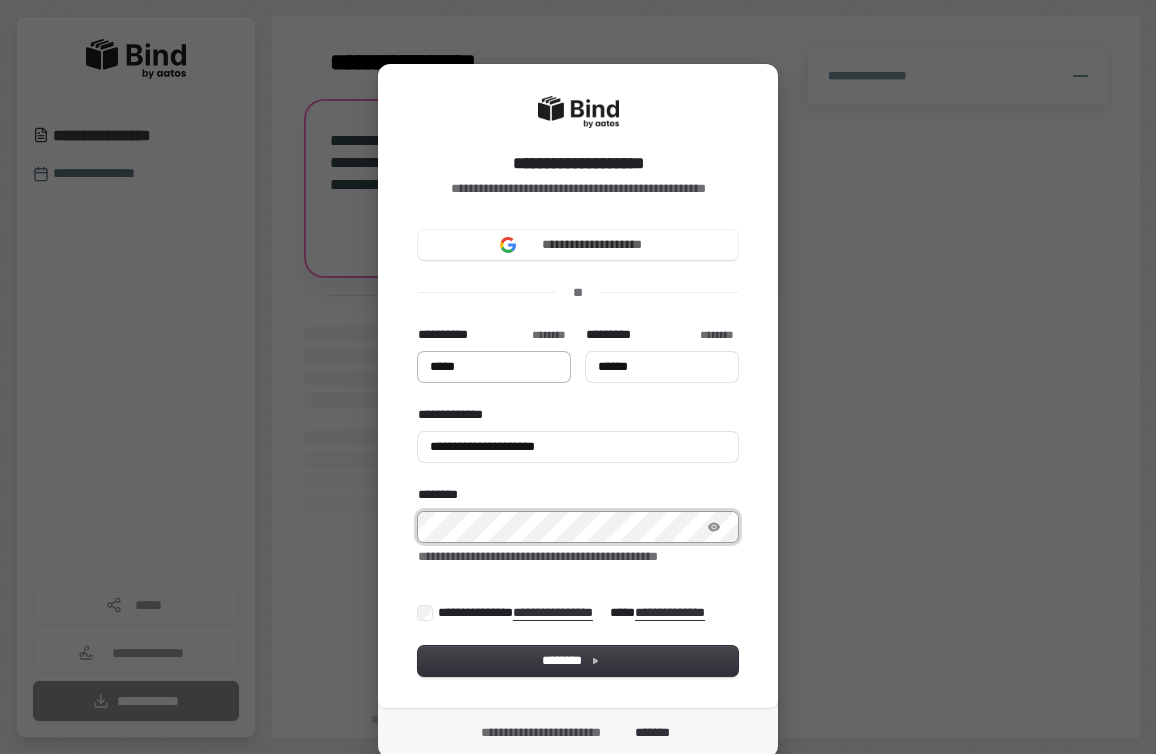 type on "*****" 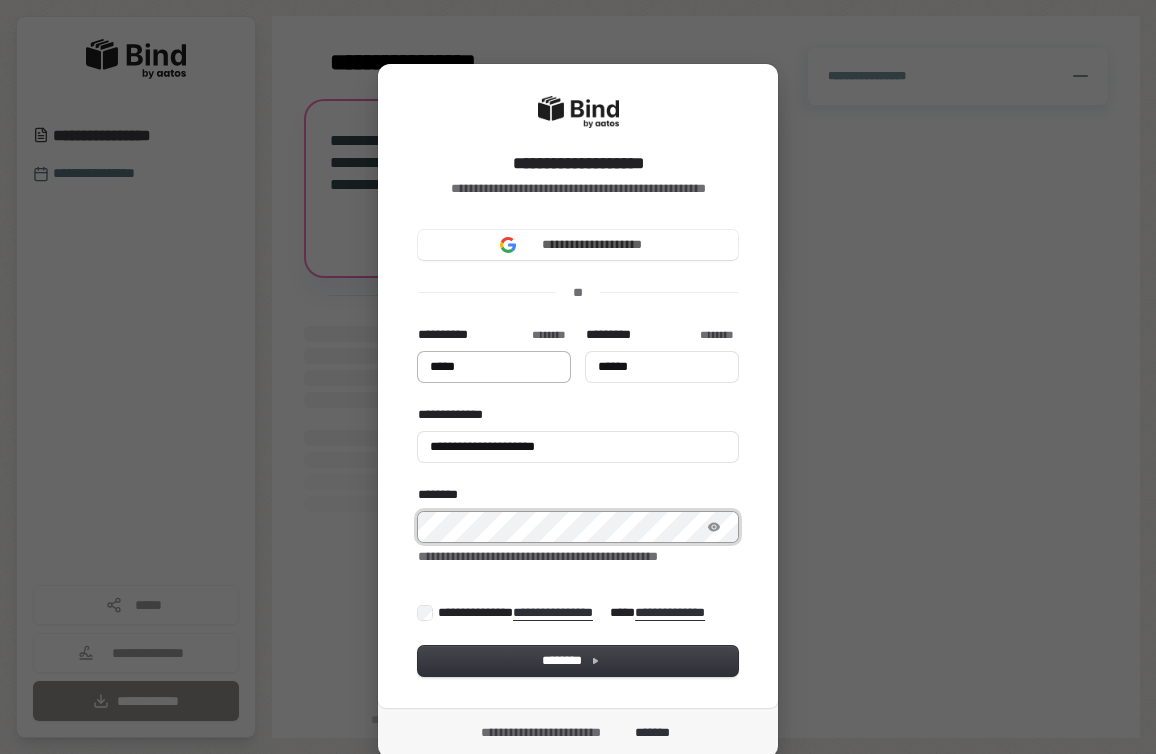 type on "******" 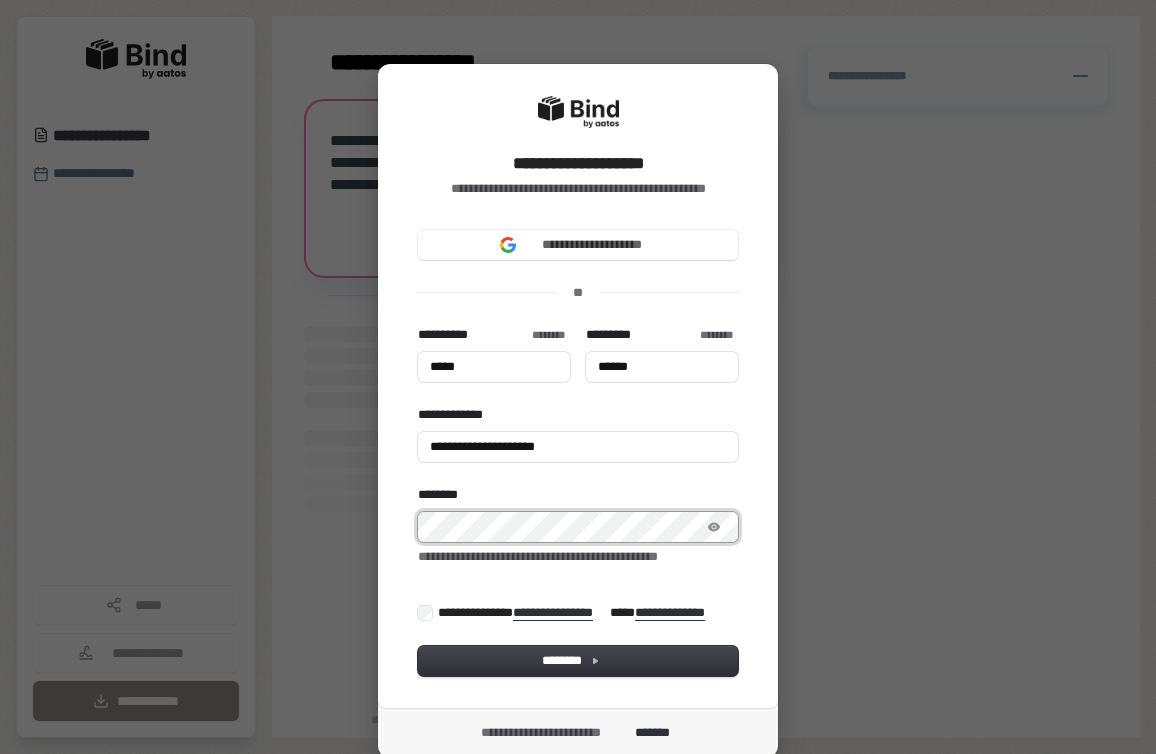 type on "*****" 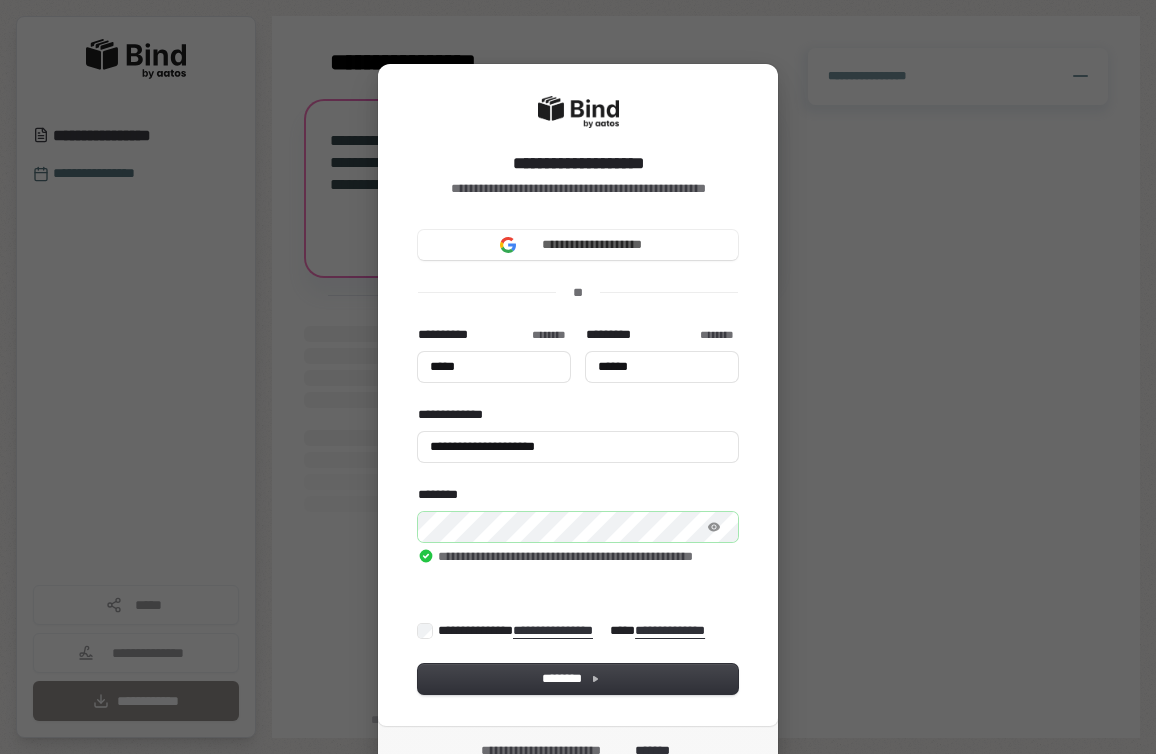 type on "*****" 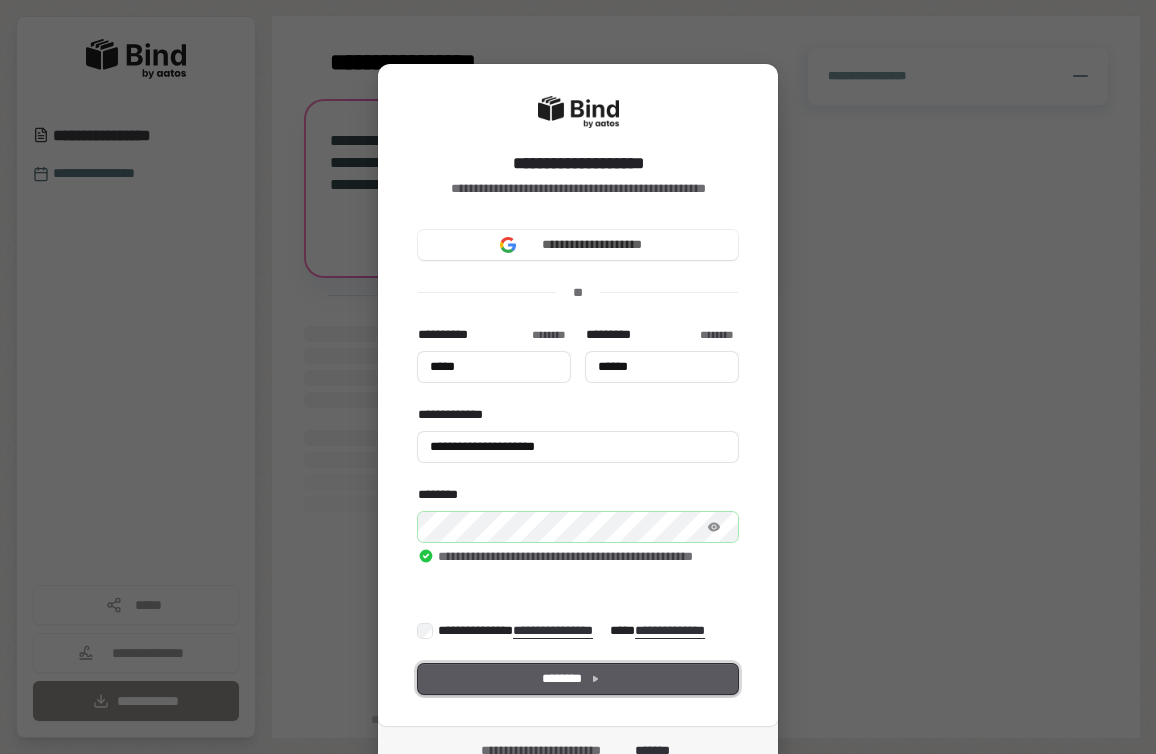 type on "*****" 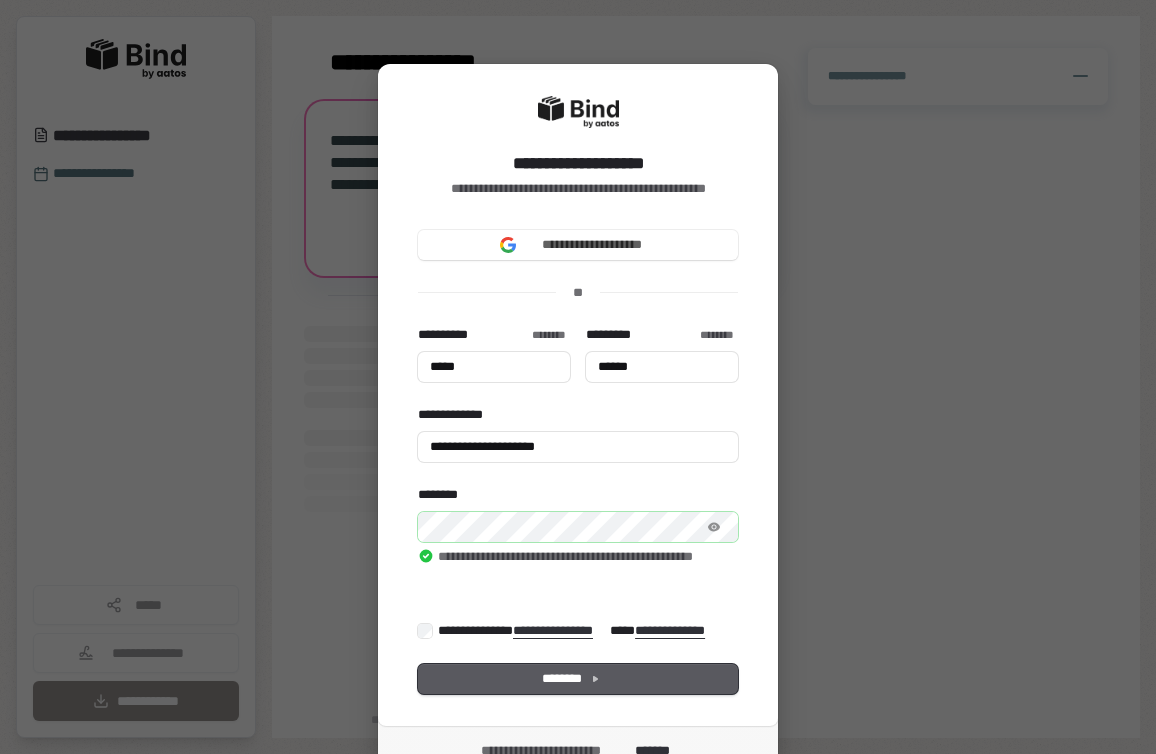 type on "*****" 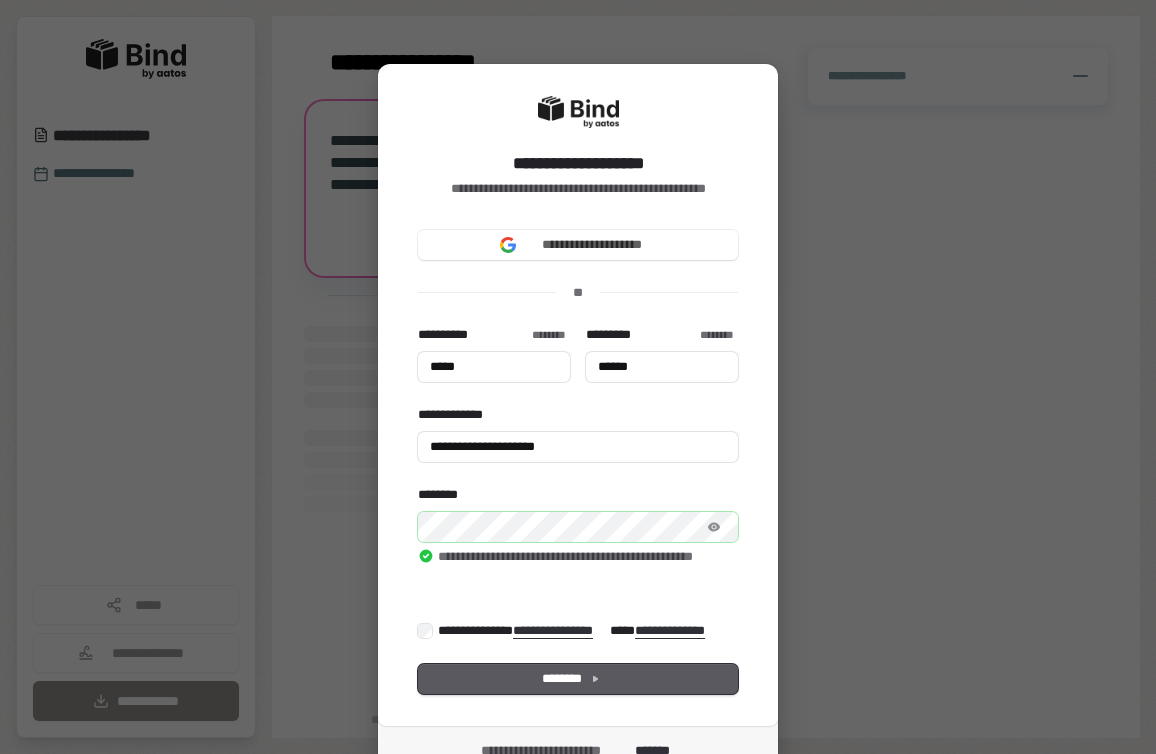 type on "******" 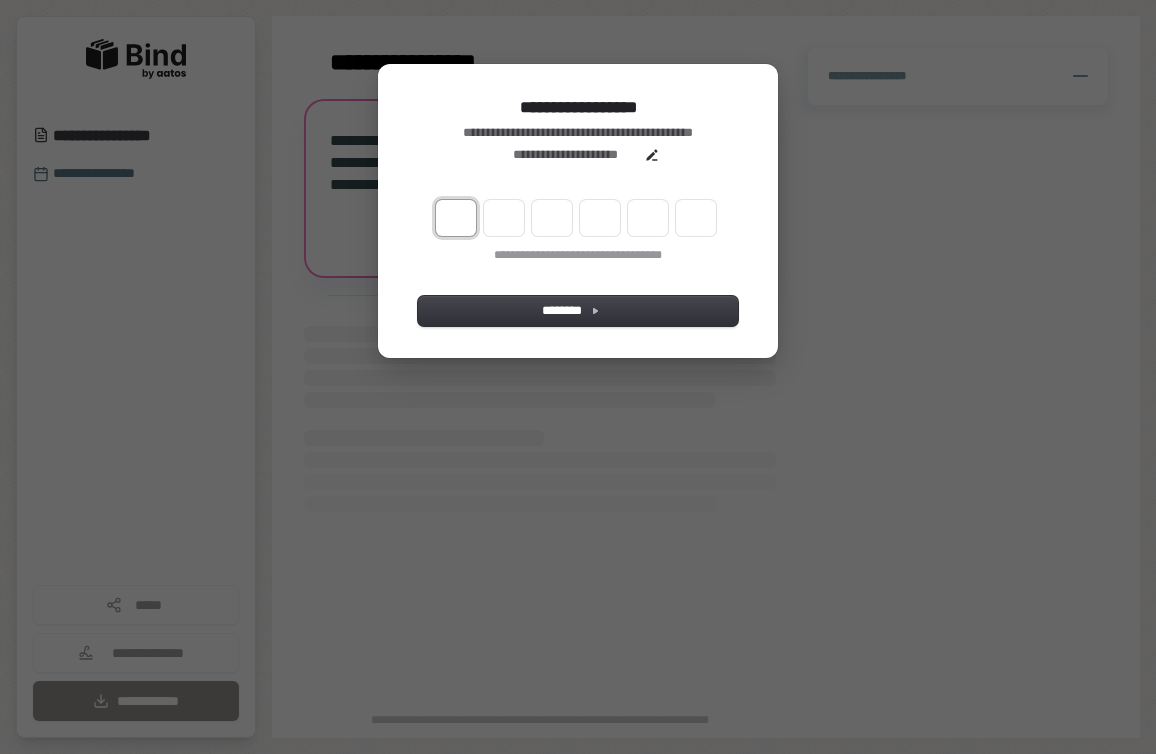 click at bounding box center (456, 218) 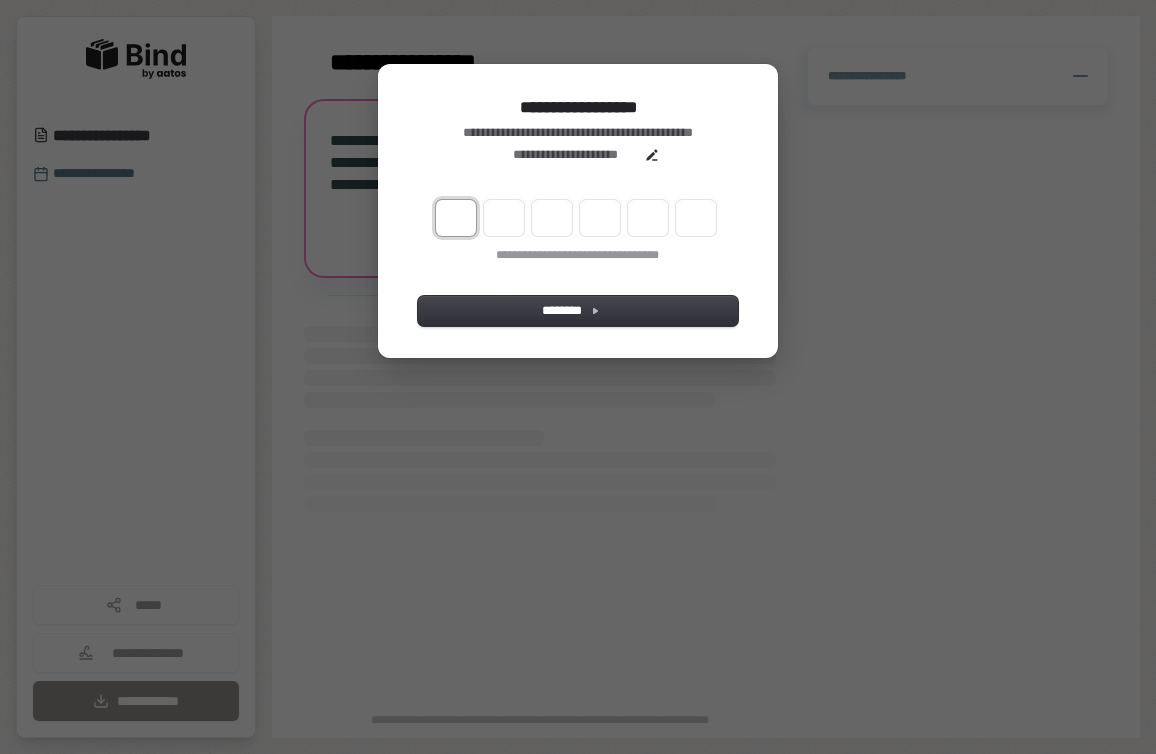 type on "*" 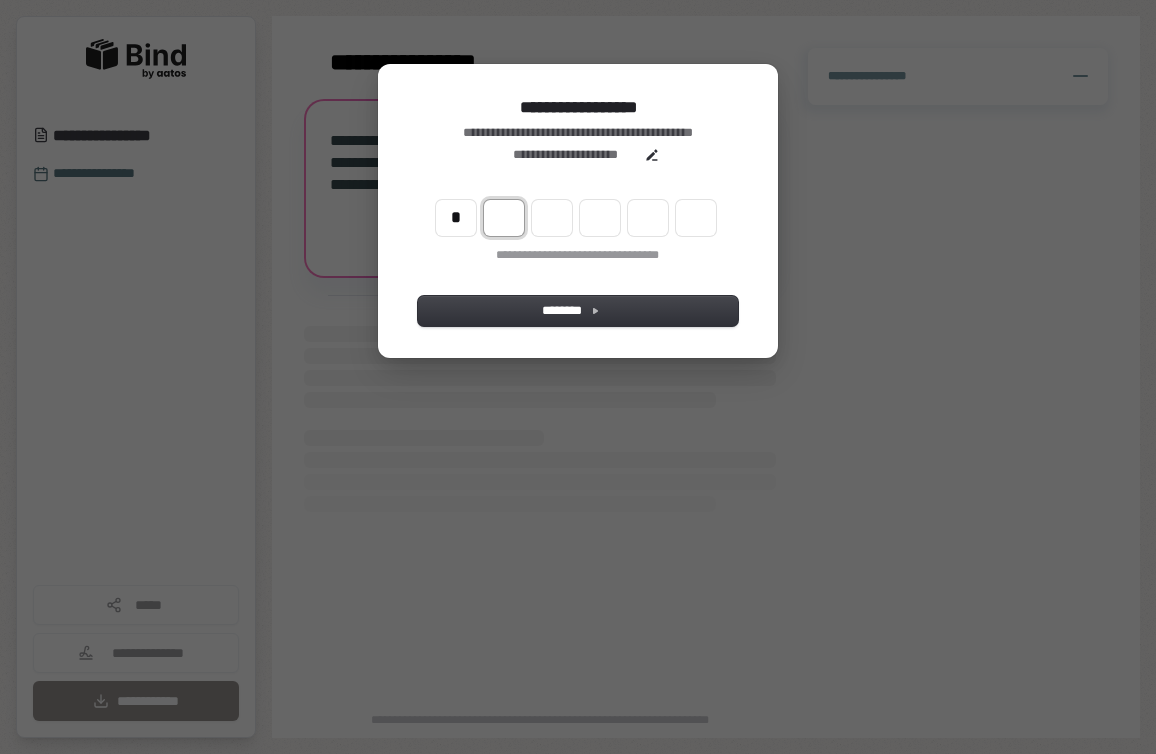 type on "*" 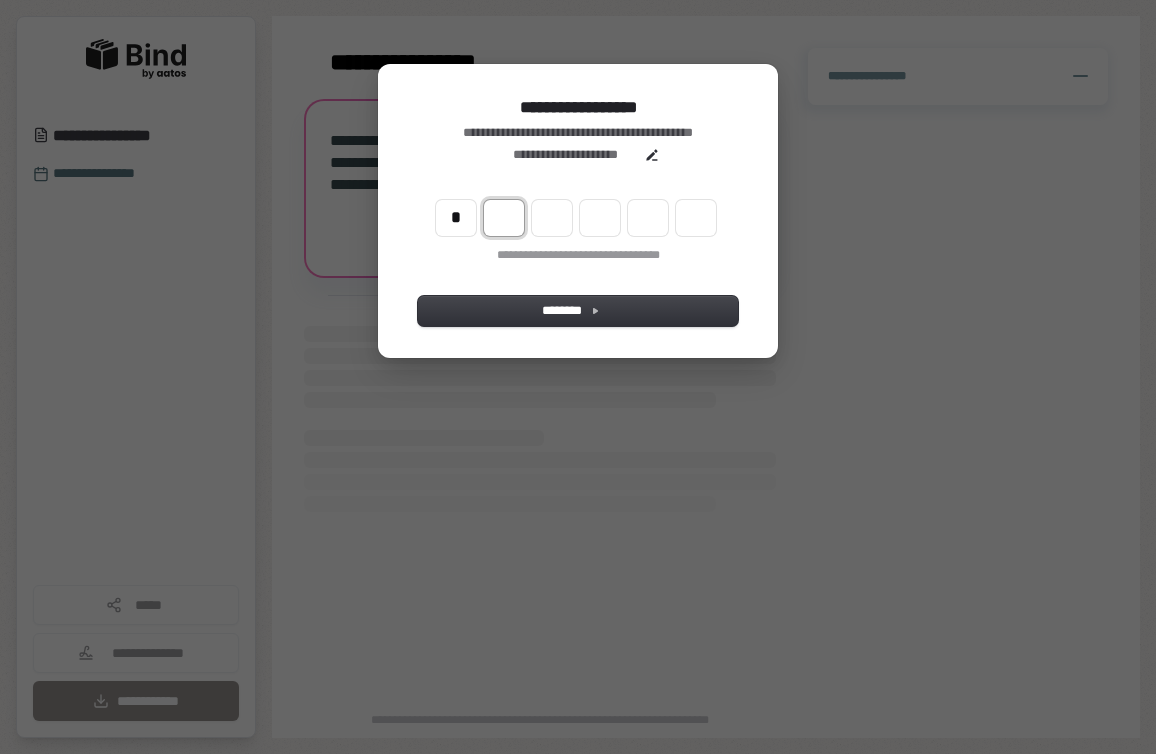 type on "*" 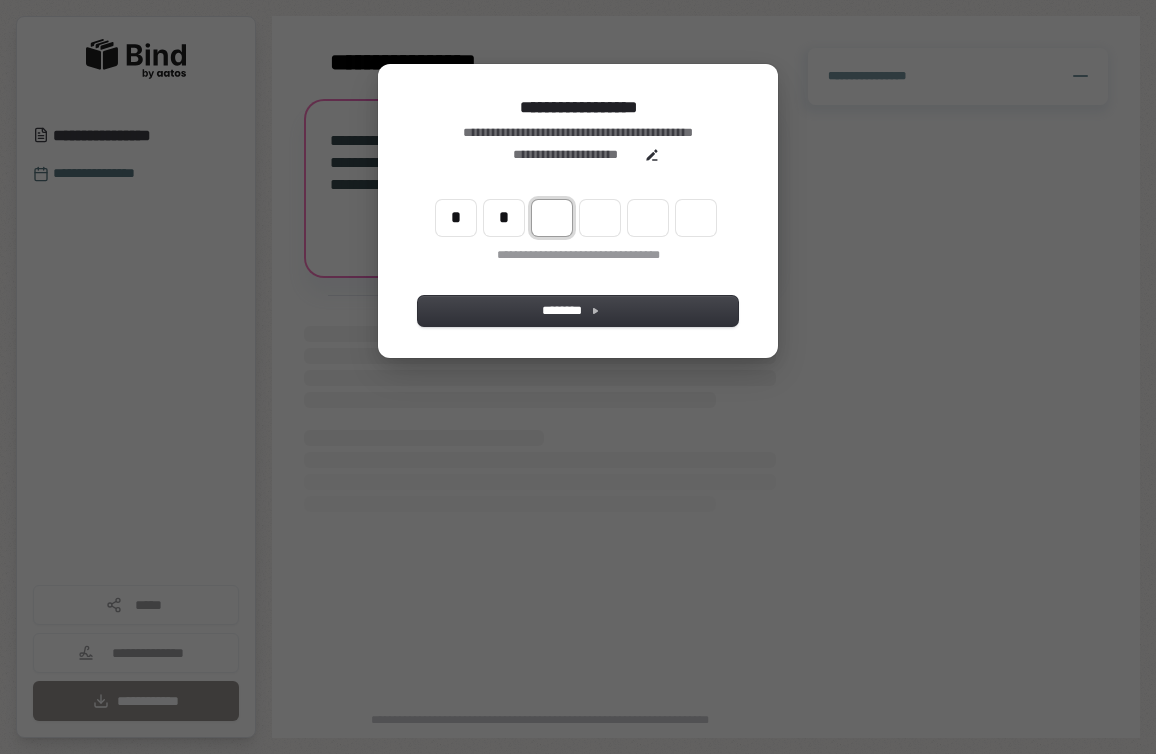 type on "**" 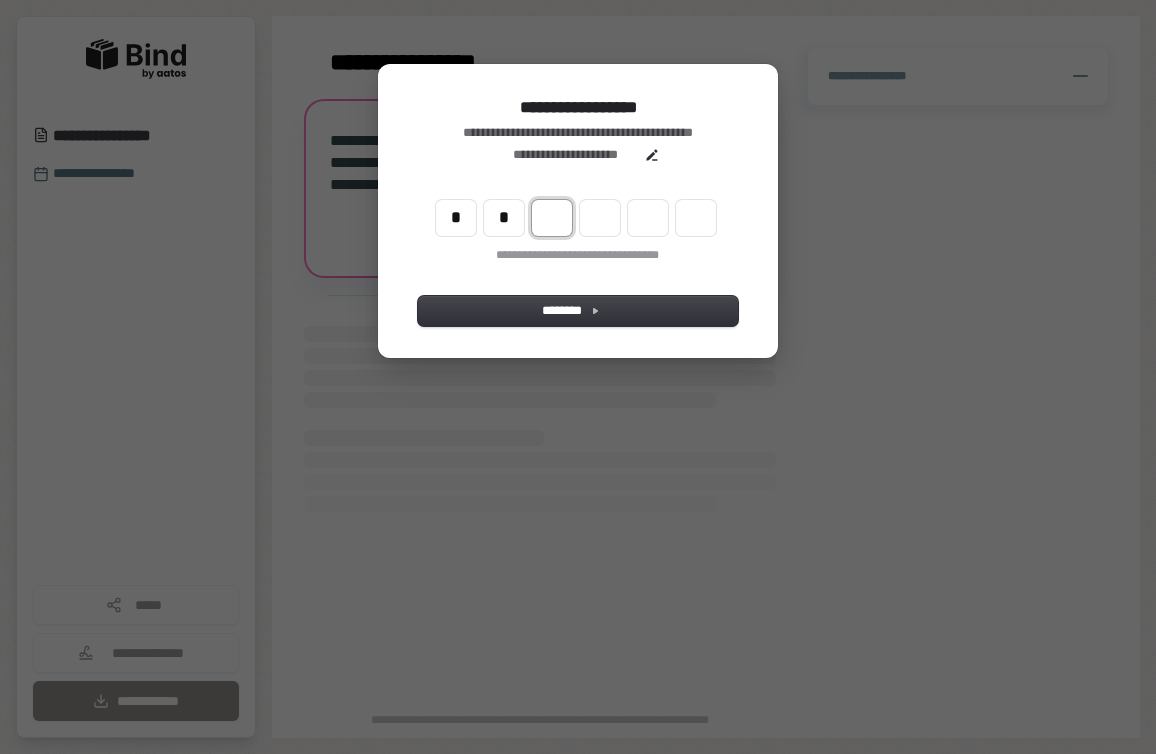 type on "*" 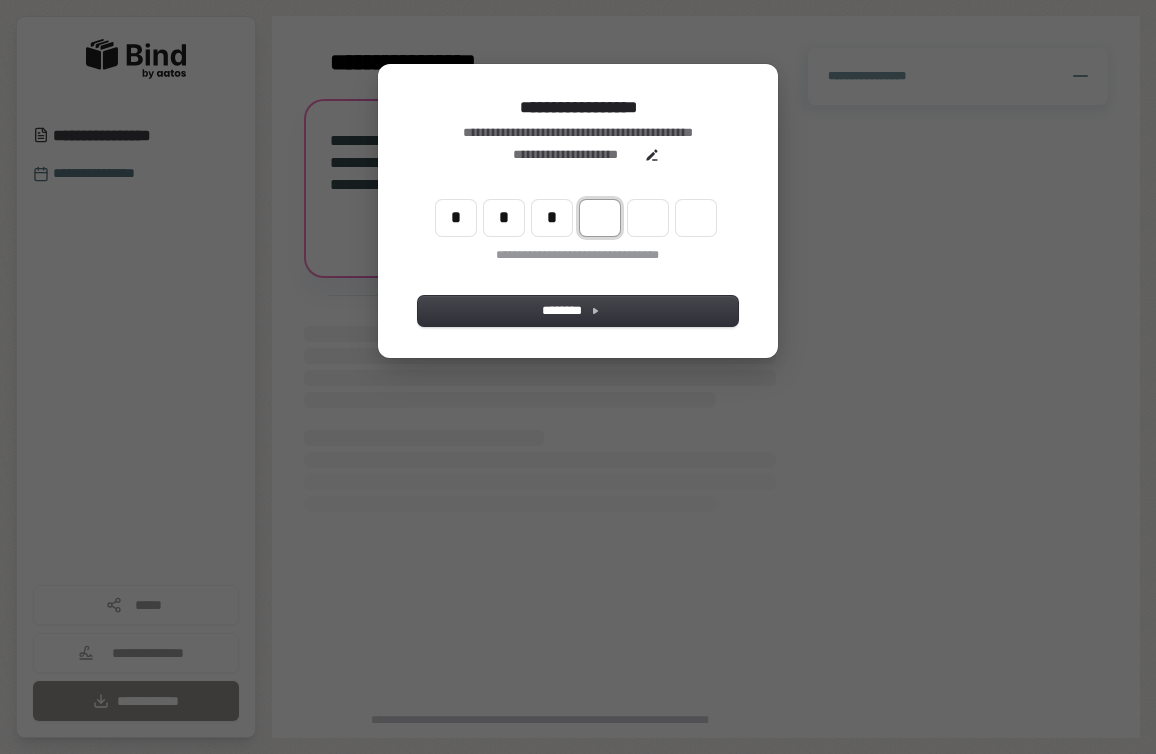 type on "***" 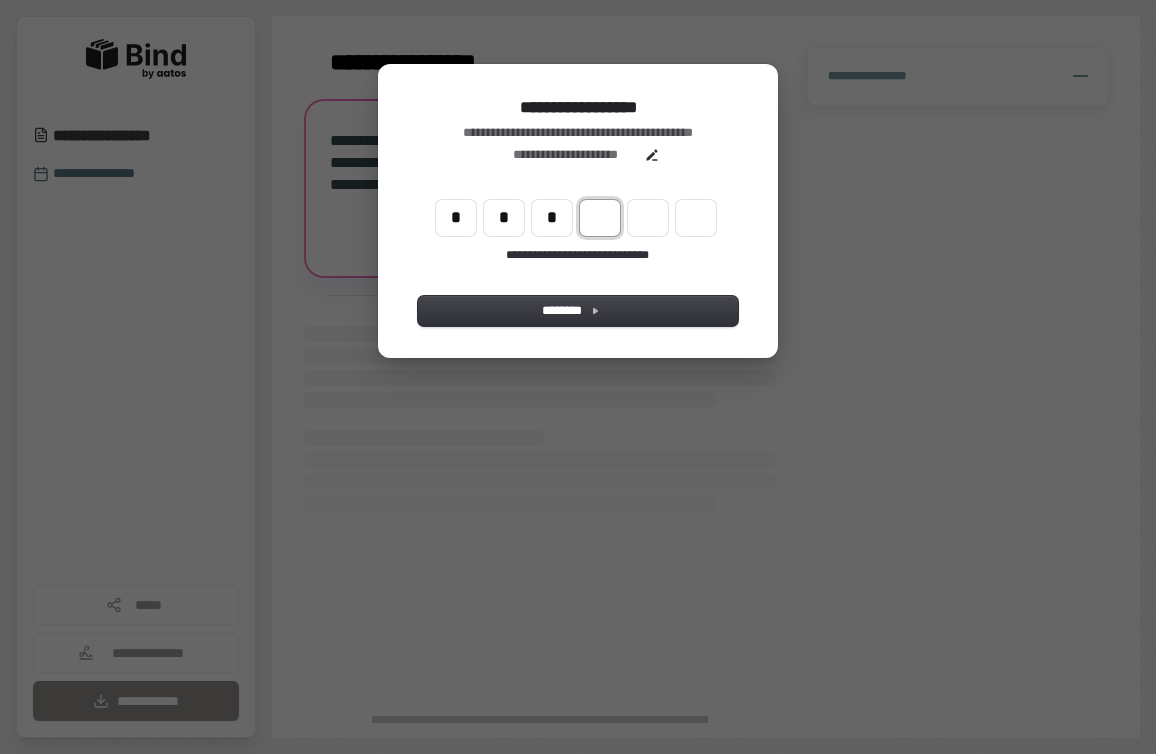 type on "*" 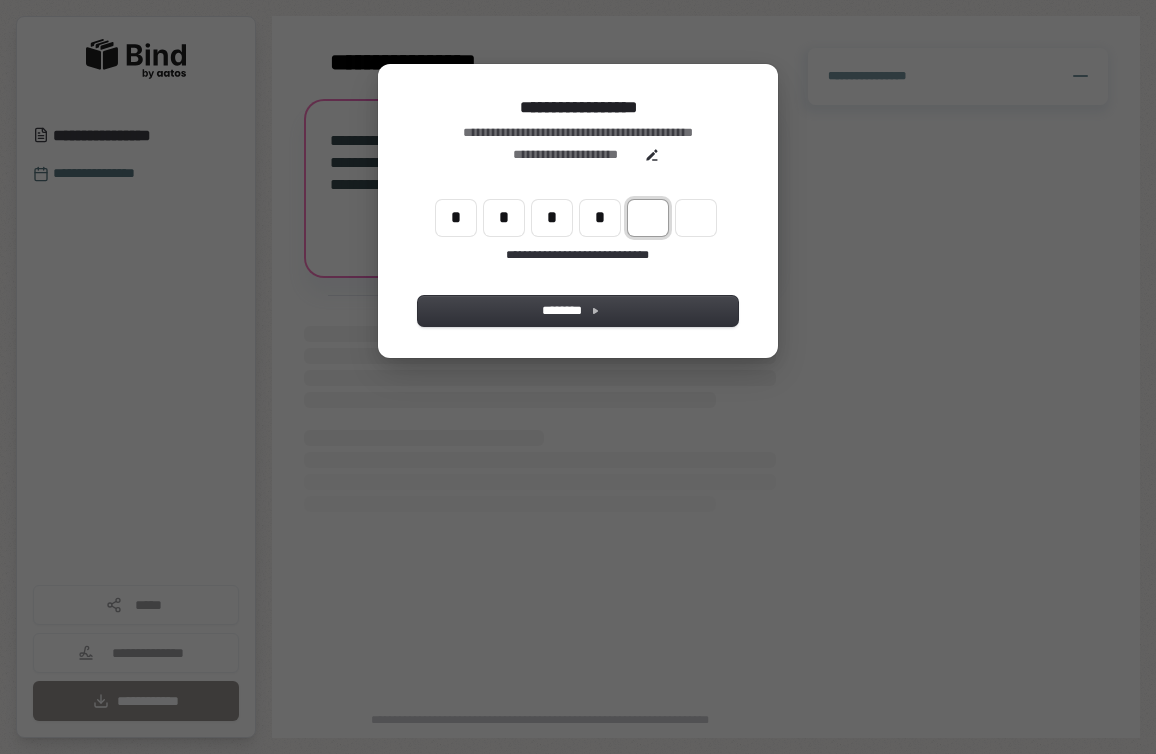 type on "****" 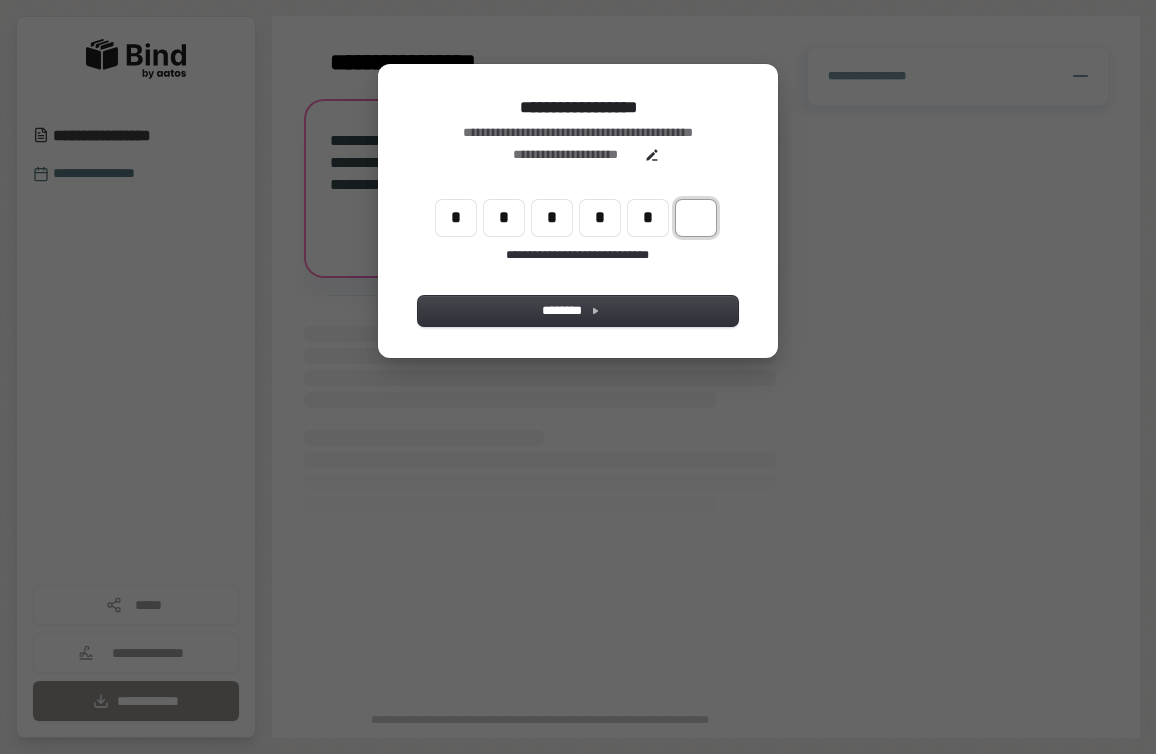 type on "******" 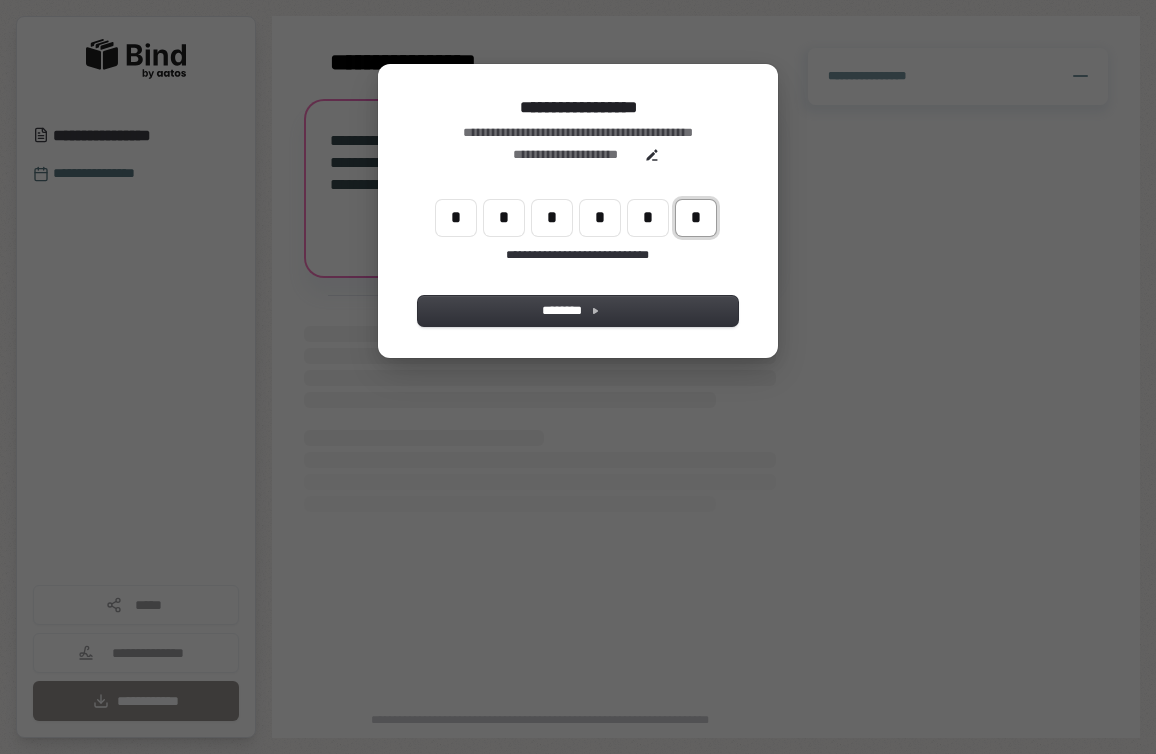 type on "*" 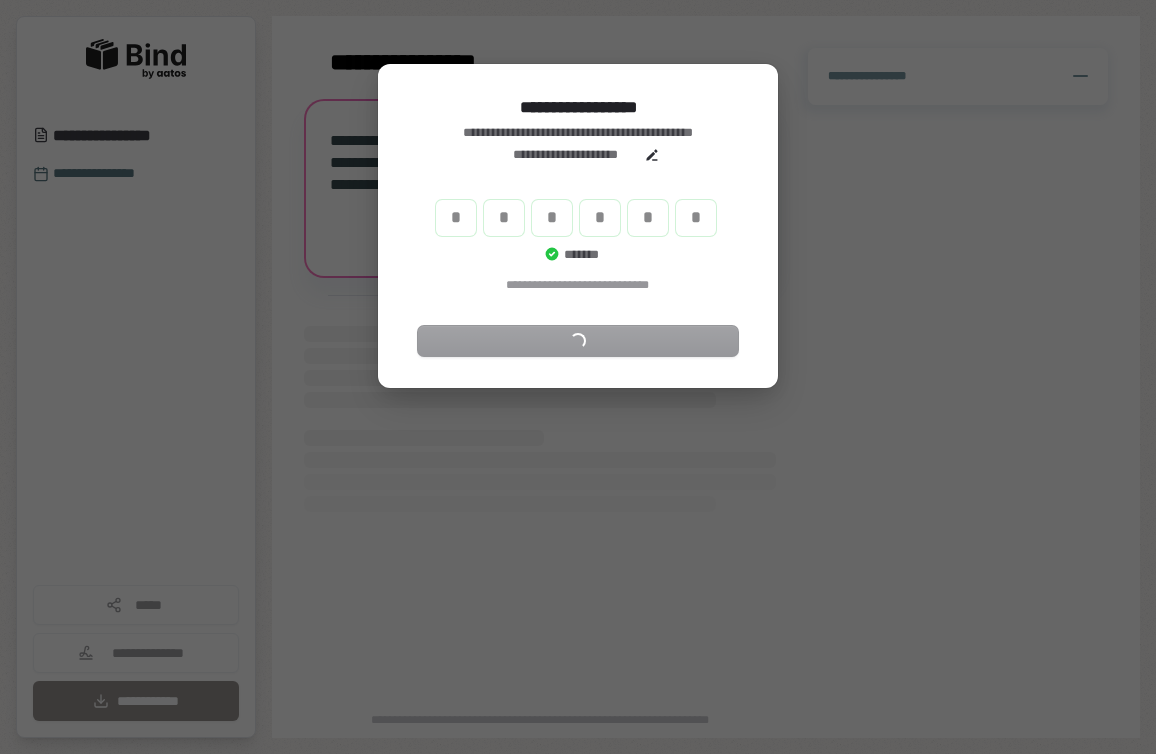 click on "**********" at bounding box center [578, 276] 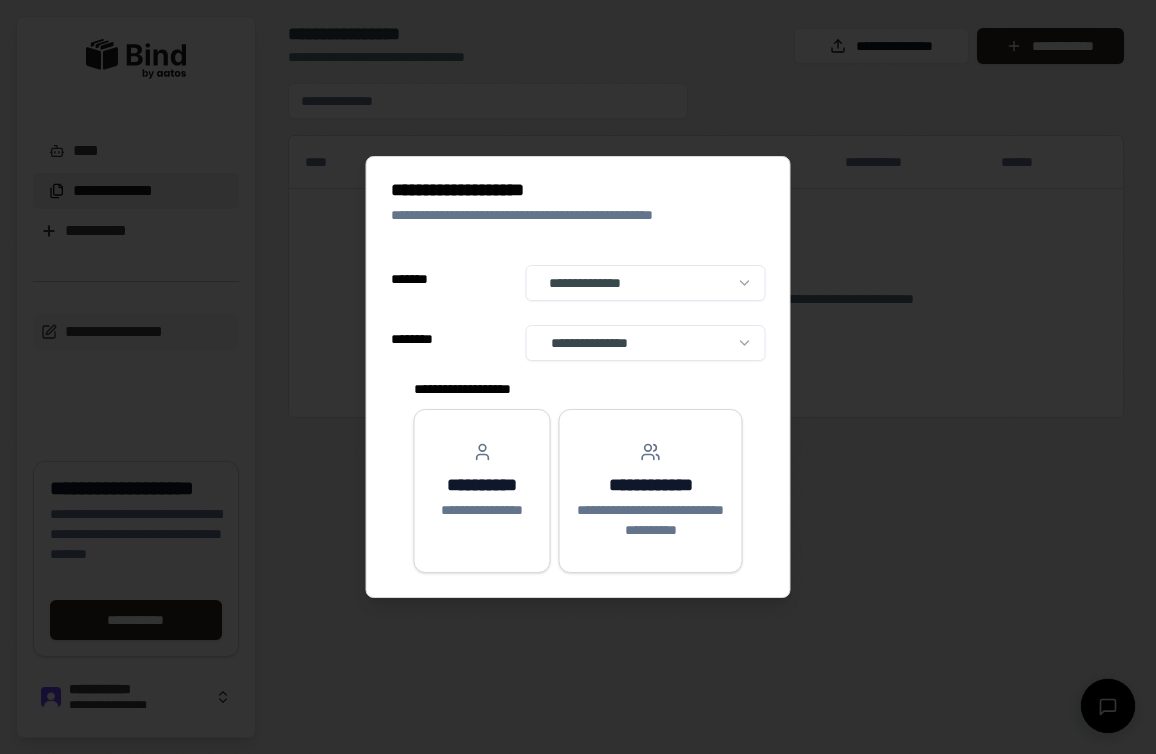 scroll, scrollTop: 0, scrollLeft: 0, axis: both 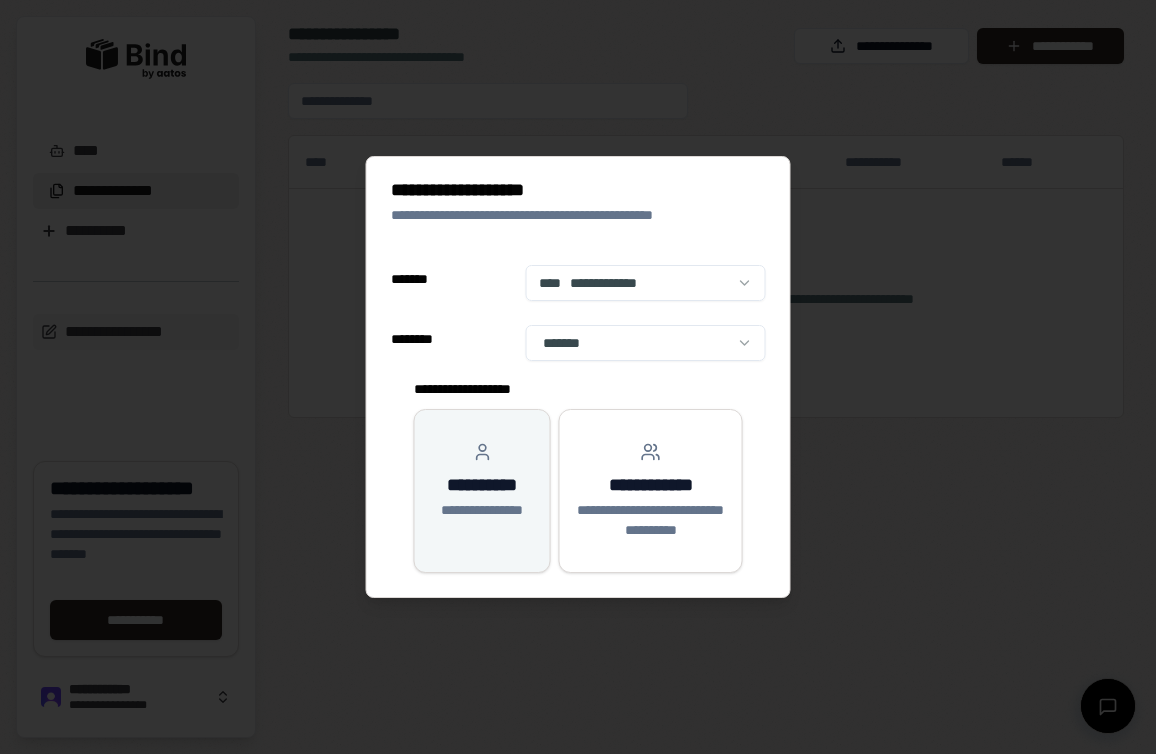 click on "**********" at bounding box center (482, 491) 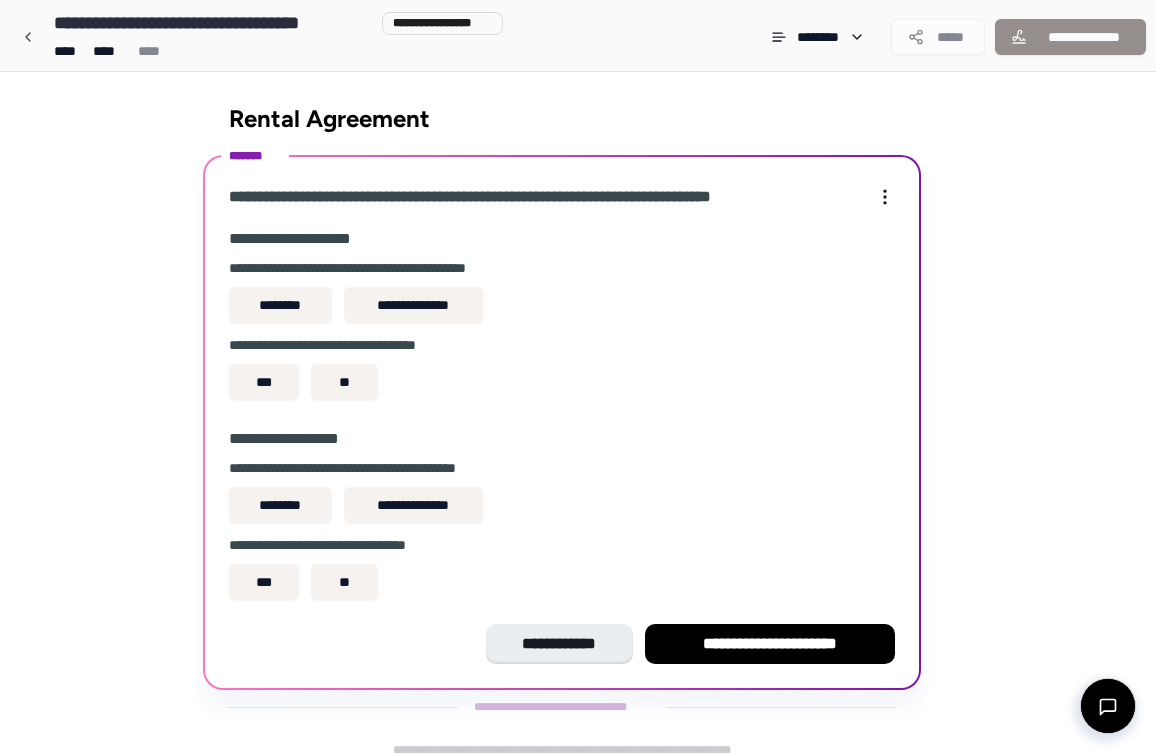 scroll, scrollTop: 14, scrollLeft: 0, axis: vertical 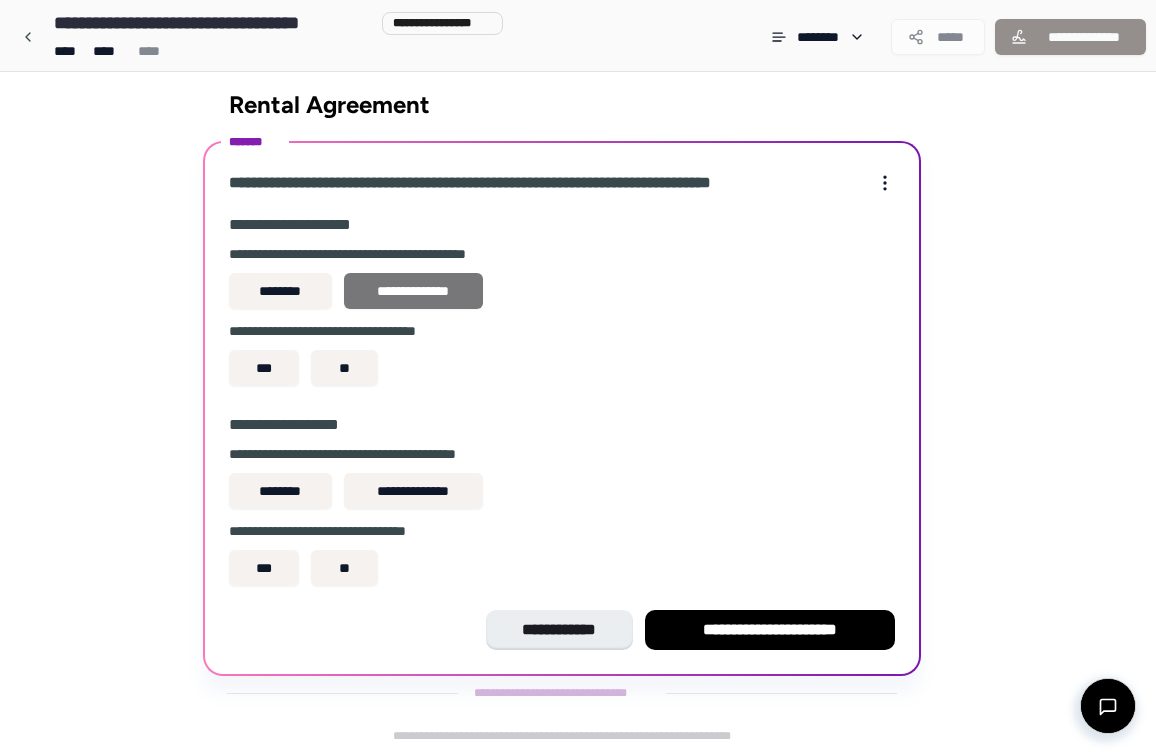 click on "**********" at bounding box center [413, 291] 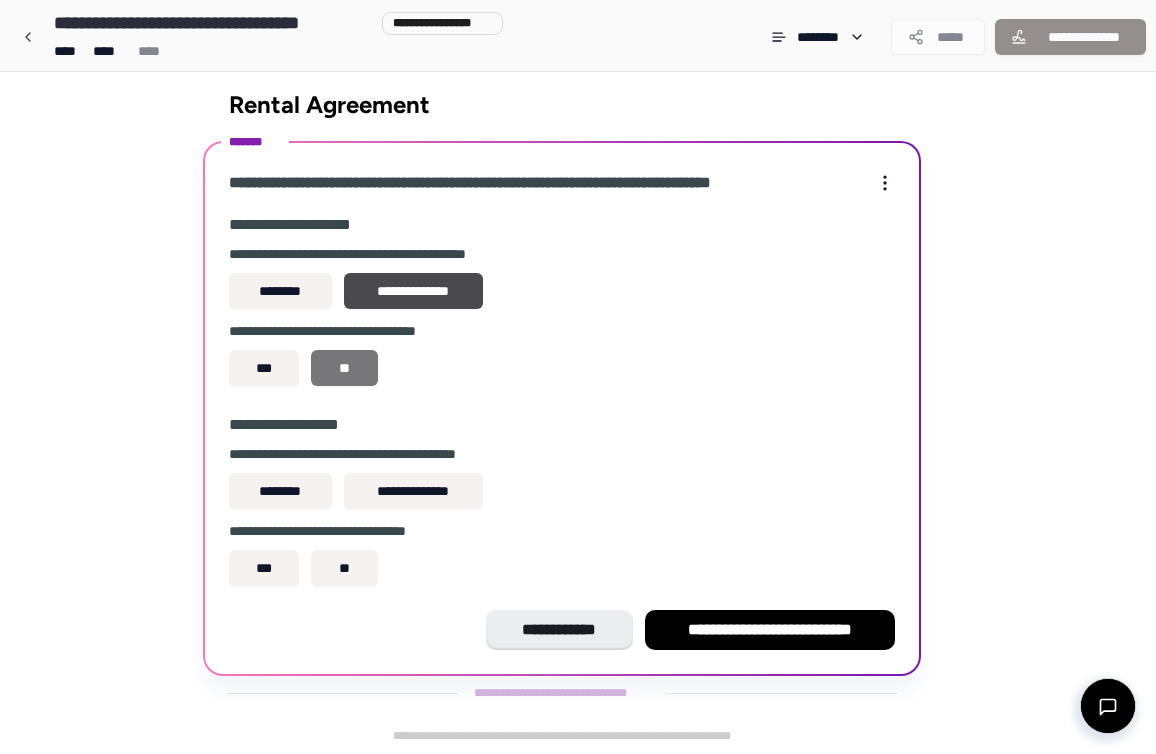 click on "**" at bounding box center [344, 368] 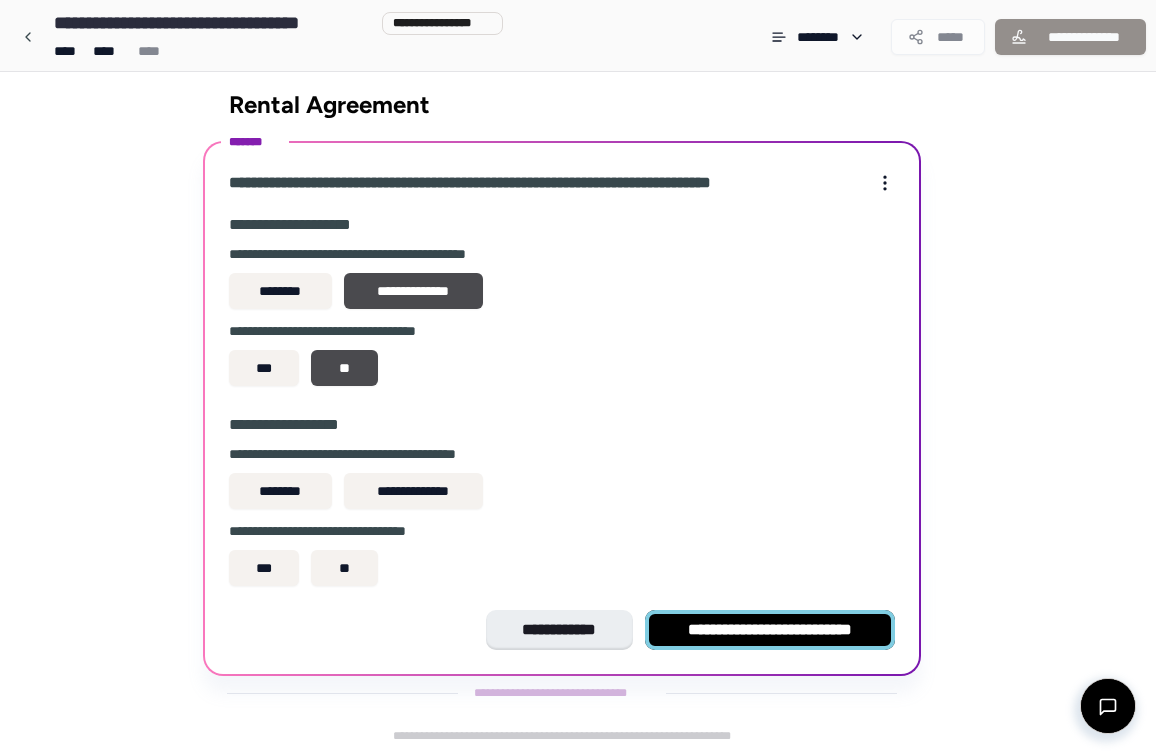 click on "**********" at bounding box center [770, 630] 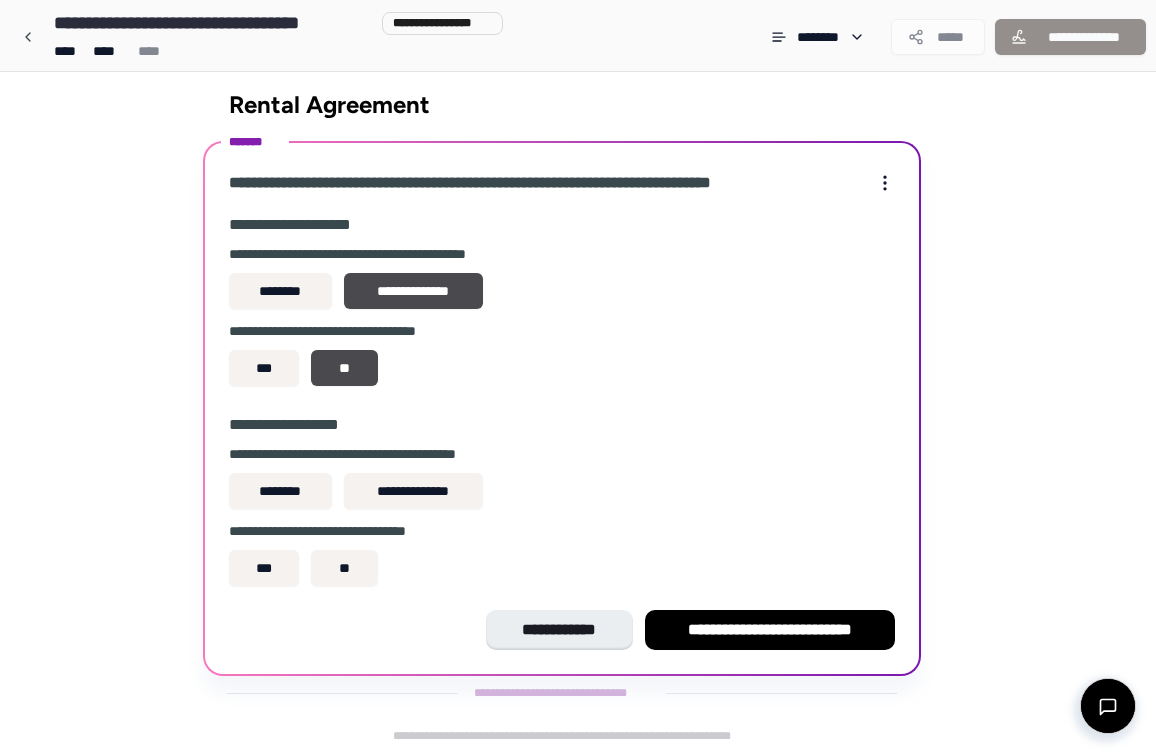 scroll, scrollTop: 0, scrollLeft: 0, axis: both 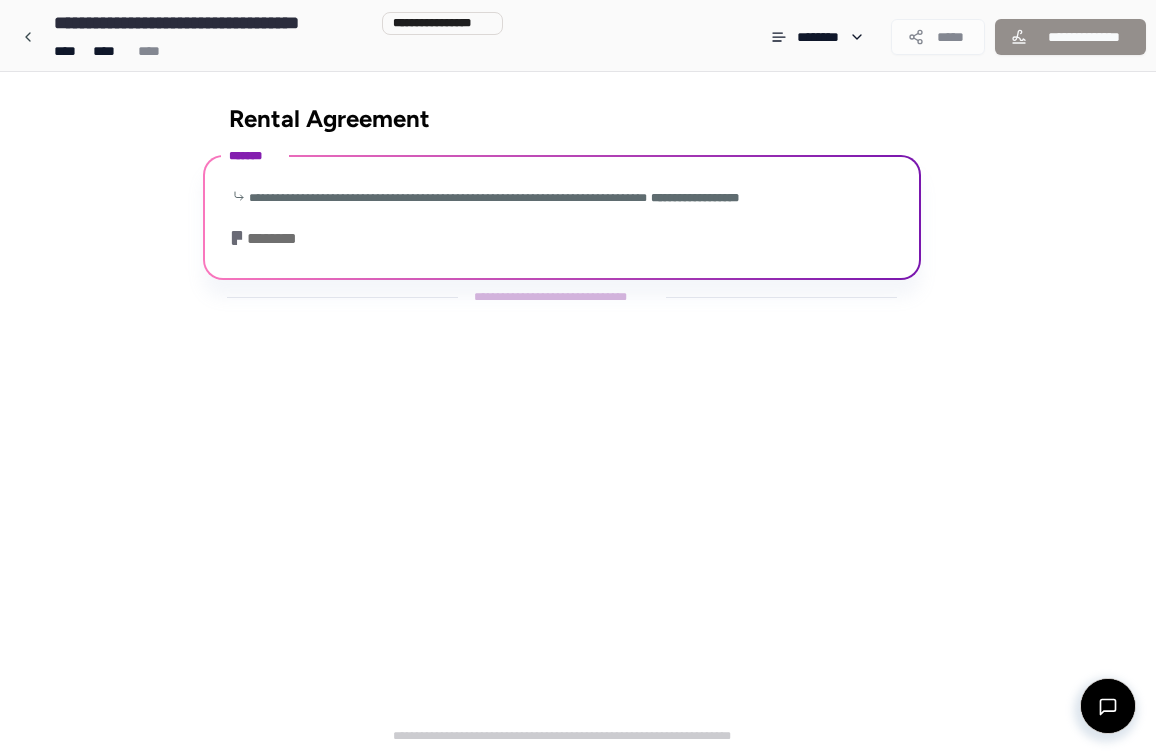 click on "**********" at bounding box center (562, 297) 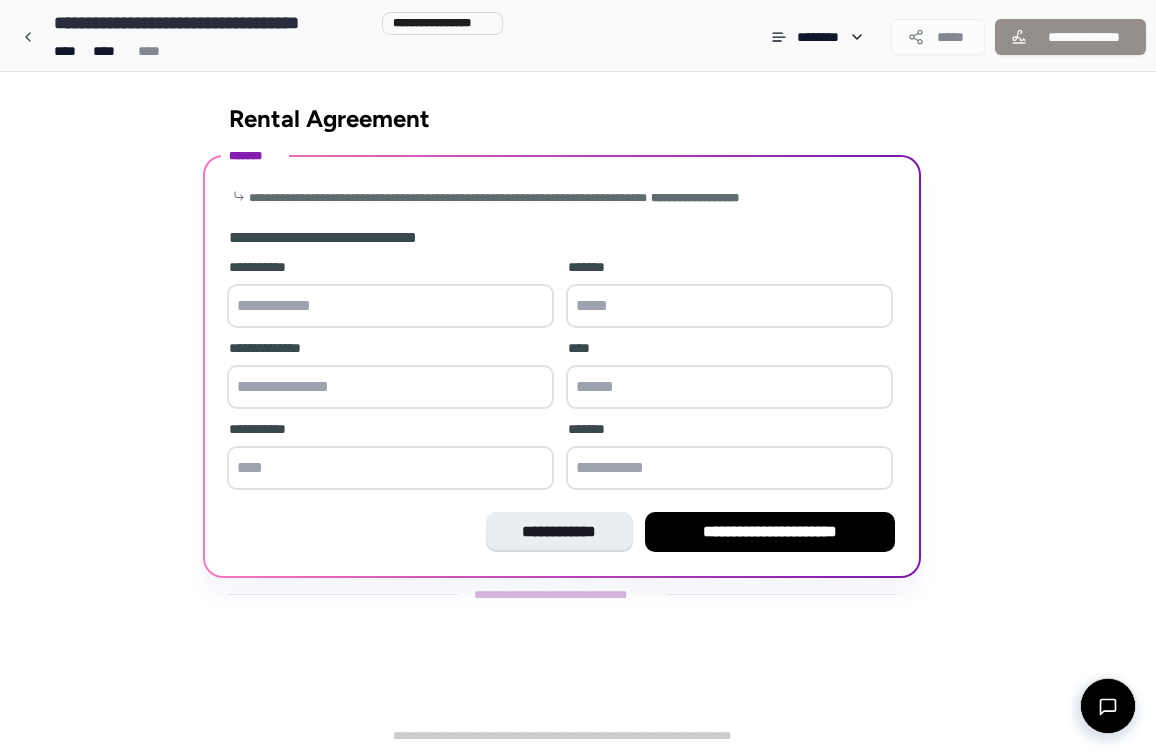 click at bounding box center (390, 306) 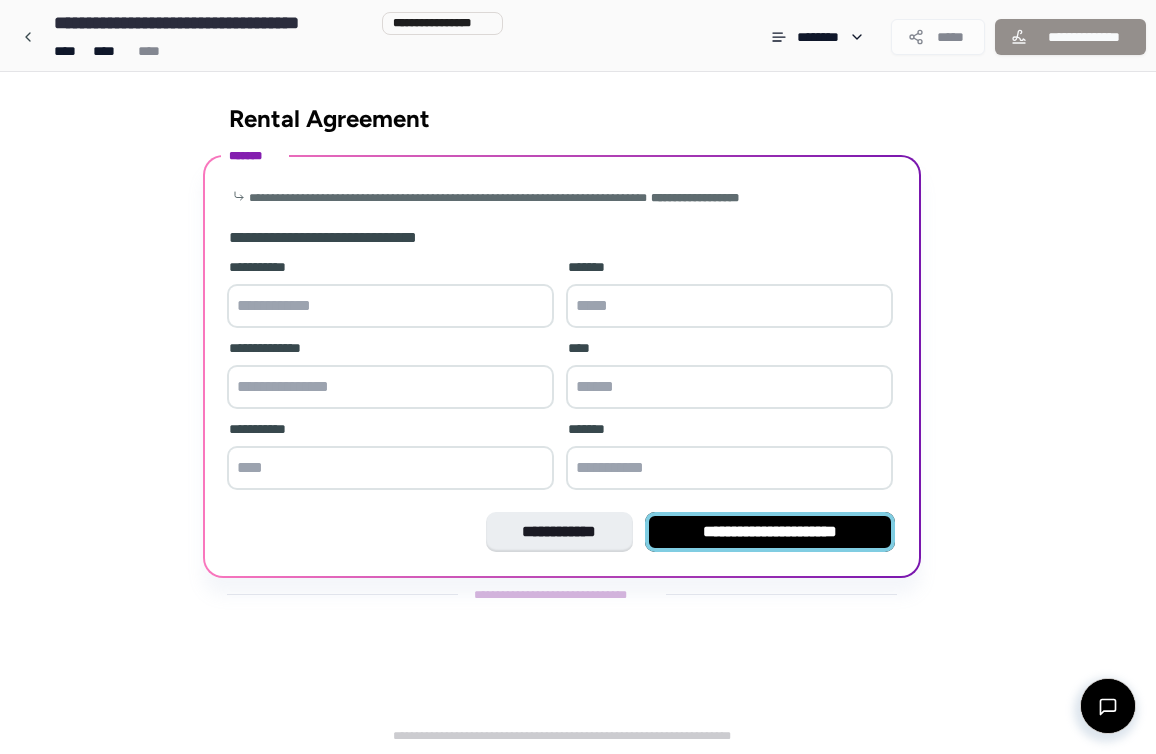 click on "**********" at bounding box center [770, 532] 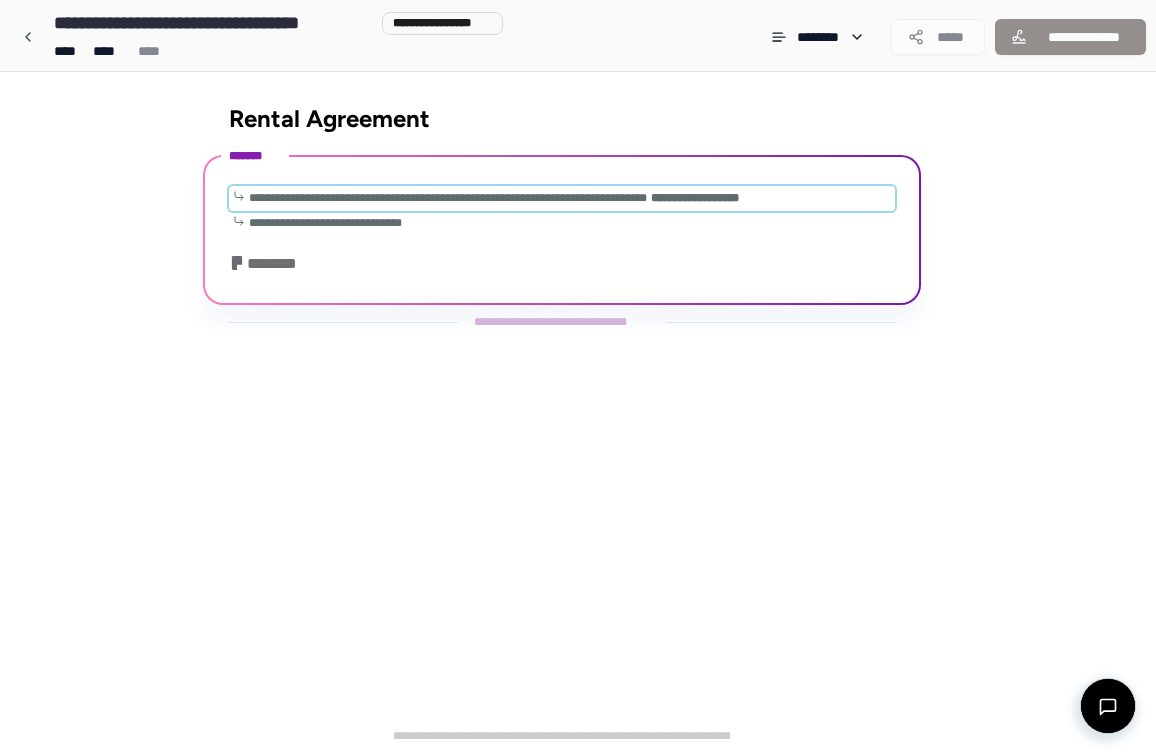 click on "**********" at bounding box center [695, 198] 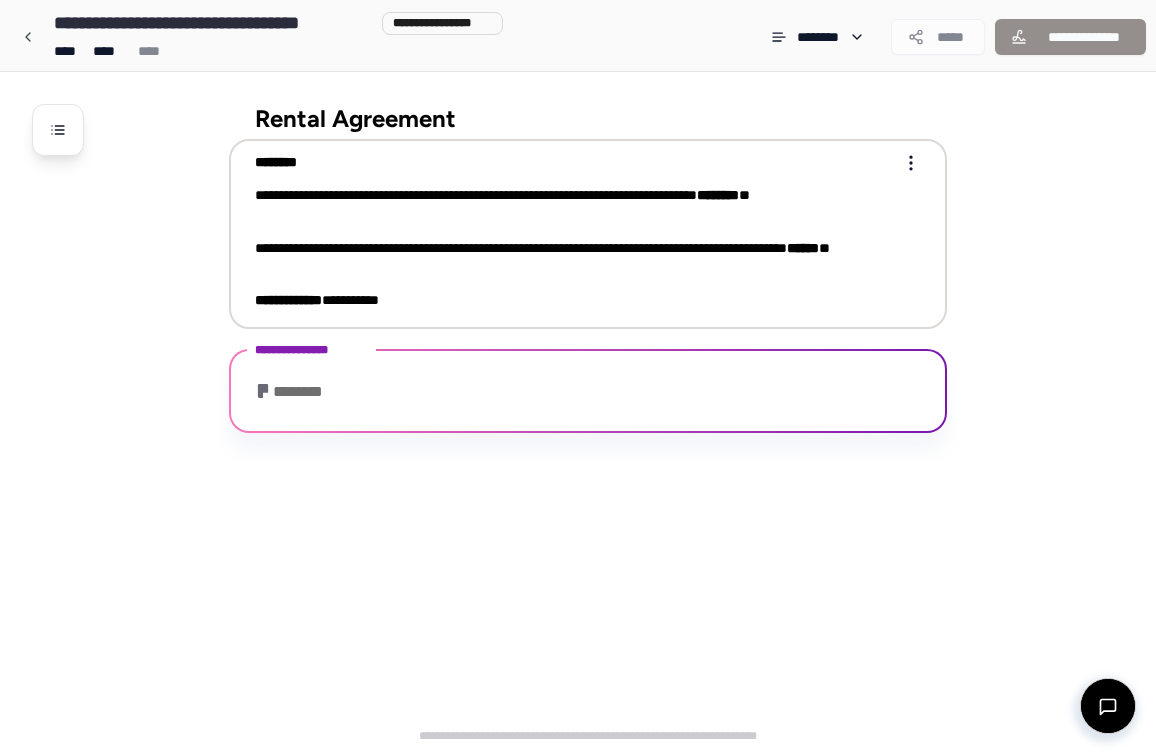 click on "[ADDRESS]" at bounding box center [574, 258] 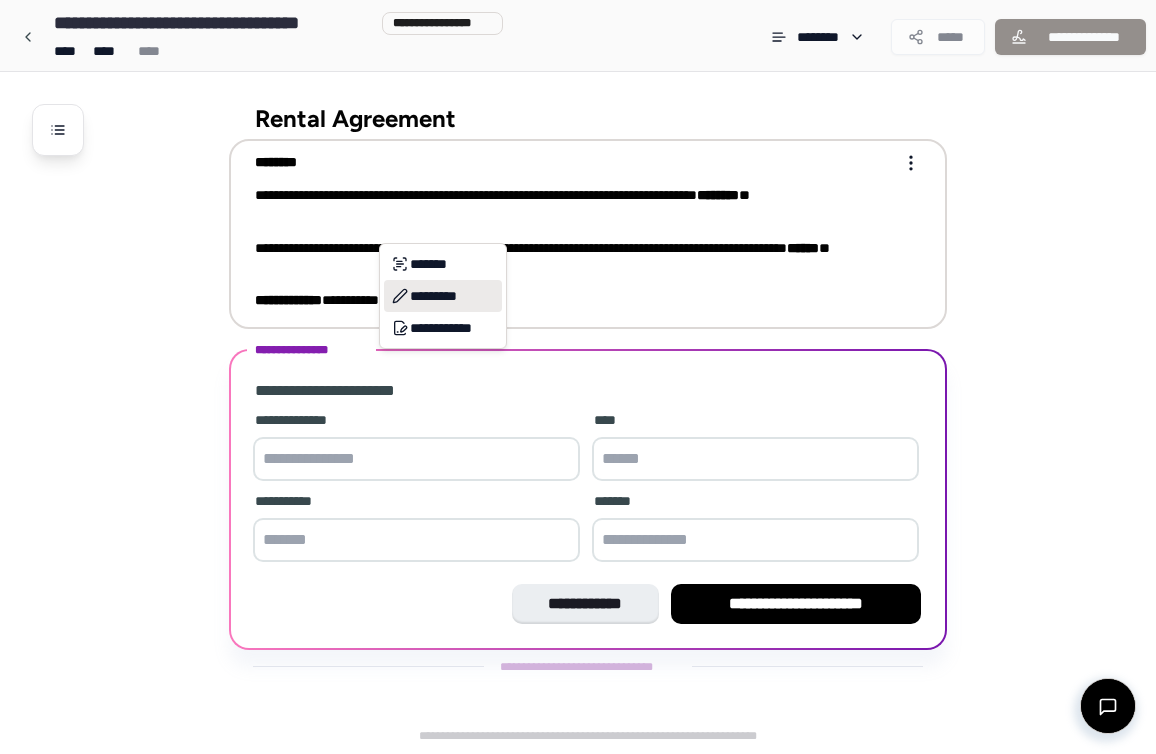 click on "*********" at bounding box center [443, 296] 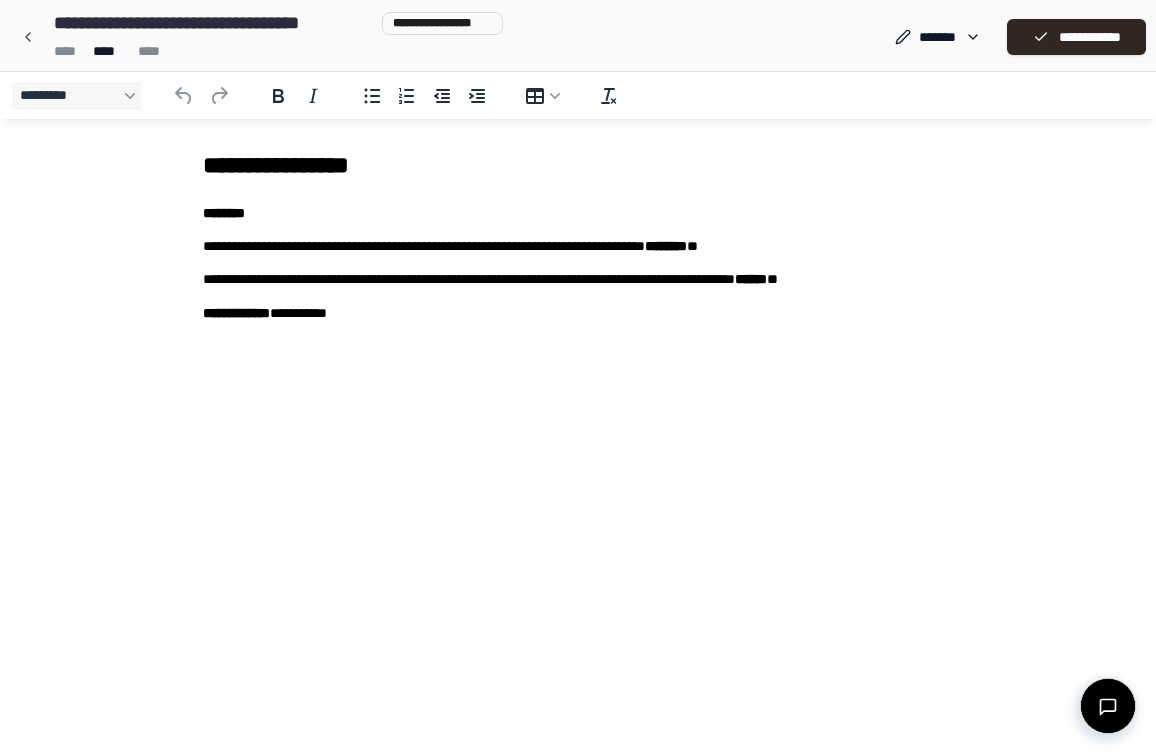 scroll, scrollTop: 0, scrollLeft: 0, axis: both 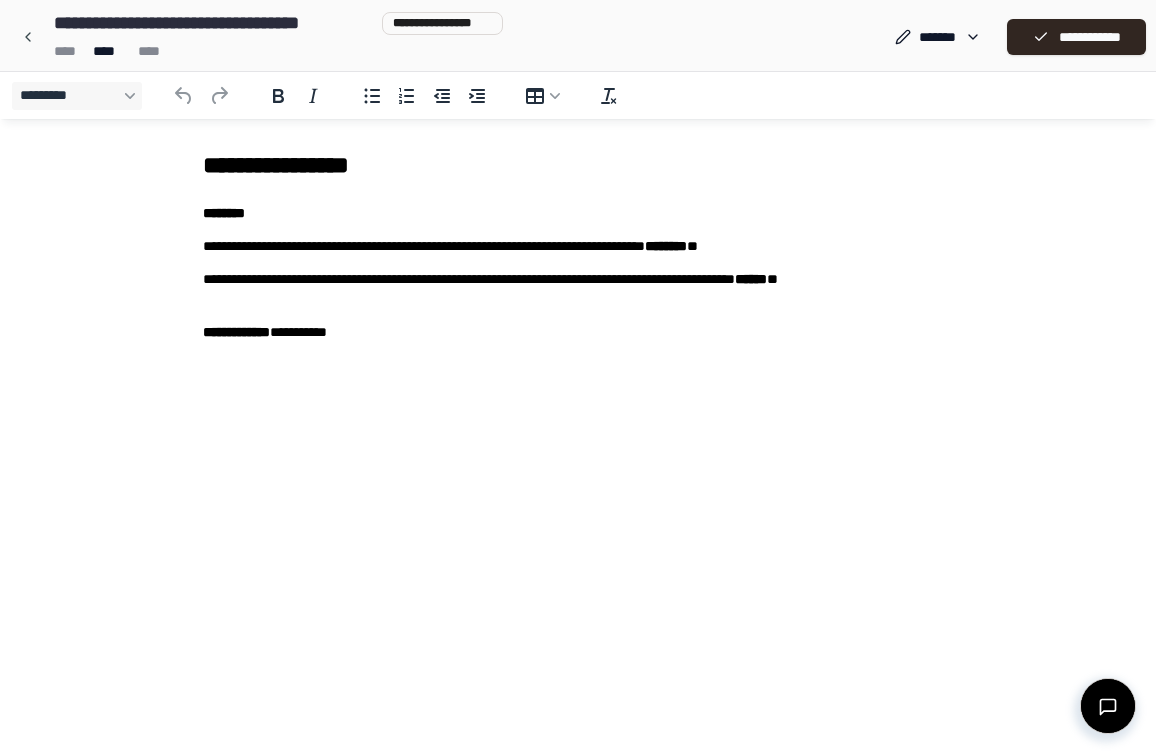 click on "[ADDRESS]" at bounding box center [578, 246] 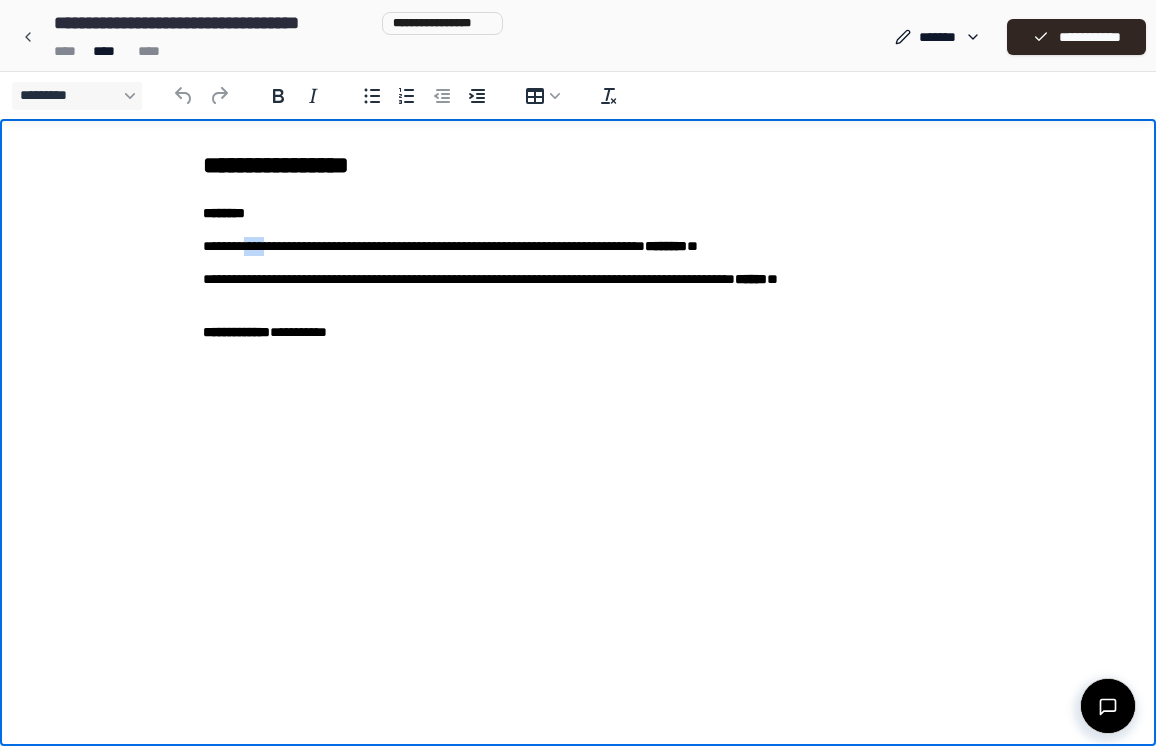 drag, startPoint x: 251, startPoint y: 244, endPoint x: 289, endPoint y: 244, distance: 38 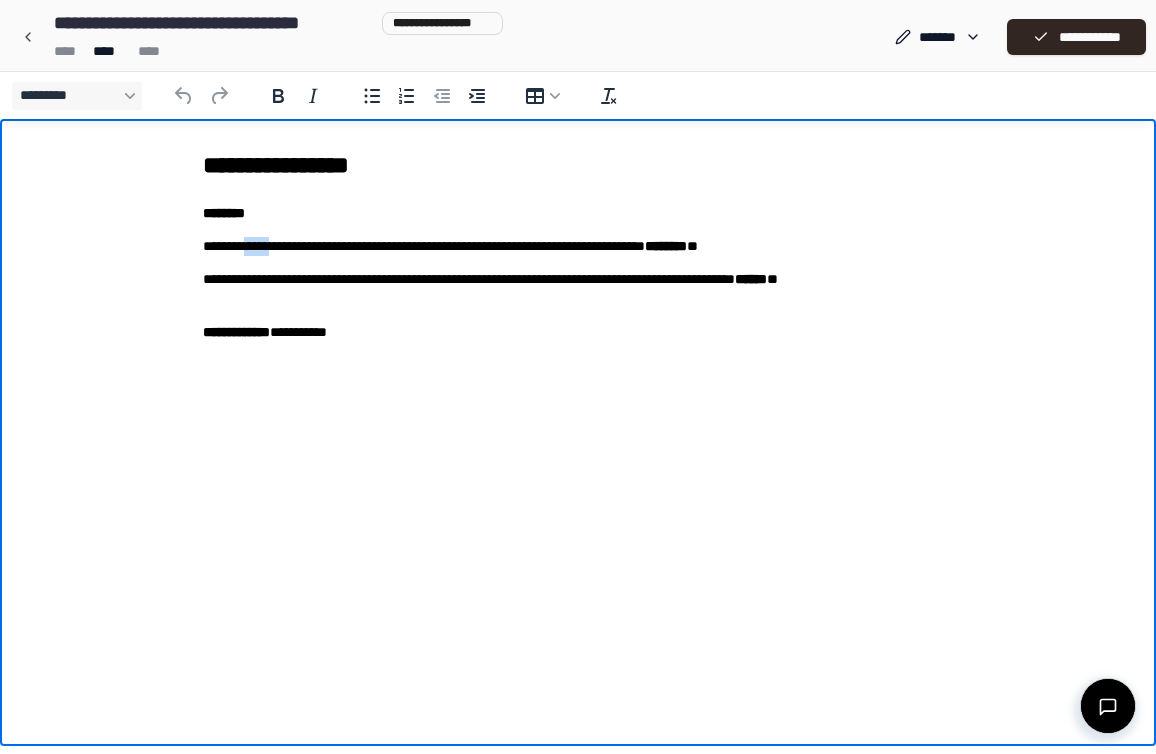 type 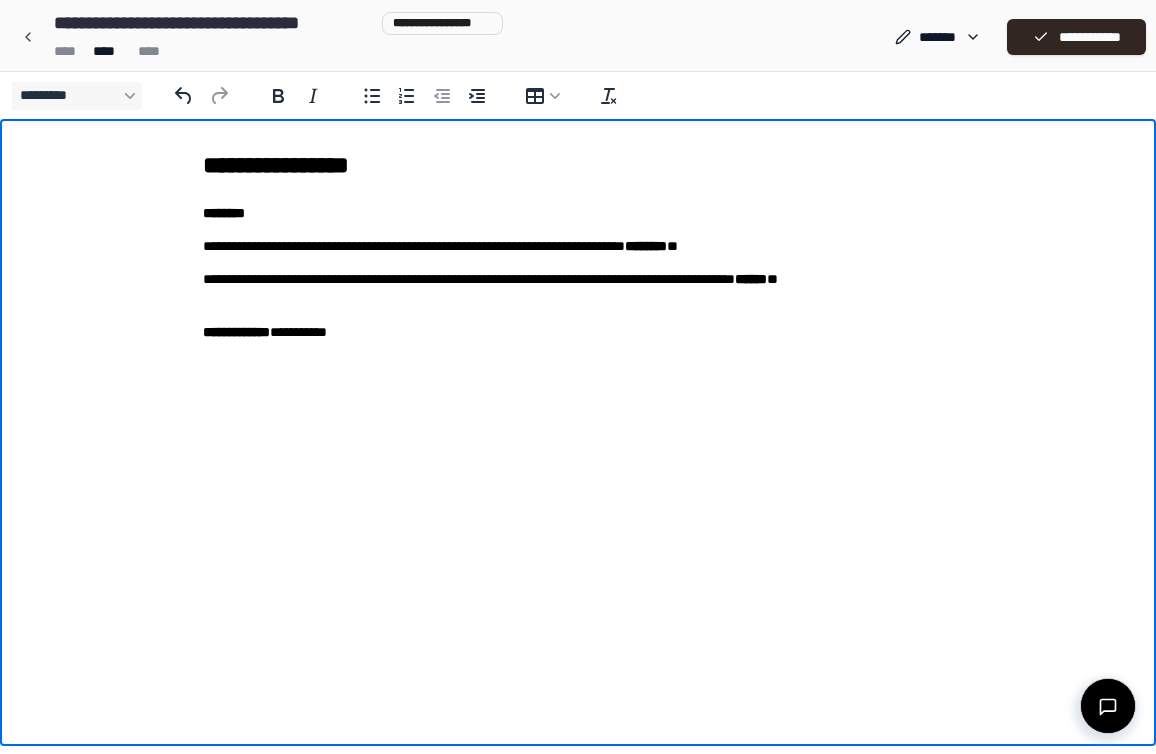 click on "**********" at bounding box center (578, 165) 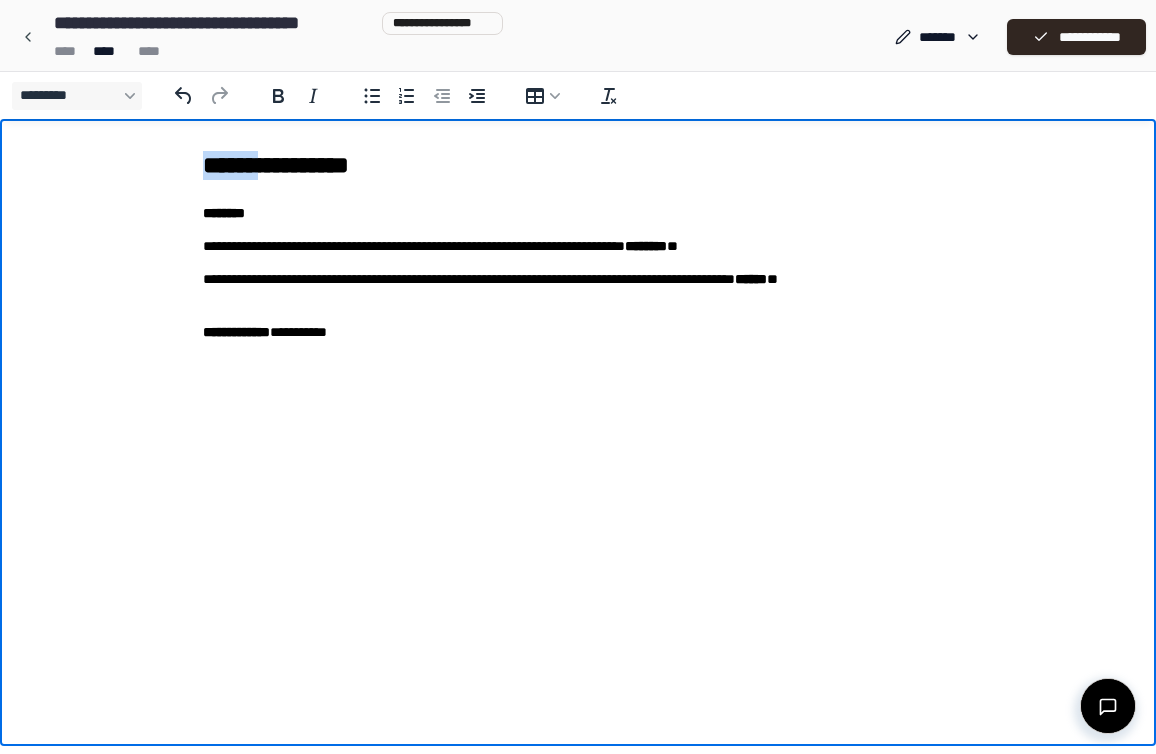 click on "**********" at bounding box center (578, 165) 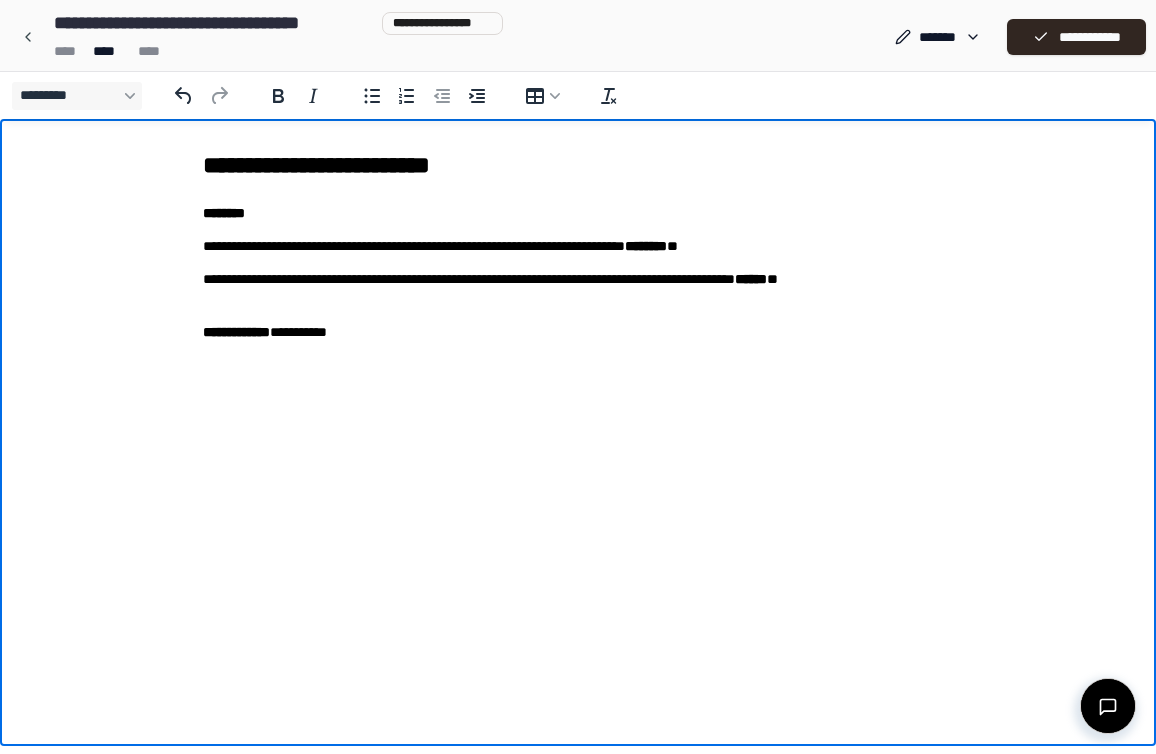 click on "**********" at bounding box center [578, 165] 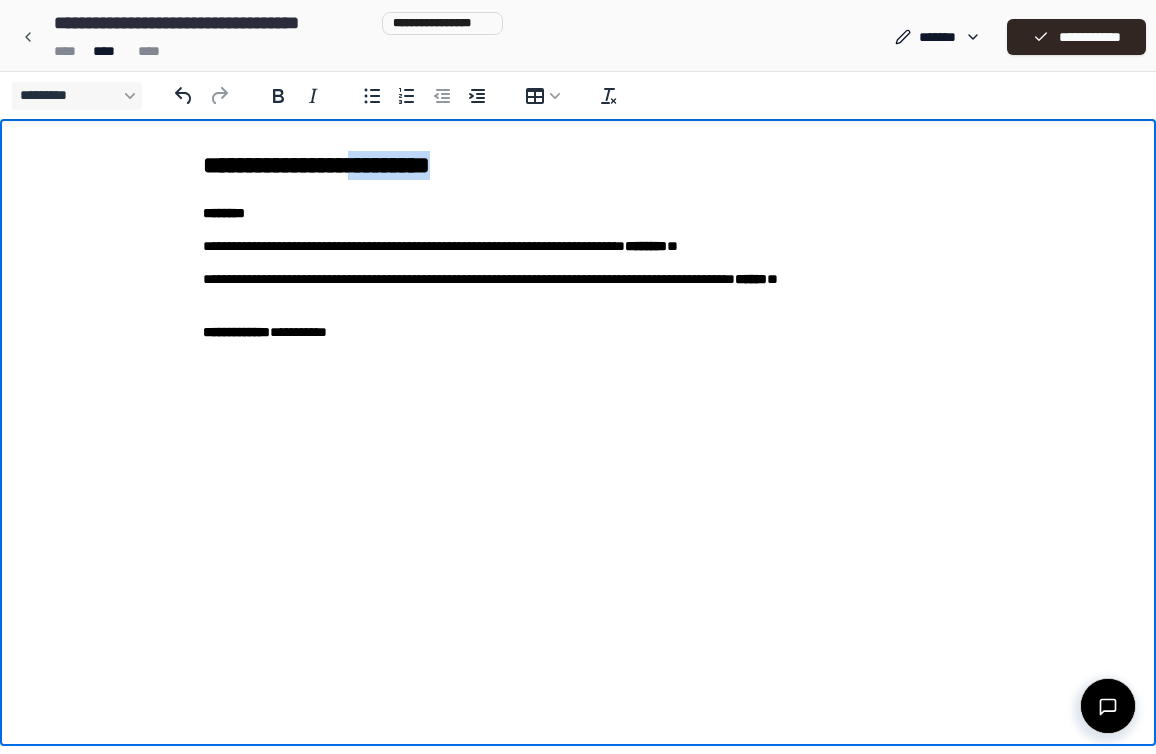 click on "**********" at bounding box center (578, 165) 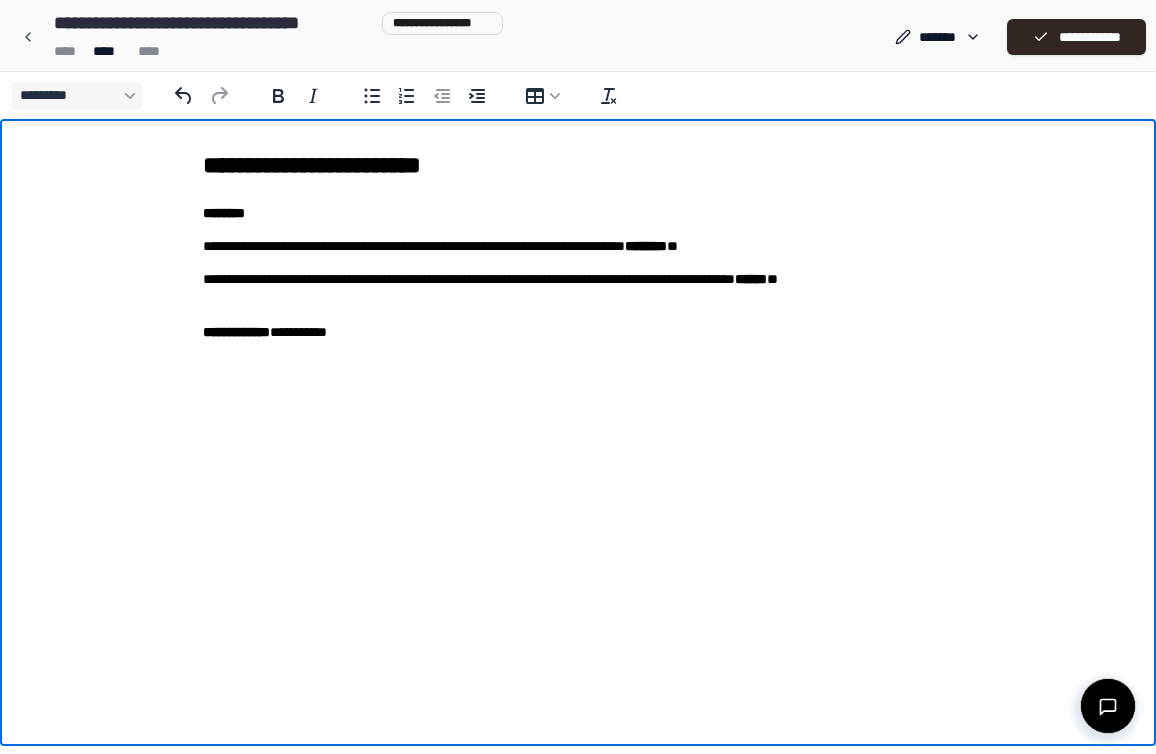 click on "[ADDRESS]" at bounding box center [578, 246] 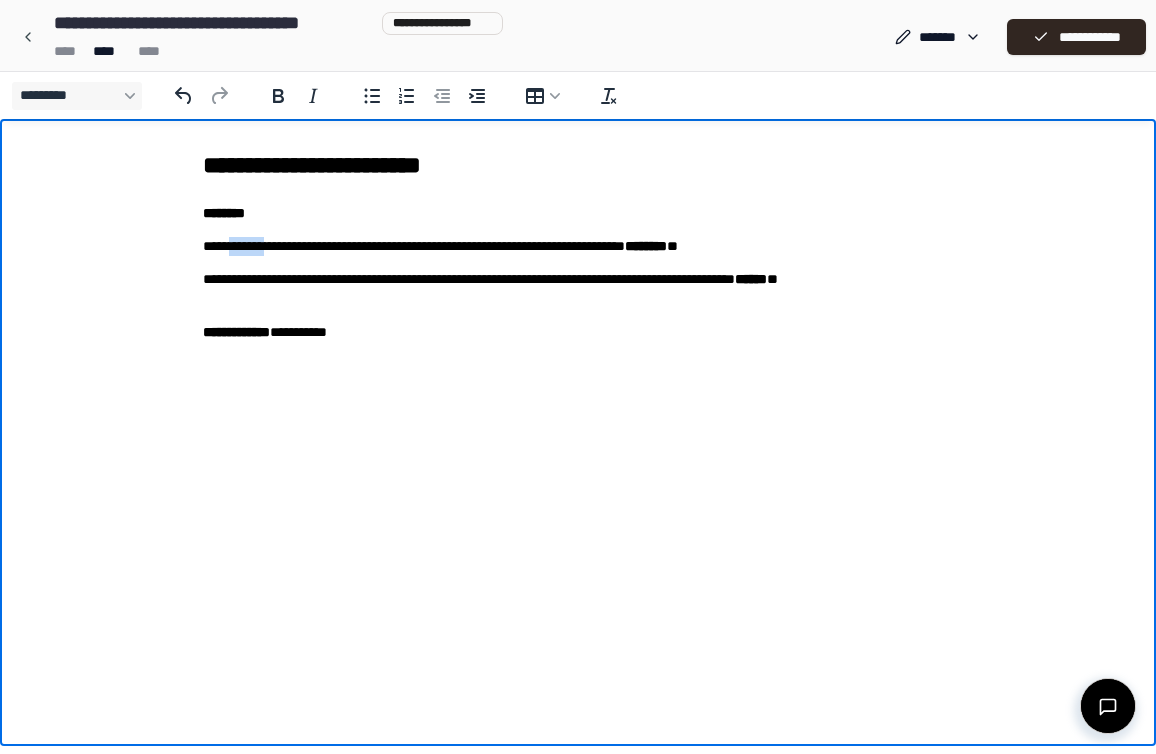 click on "[ADDRESS]" at bounding box center [578, 246] 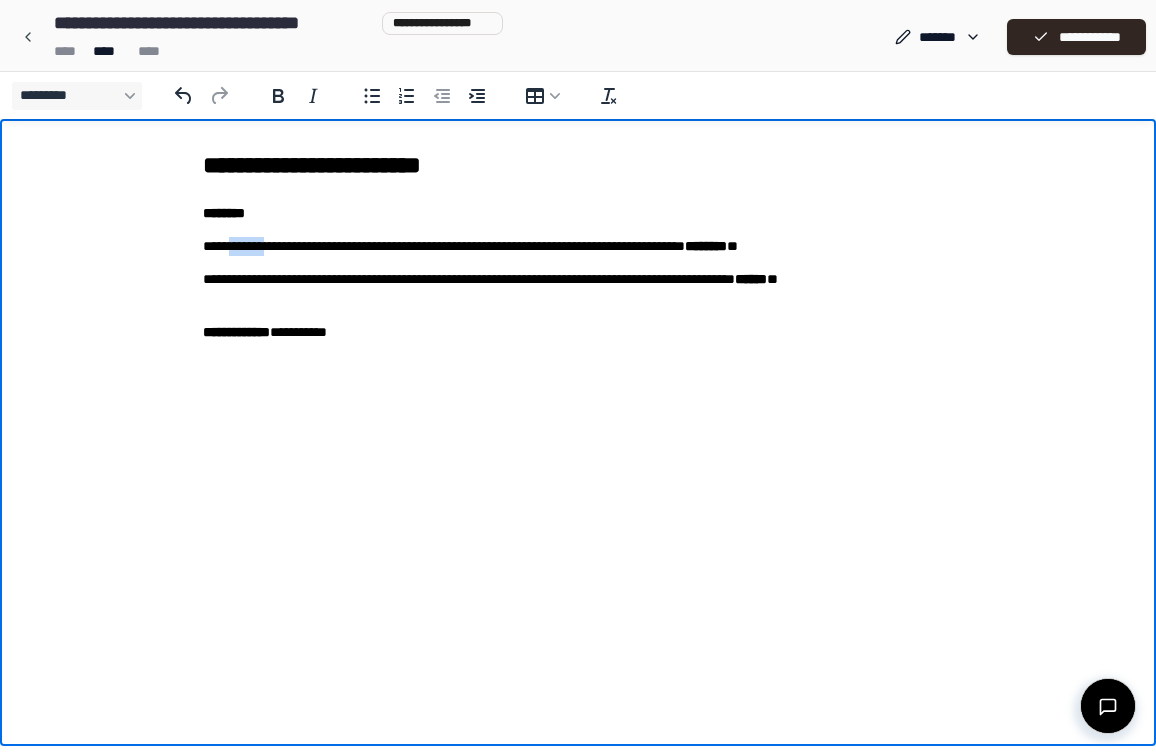 click on "[FIRST] [LAST] [CITY] [STATE]" at bounding box center (578, 246) 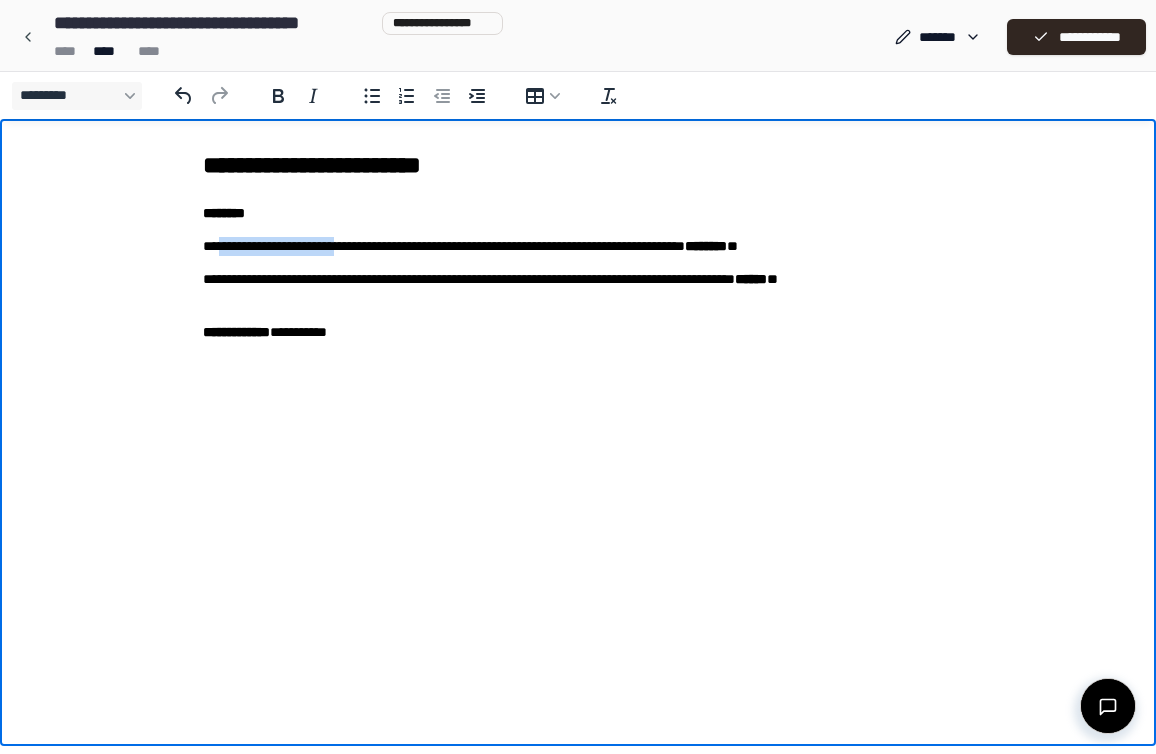 drag, startPoint x: 220, startPoint y: 246, endPoint x: 367, endPoint y: 245, distance: 147.0034 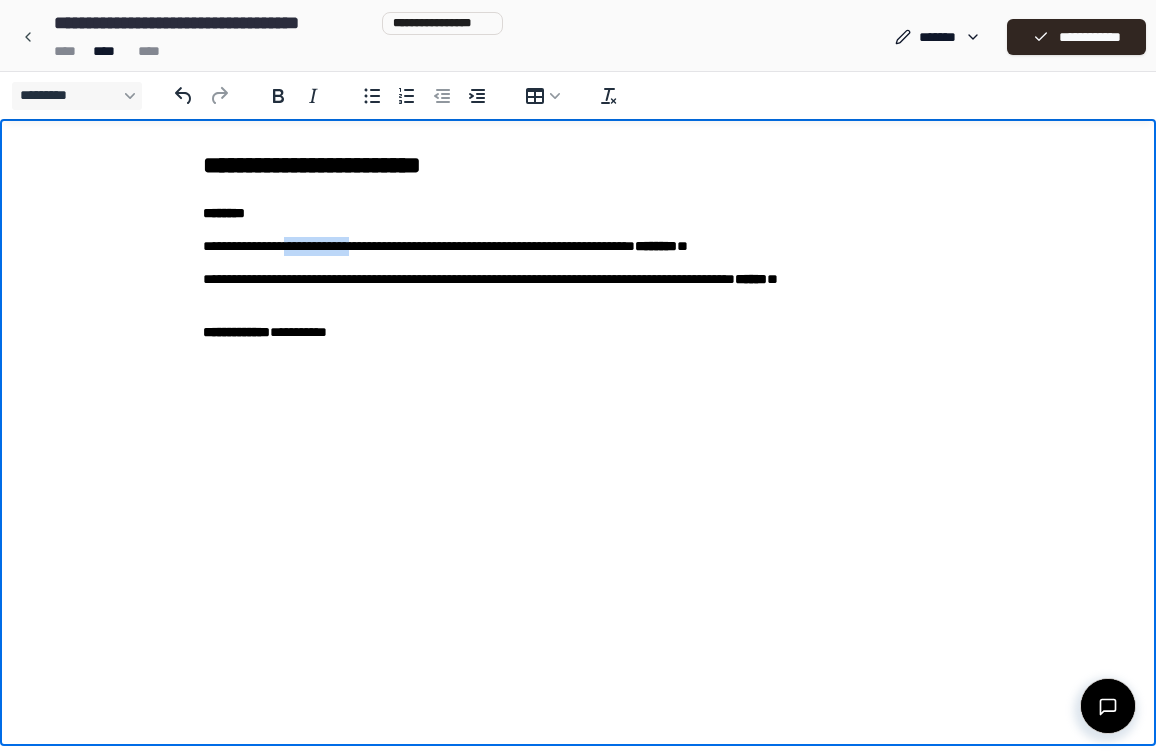 click on "[ADDRESS]" at bounding box center [578, 246] 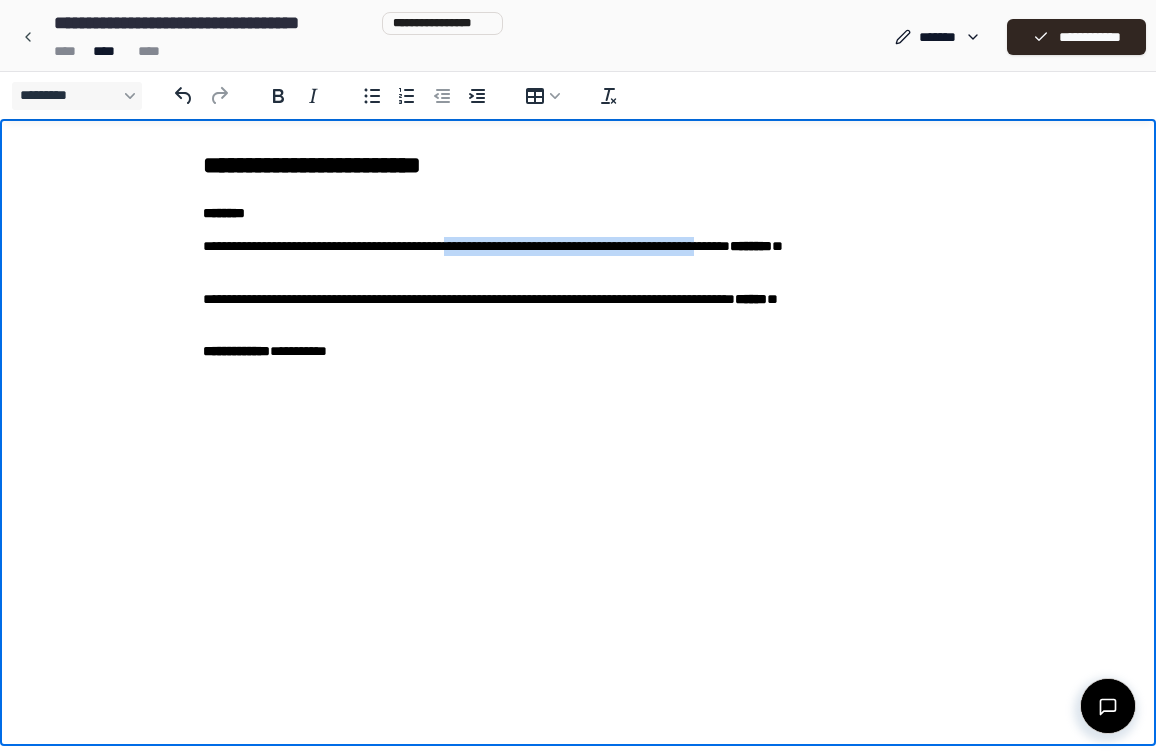 click on "[ADDRESS]" at bounding box center (578, 256) 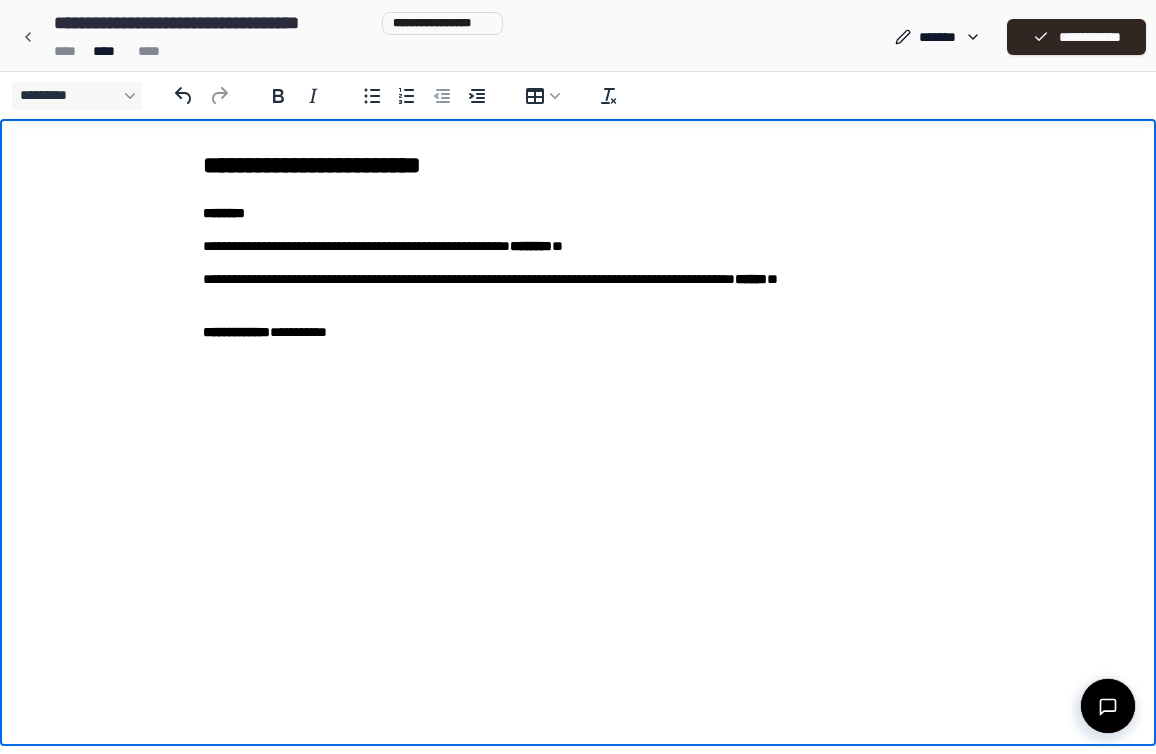 click on "********" at bounding box center [531, 246] 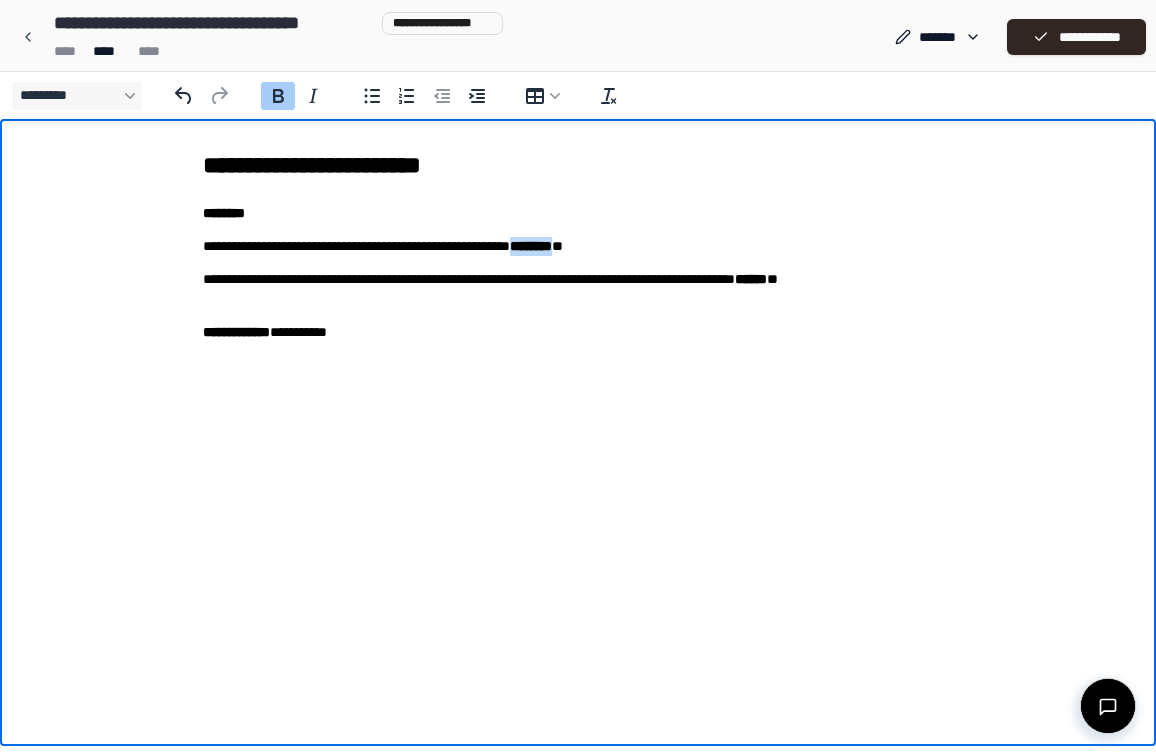 click on "********" at bounding box center [531, 246] 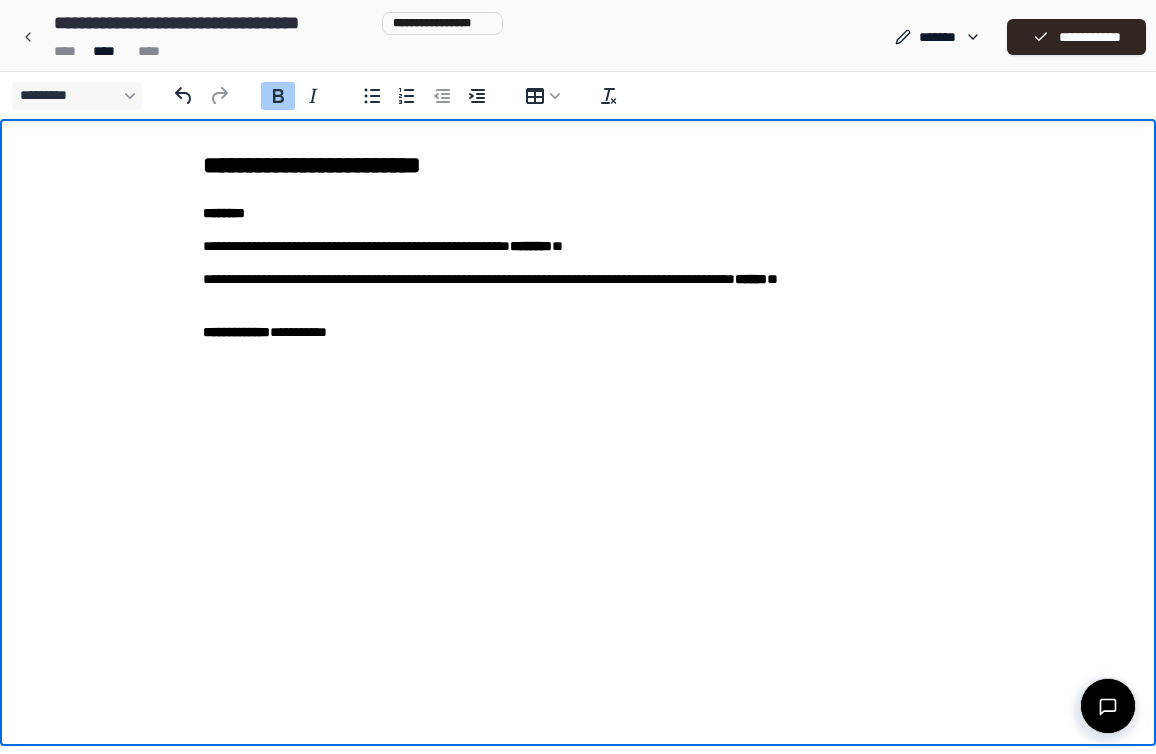click on "[ADDRESS]" at bounding box center (578, 289) 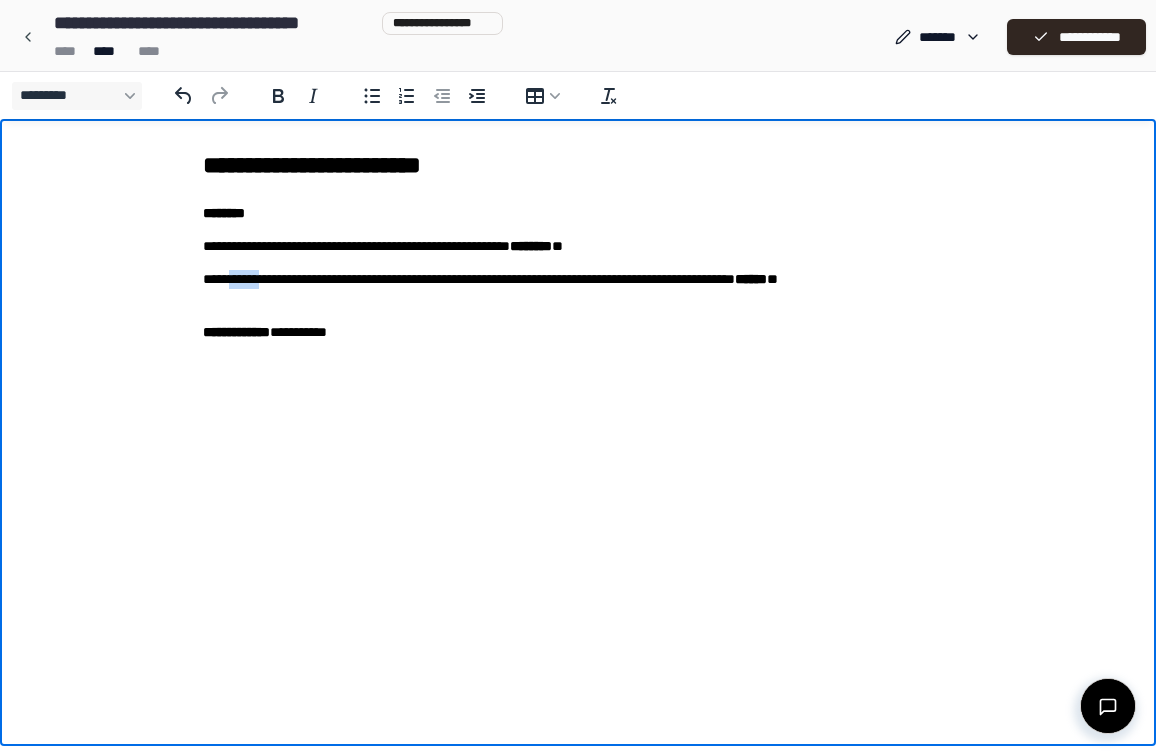 click on "[ADDRESS]" at bounding box center [578, 289] 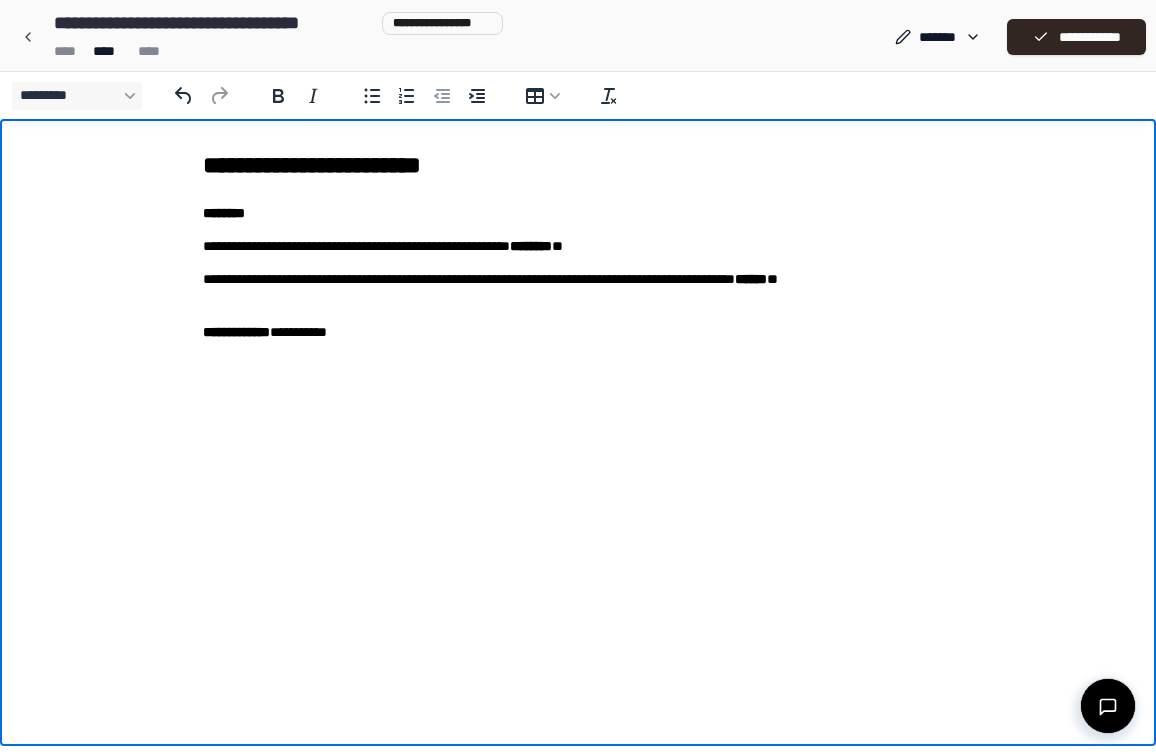 click on "[FIRST] [LAST] [CITY] [STATE]" at bounding box center [578, 246] 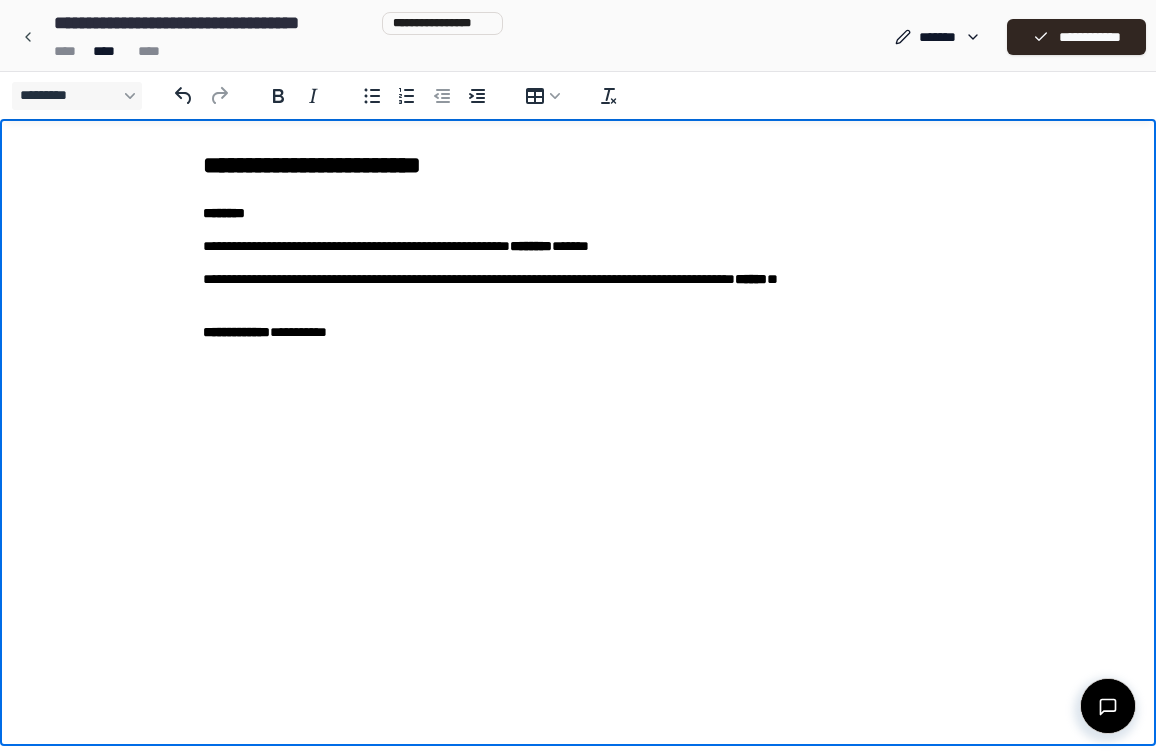 click on "[FIRST] [LAST] [CITY] [STATE]" at bounding box center (578, 246) 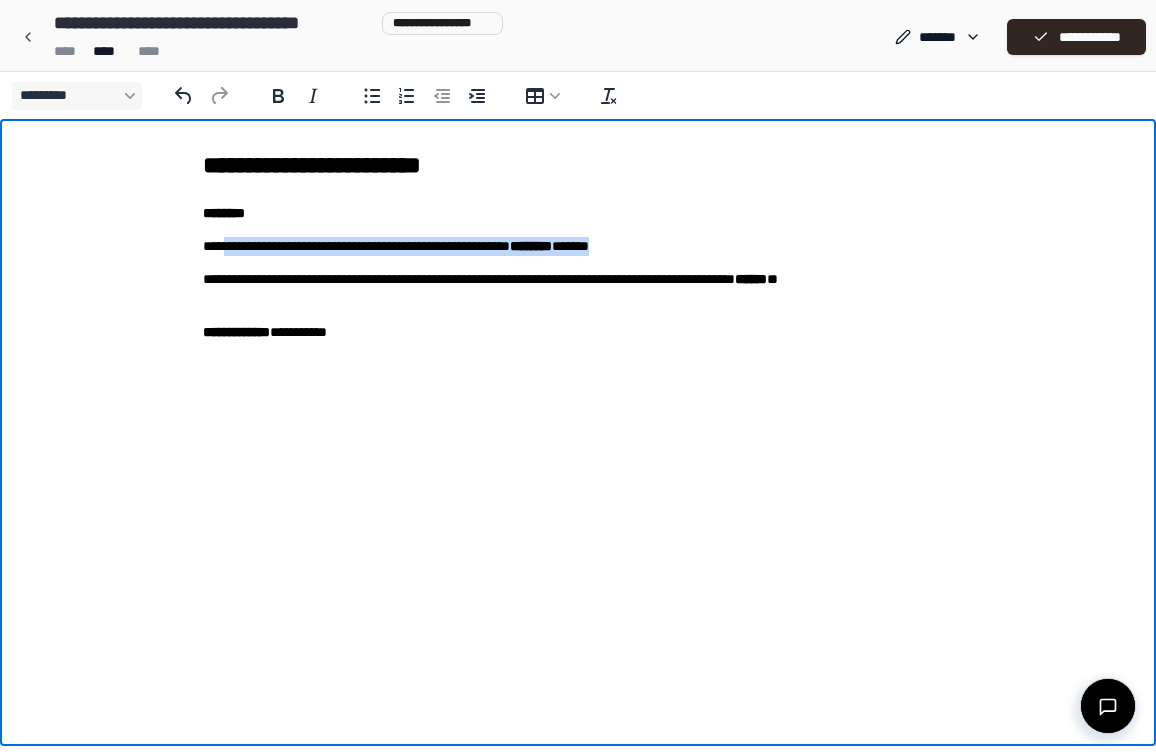 drag, startPoint x: 227, startPoint y: 248, endPoint x: 728, endPoint y: 248, distance: 501 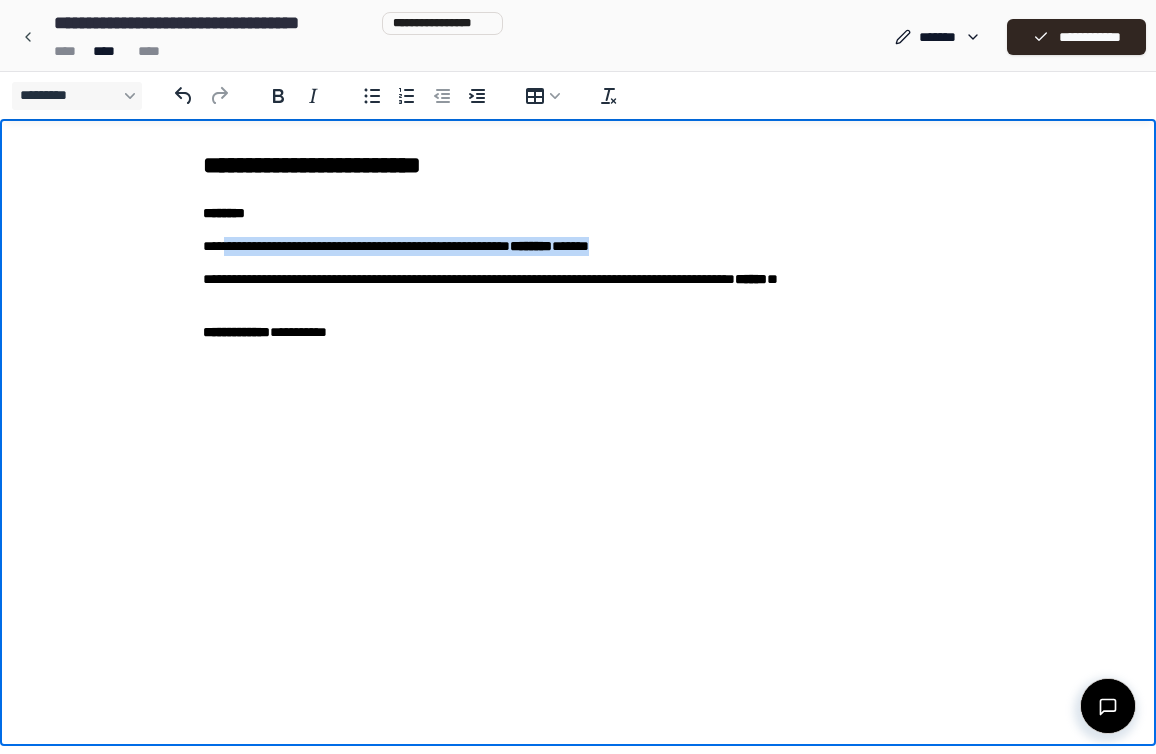 copy on "[FIRST] [LAST] [CITY] [STATE]" 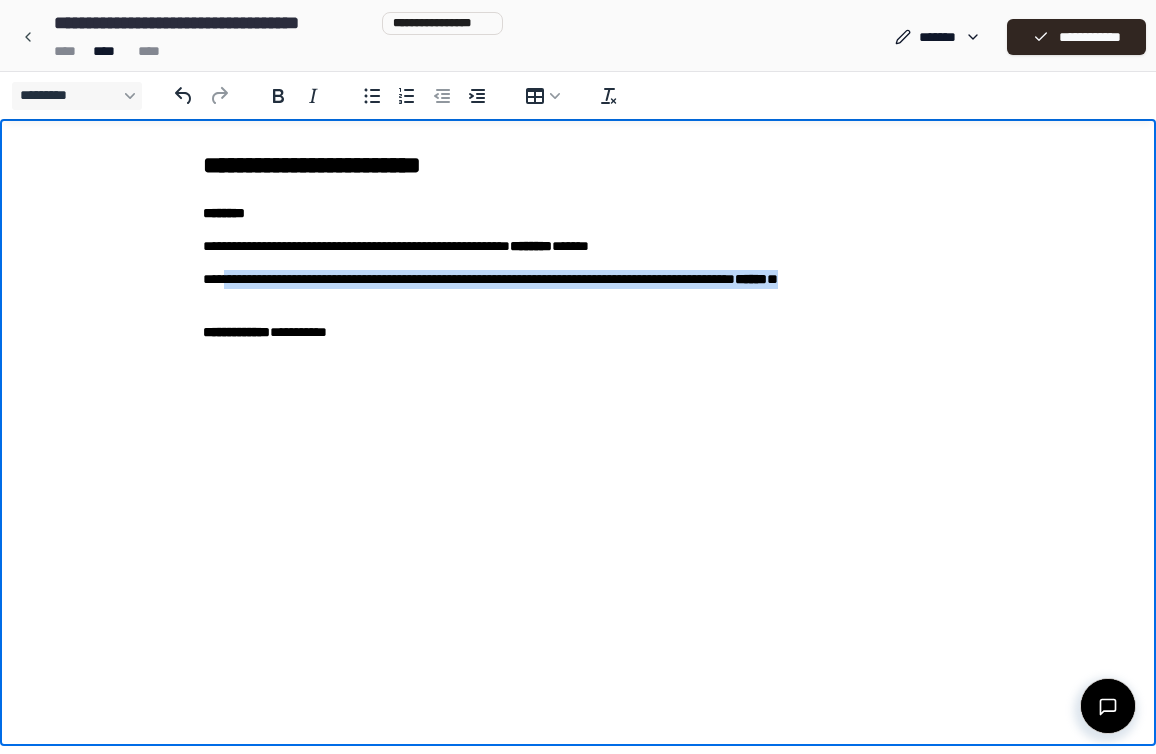 drag, startPoint x: 381, startPoint y: 297, endPoint x: 223, endPoint y: 287, distance: 158.31615 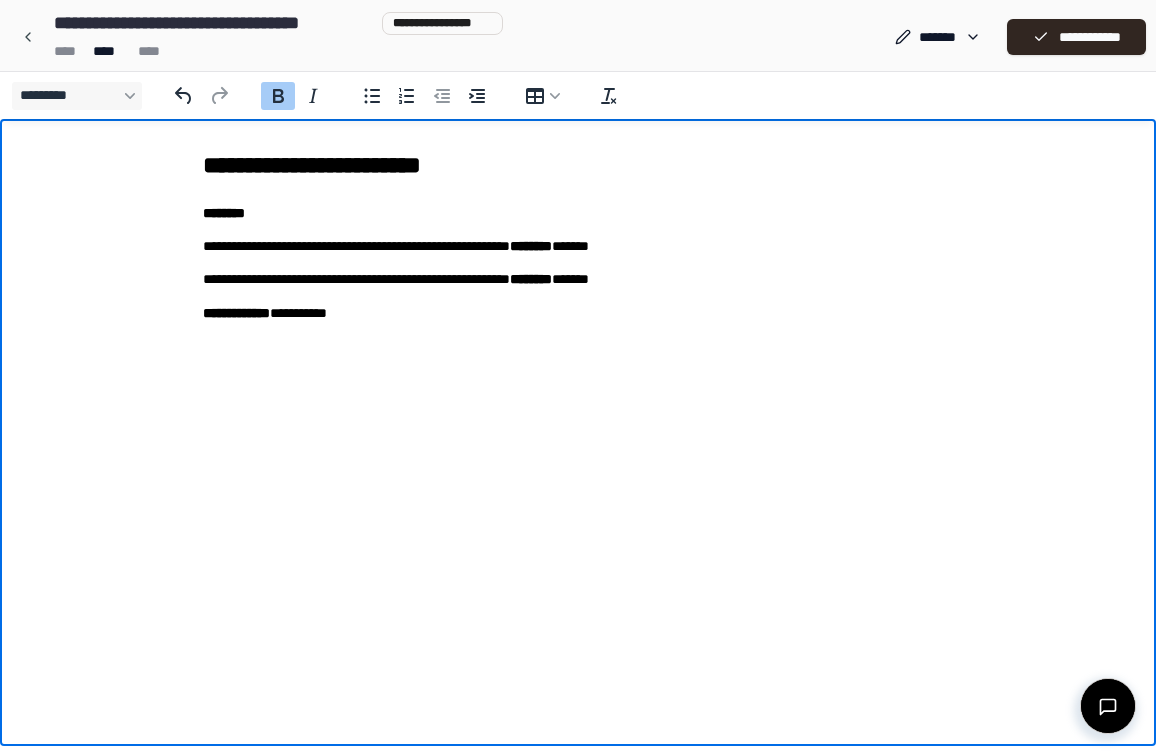 click on "********" at bounding box center (531, 279) 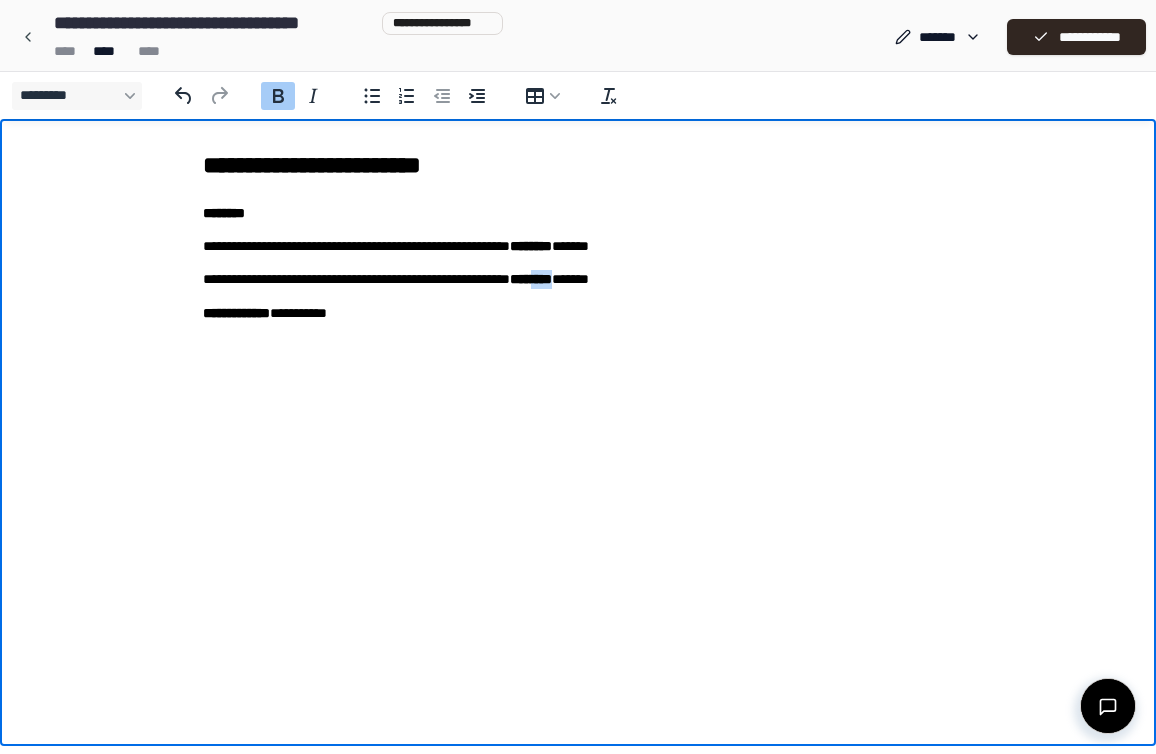 click on "********" at bounding box center (531, 279) 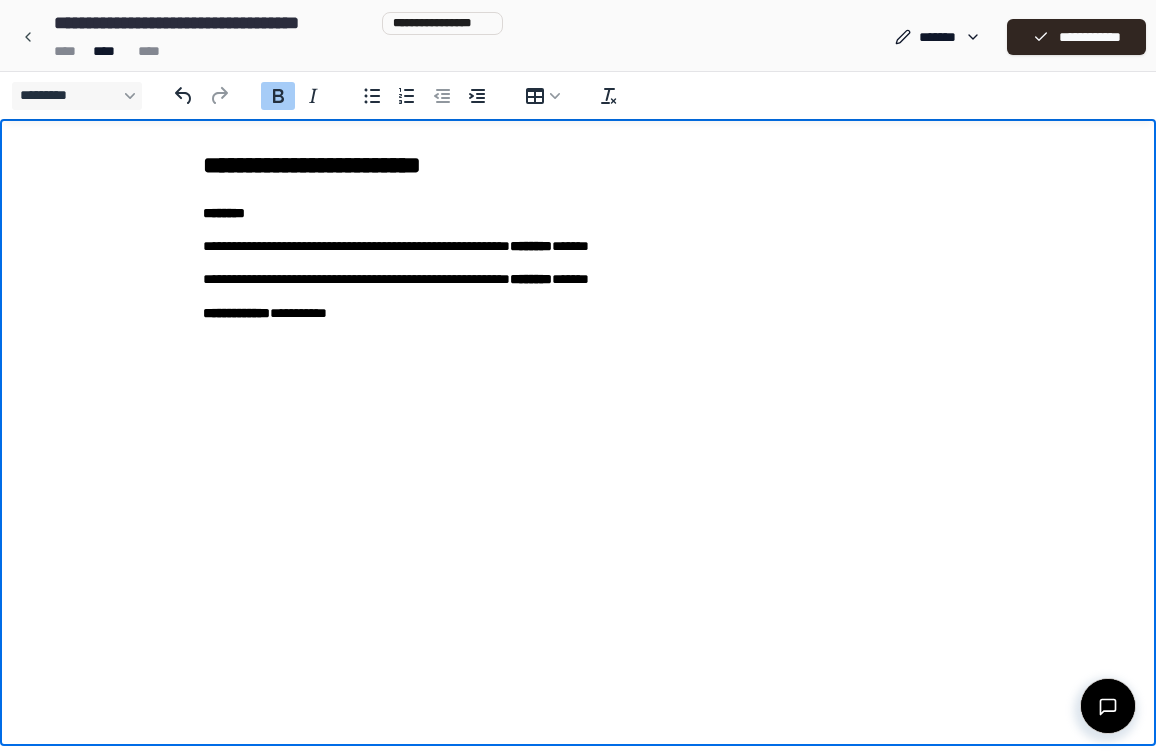 click on "[FIRST] [LAST] [CITY] [STATE]" at bounding box center [578, 279] 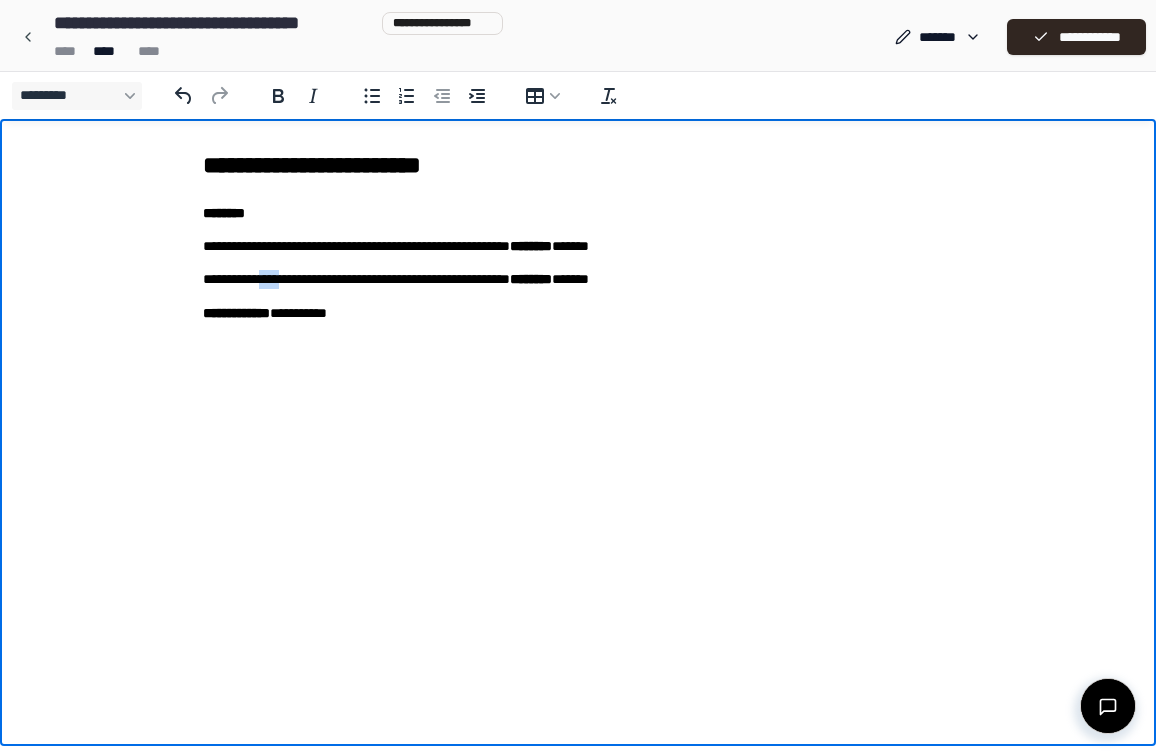 click on "[FIRST] [LAST] [CITY] [STATE]" at bounding box center [578, 279] 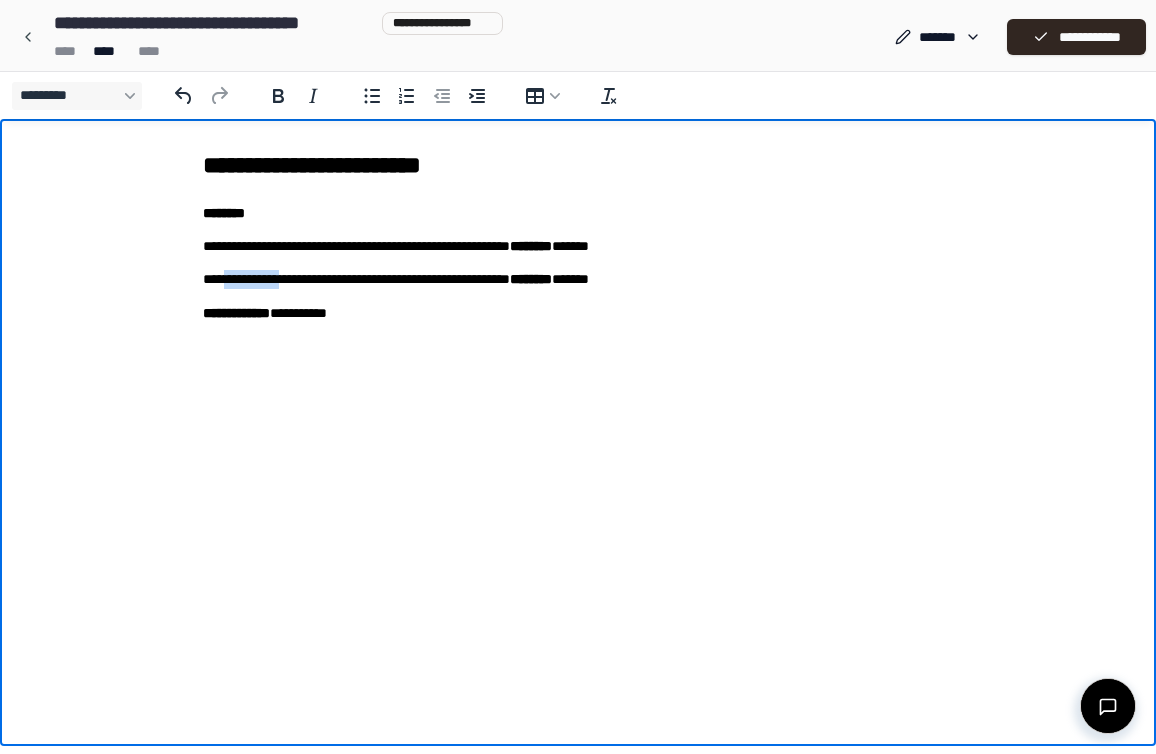click on "[FIRST] [LAST] [CITY] [STATE]" at bounding box center (578, 279) 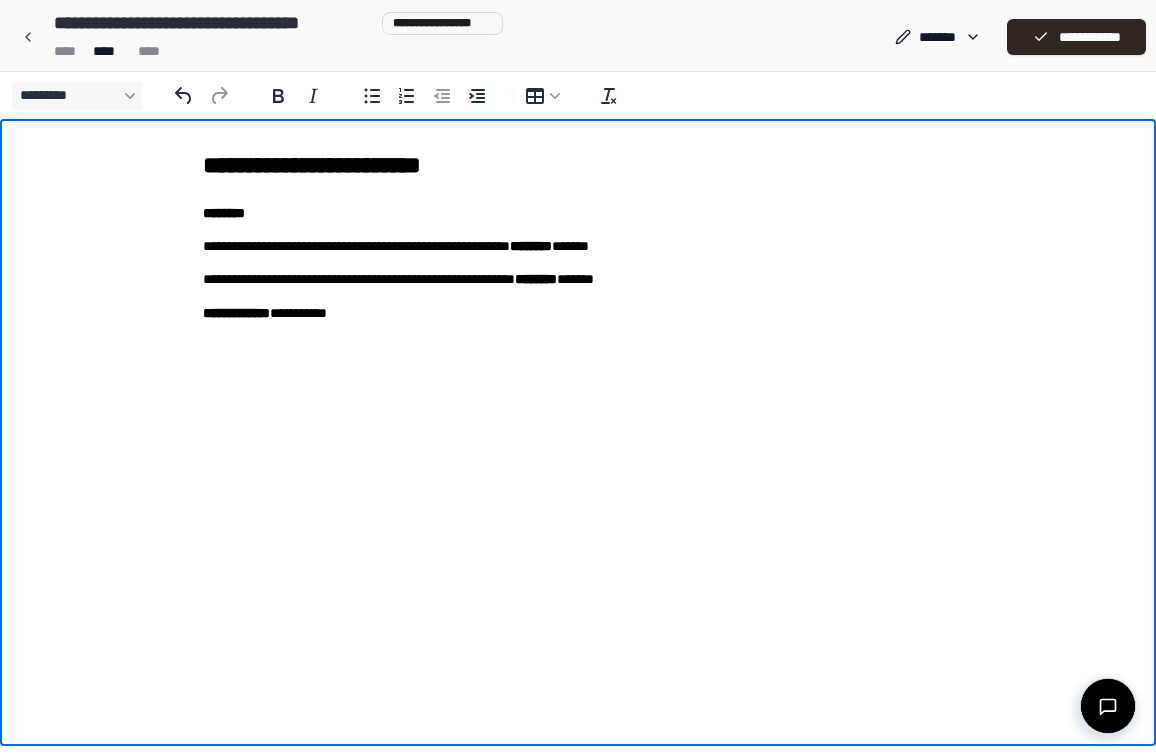 click on "[FIRST] [LAST] [CITY] [STATE]" at bounding box center [578, 279] 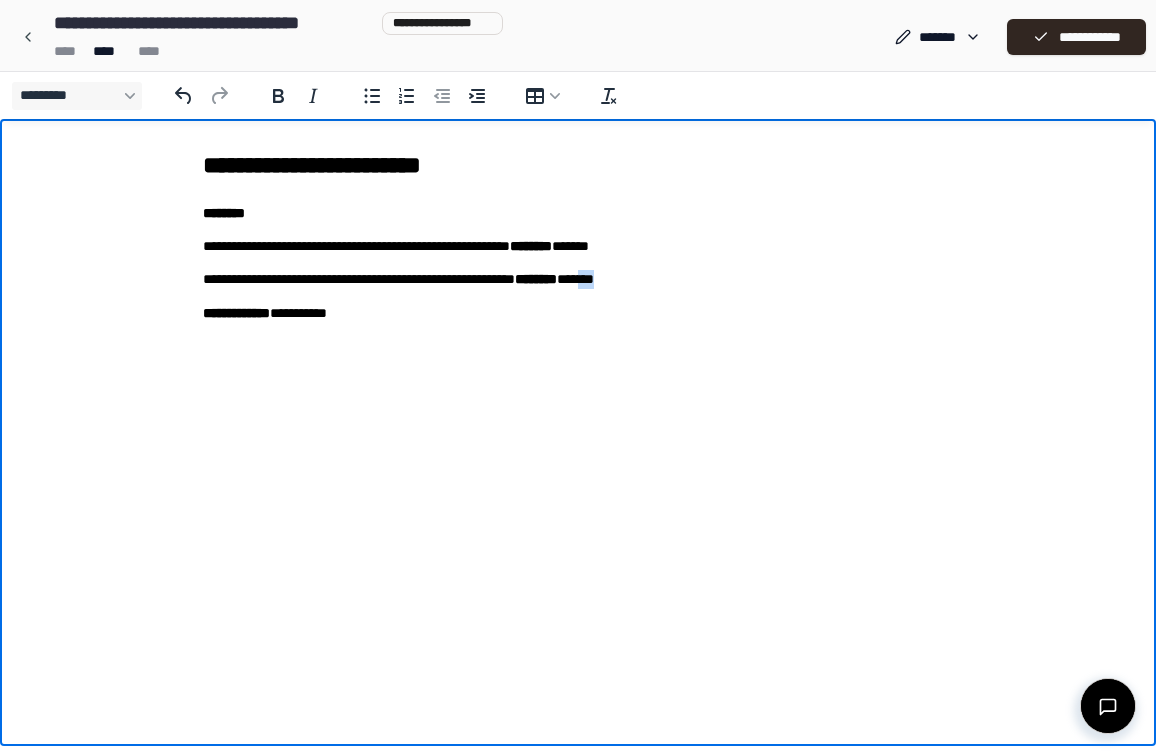 click on "[FIRST] [LAST] [CITY] [STATE]" at bounding box center [578, 279] 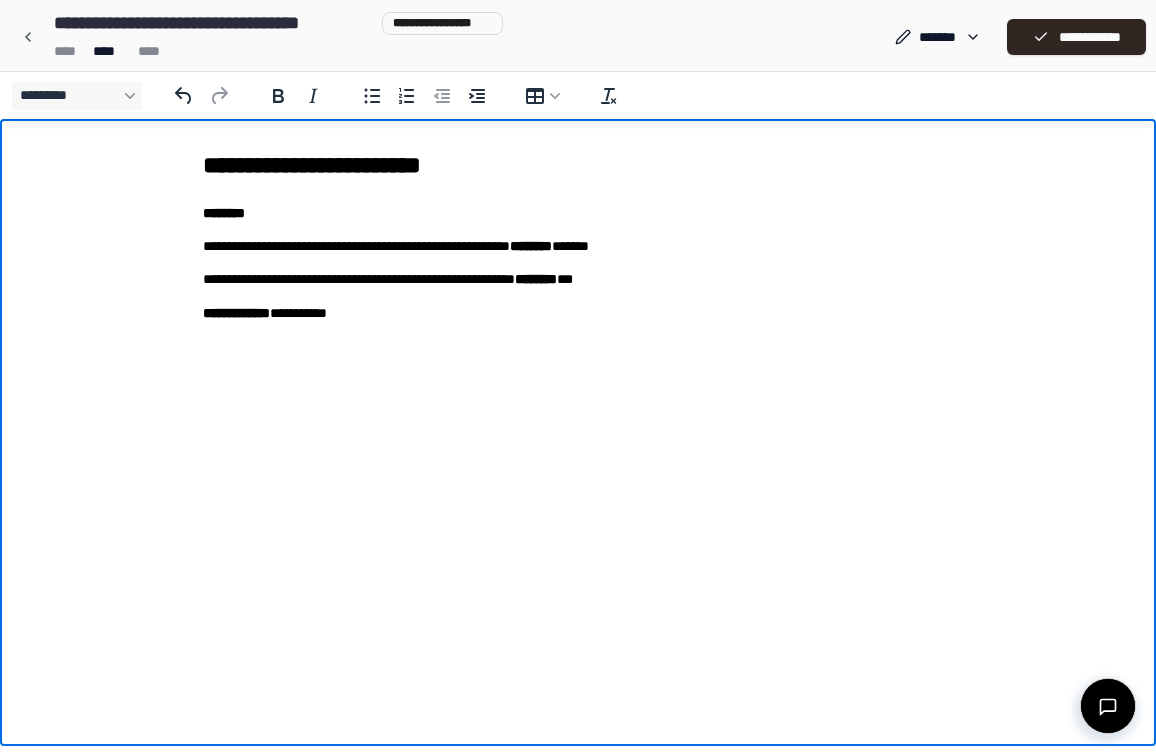 click on "[FIRST] [LAST] [CITY] [STATE] [ADDRESS]" at bounding box center [578, 236] 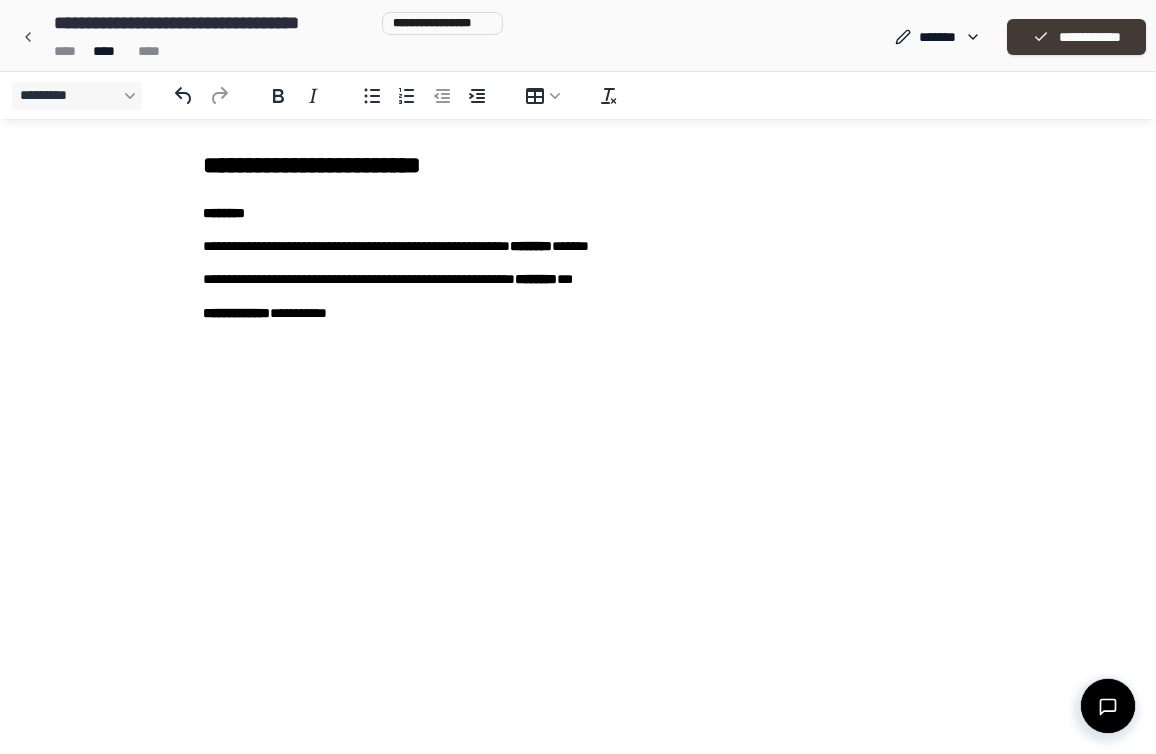 click on "**********" at bounding box center (1076, 37) 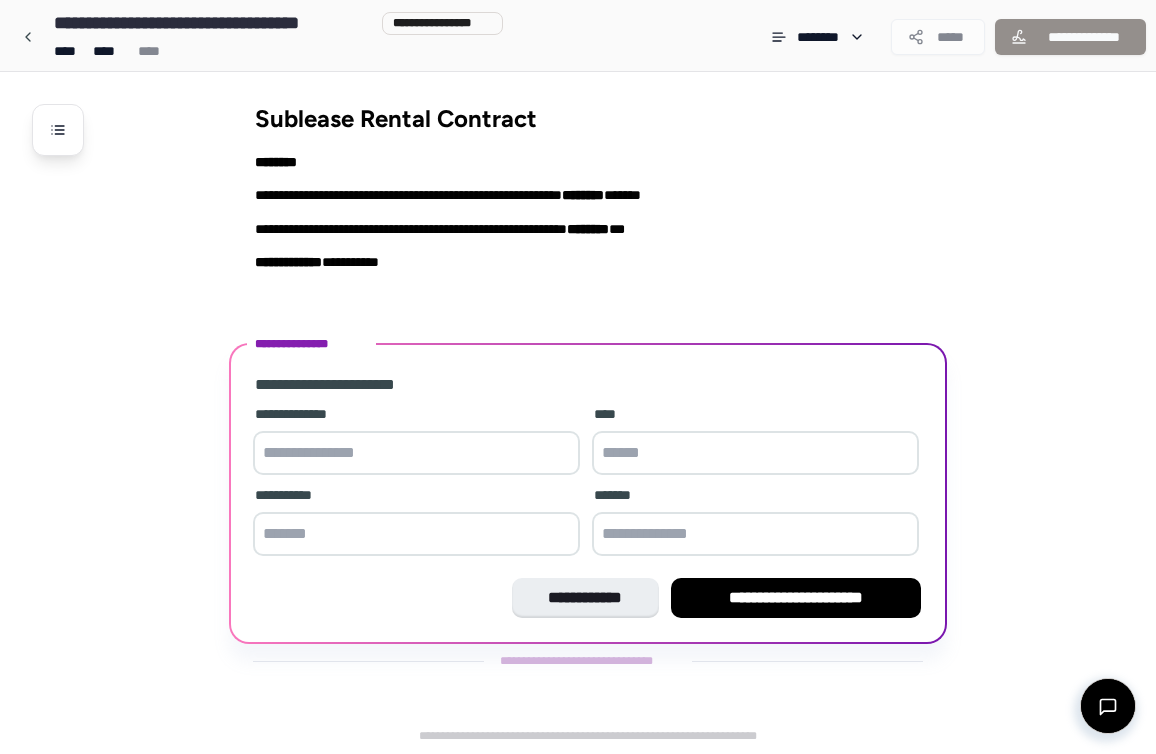 click at bounding box center [416, 453] 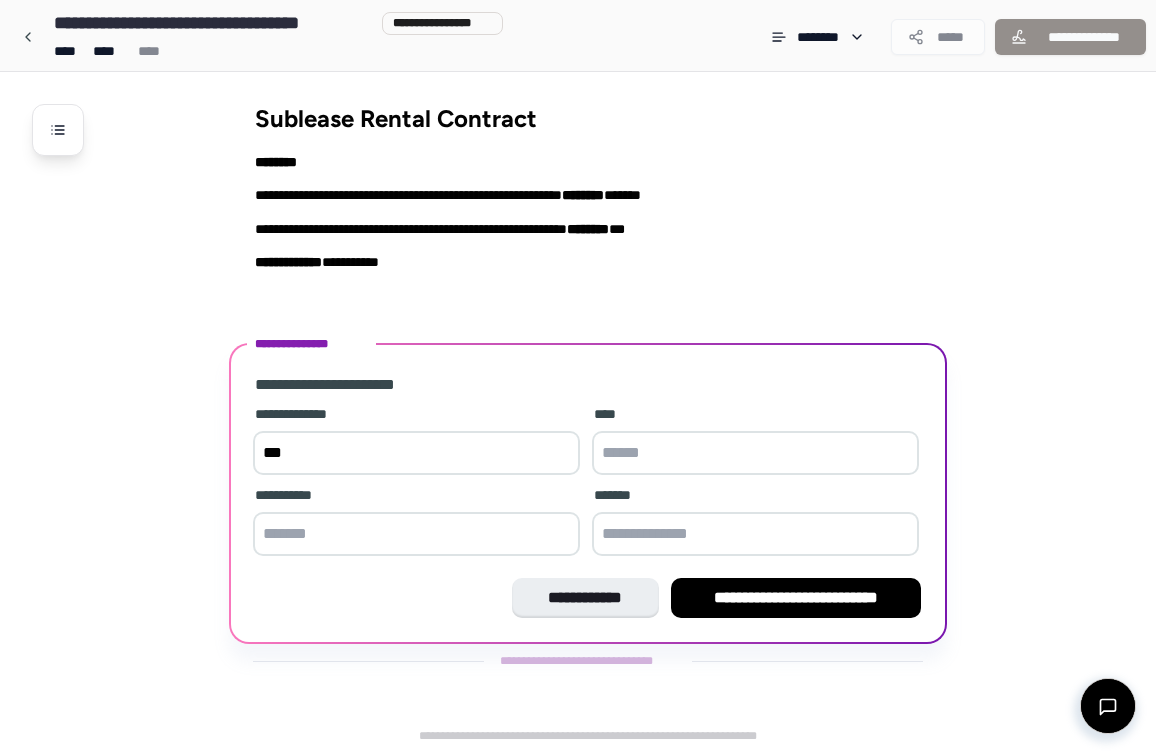 type on "***" 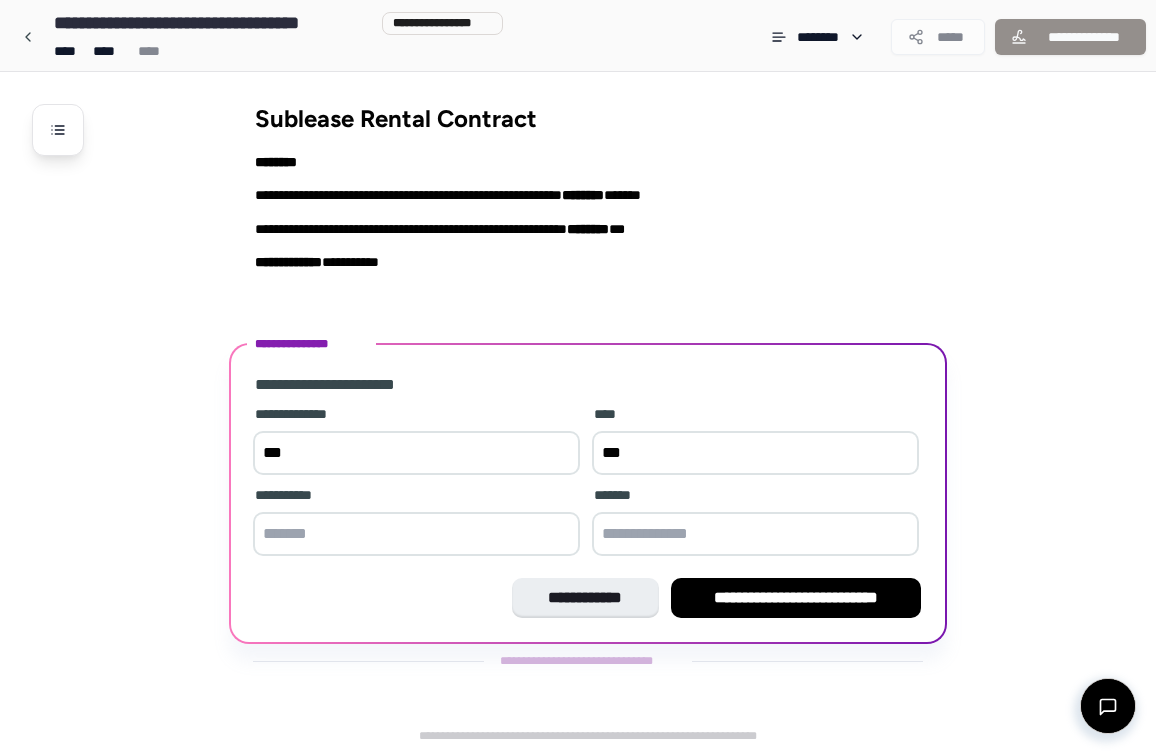 type on "***" 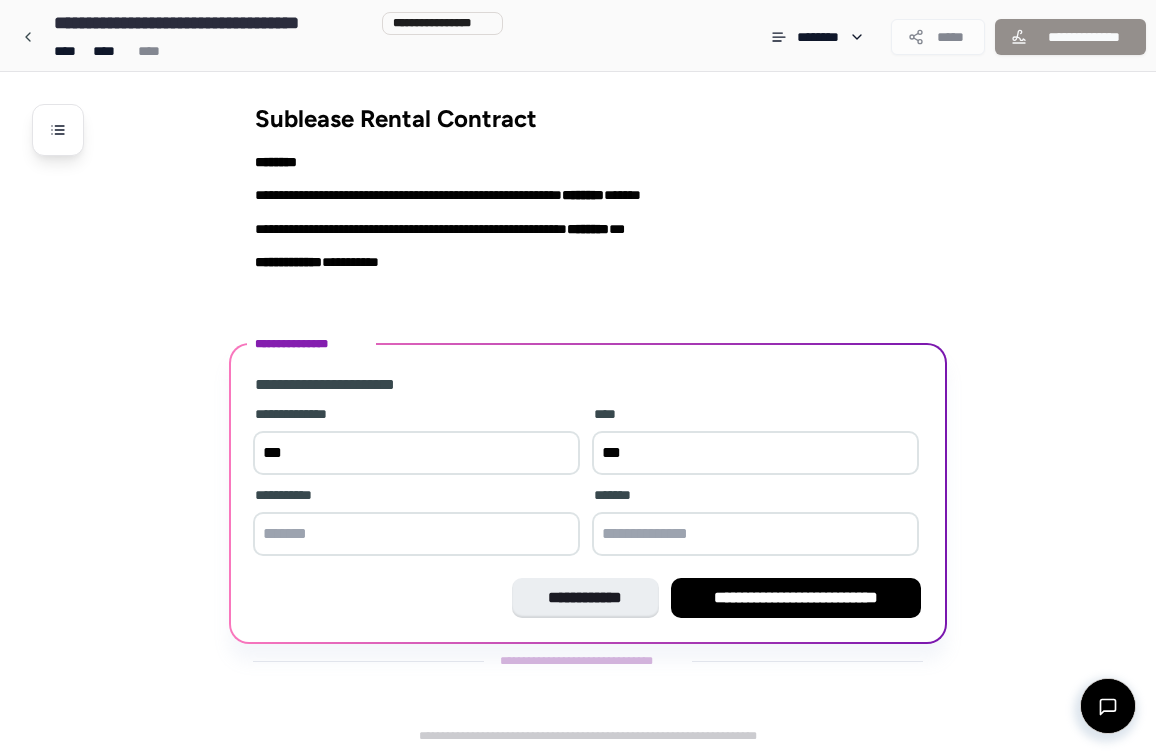 paste on "***" 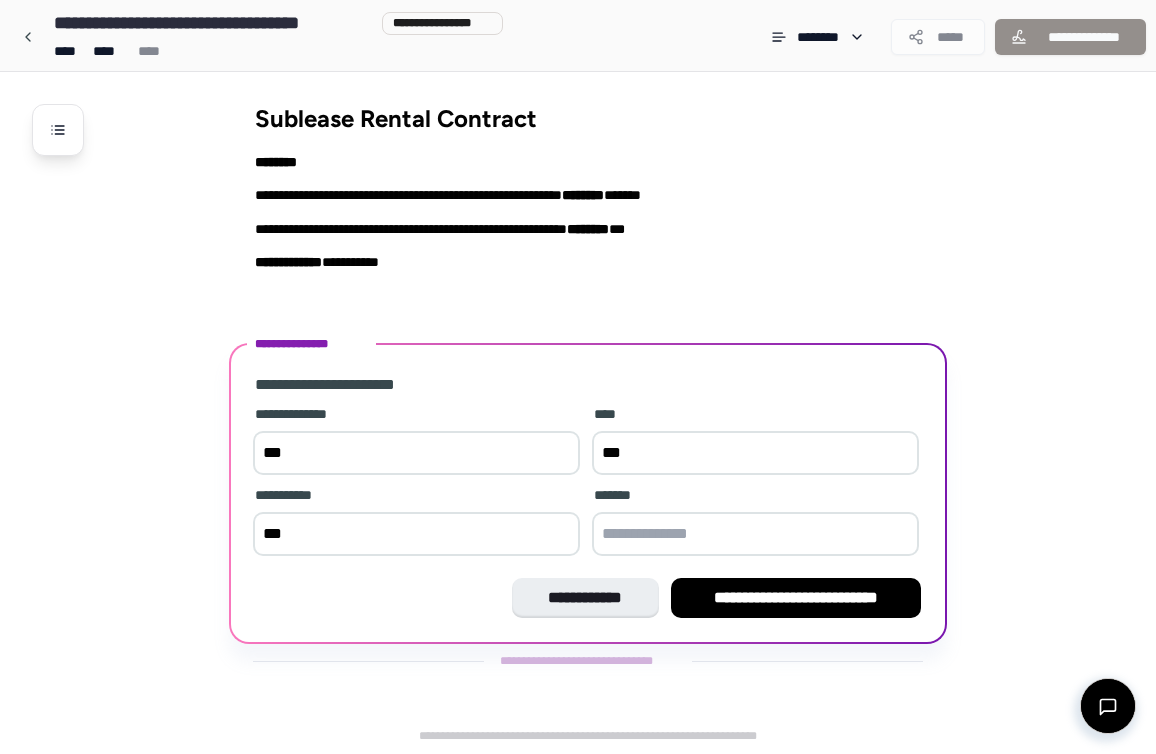 type on "***" 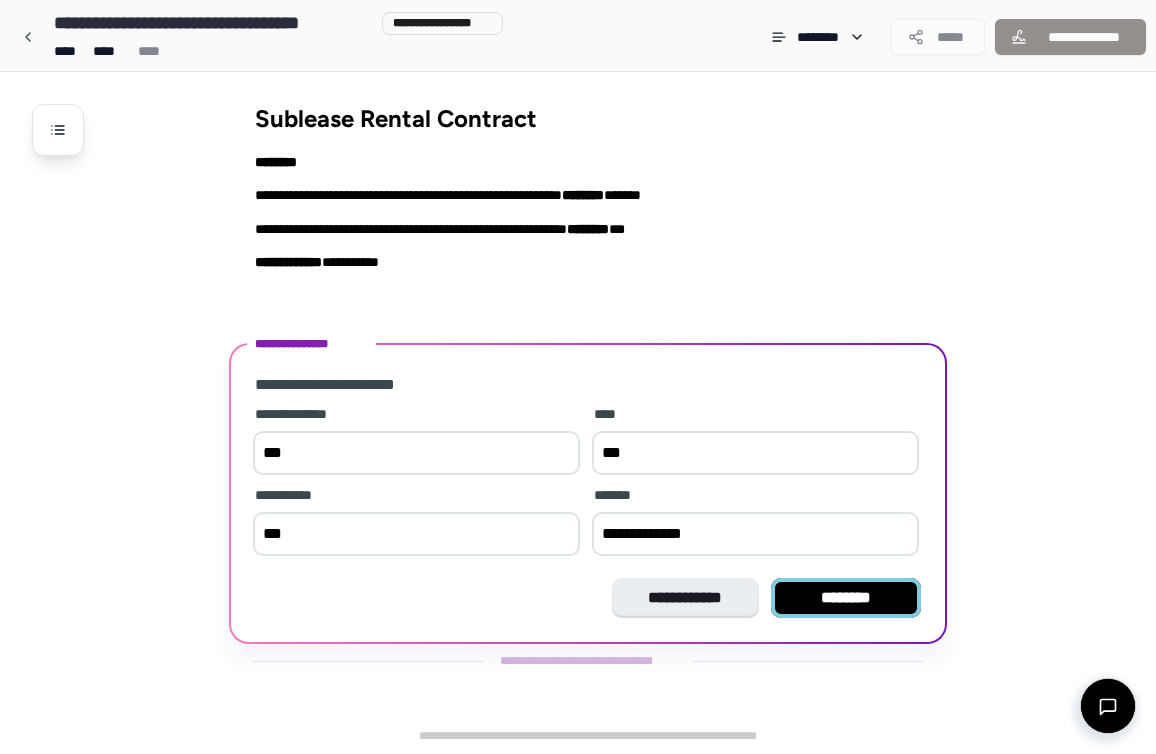type on "**********" 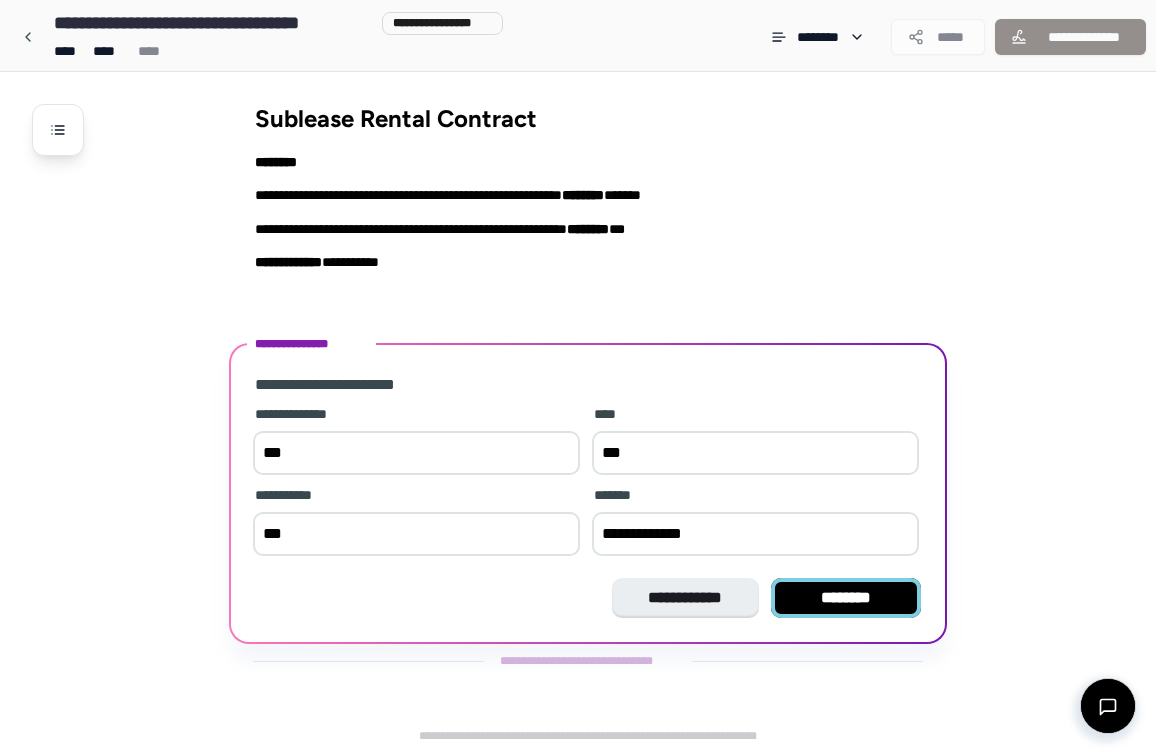click on "********" at bounding box center (846, 598) 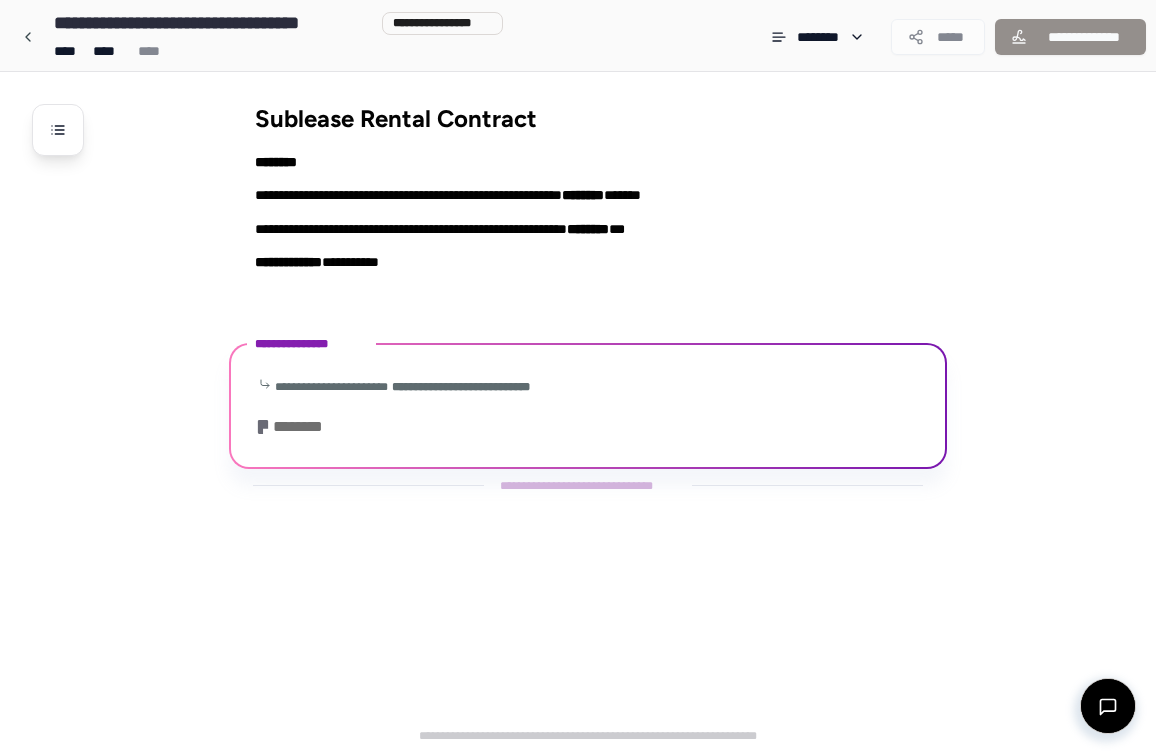 scroll, scrollTop: 10, scrollLeft: 0, axis: vertical 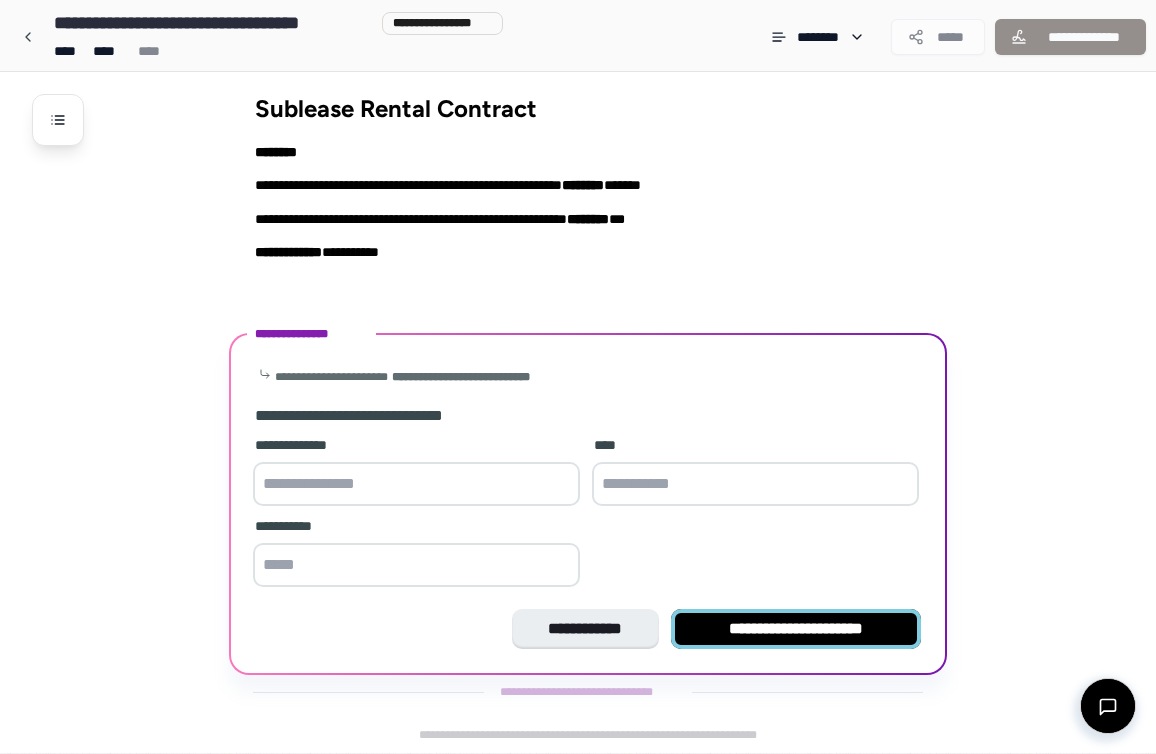 click on "**********" at bounding box center (796, 629) 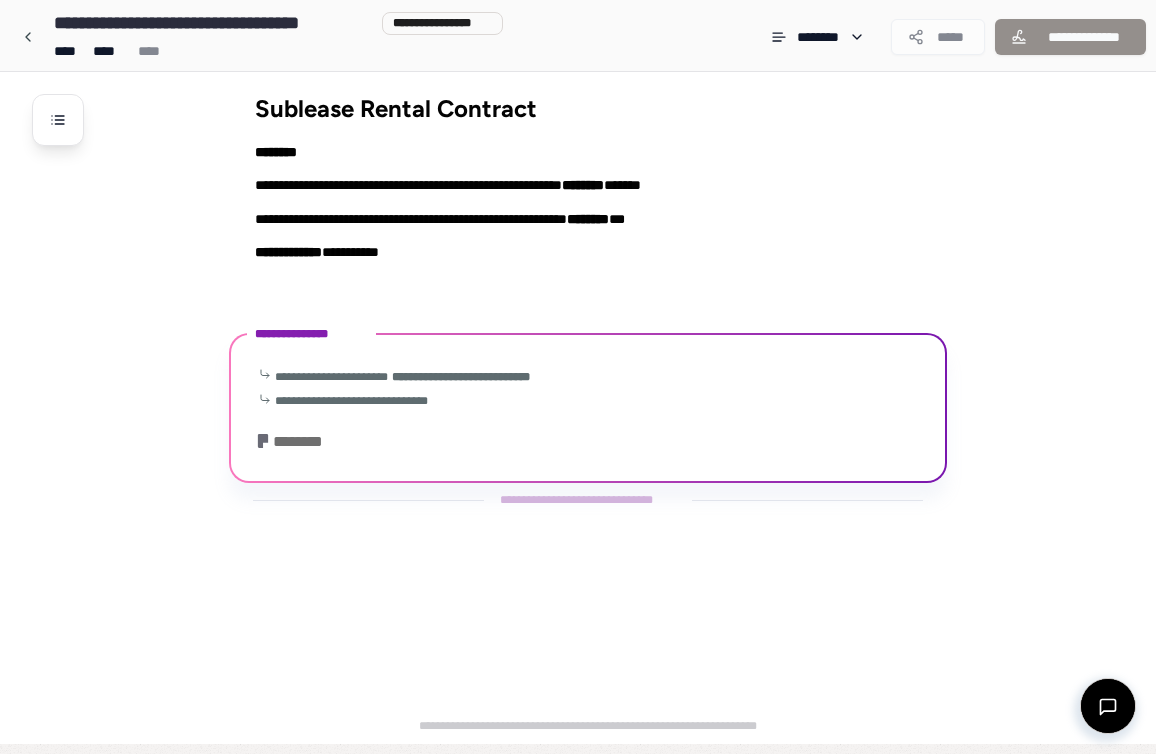 scroll, scrollTop: 0, scrollLeft: 0, axis: both 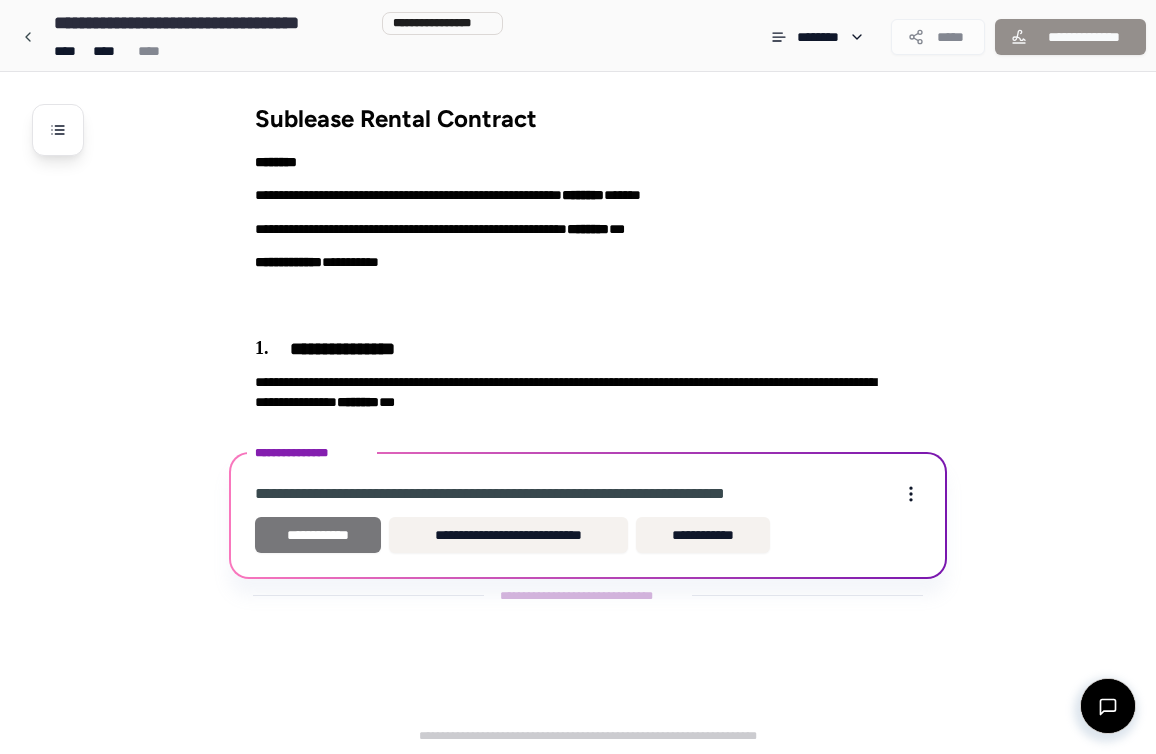 click on "**********" at bounding box center [318, 535] 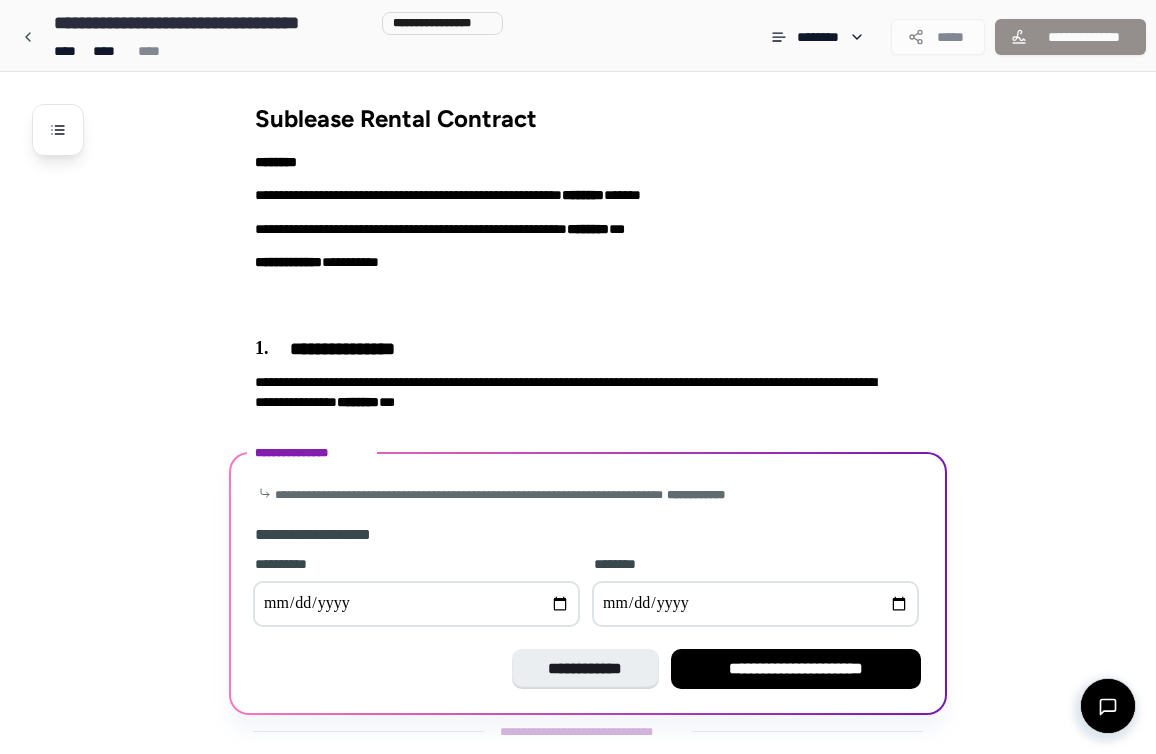 scroll, scrollTop: 39, scrollLeft: 0, axis: vertical 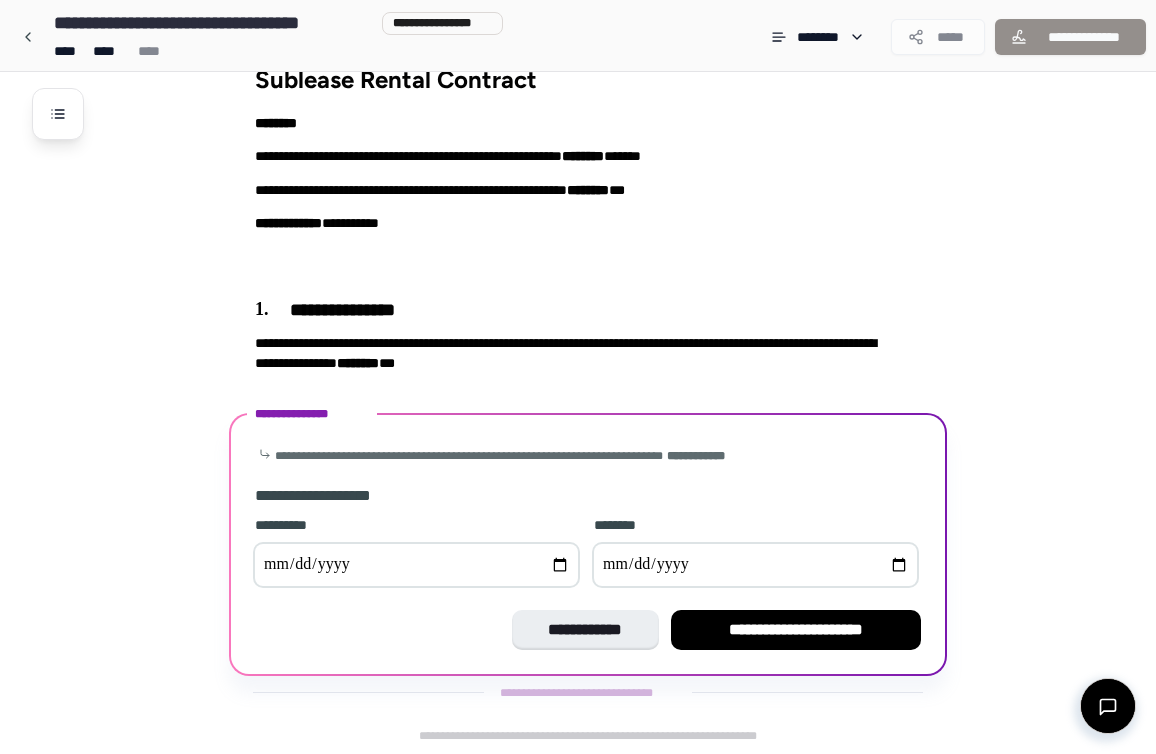 click at bounding box center [416, 565] 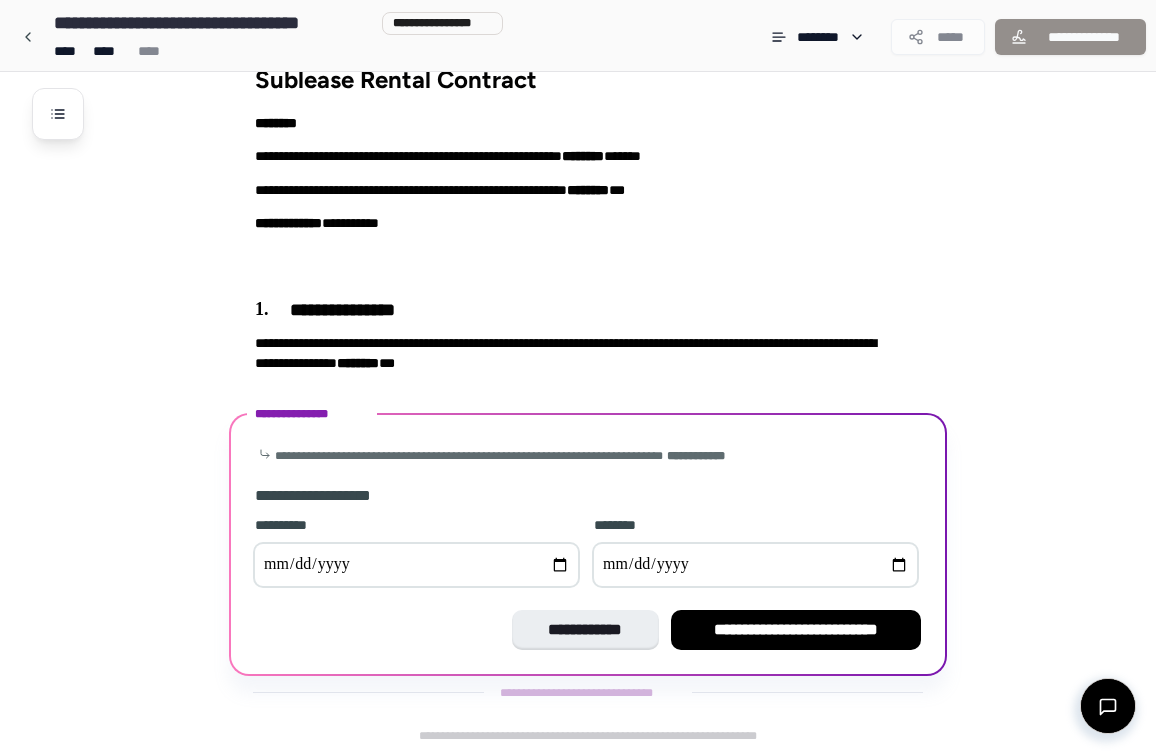 type on "**********" 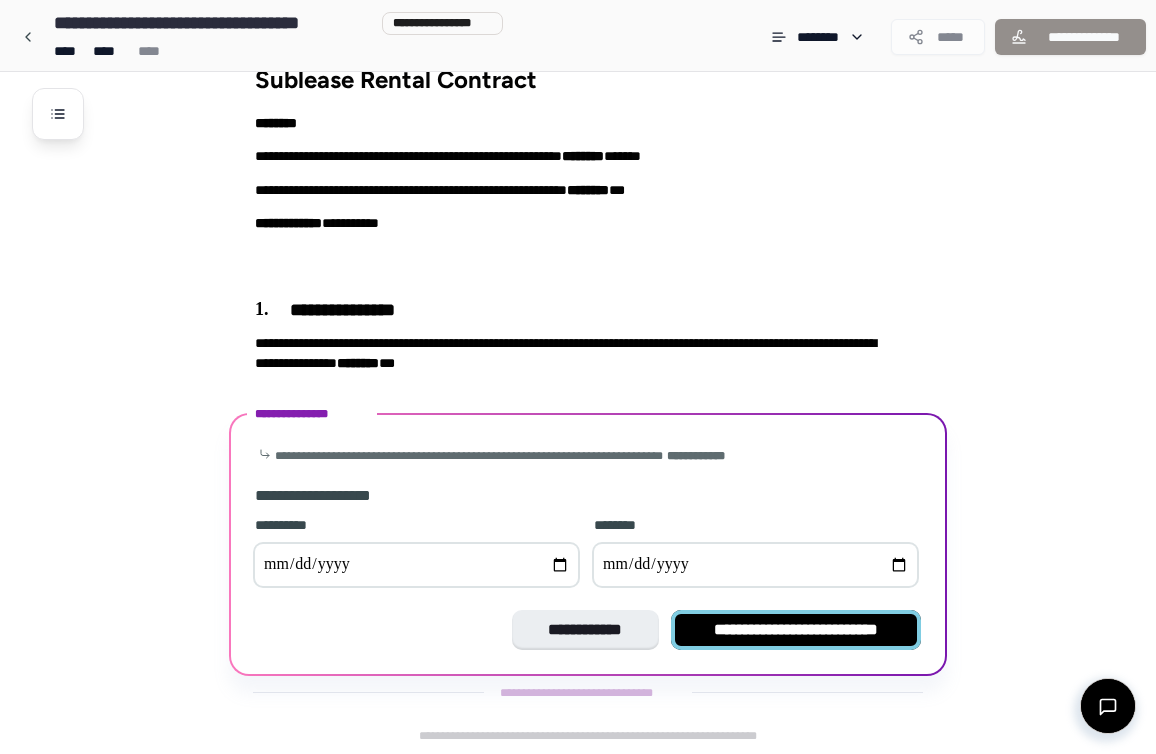 drag, startPoint x: 601, startPoint y: 631, endPoint x: 736, endPoint y: 643, distance: 135.53229 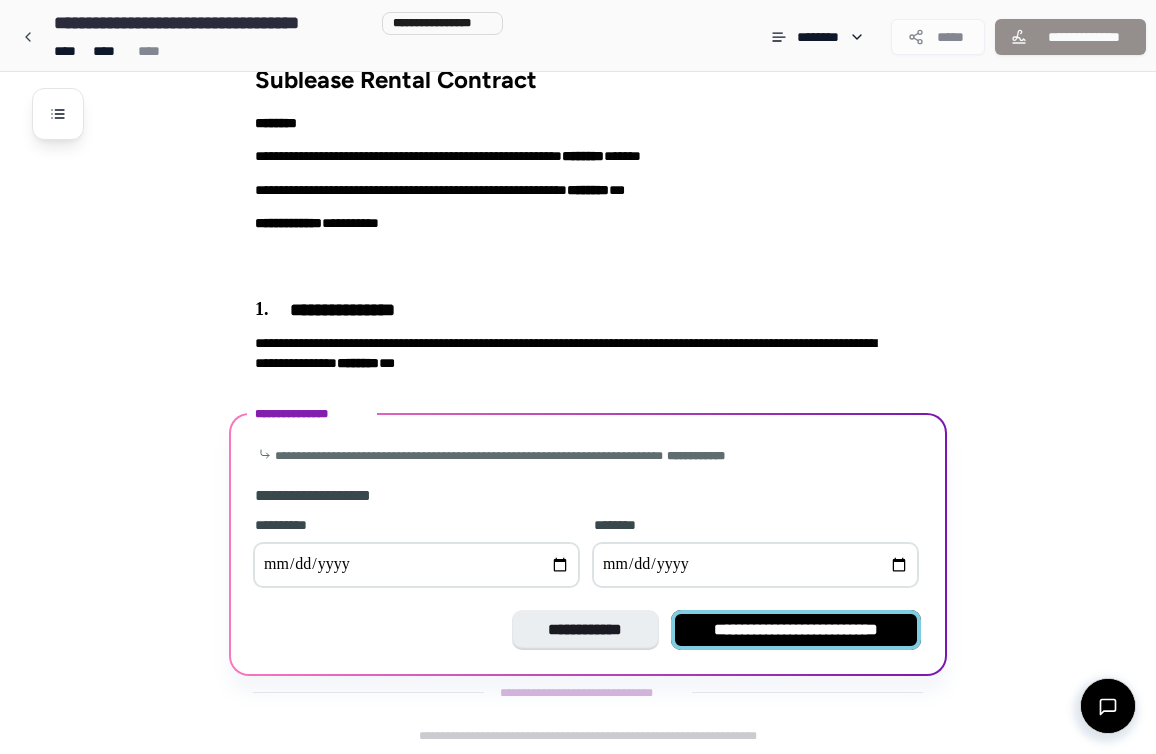 click on "**********" at bounding box center (796, 630) 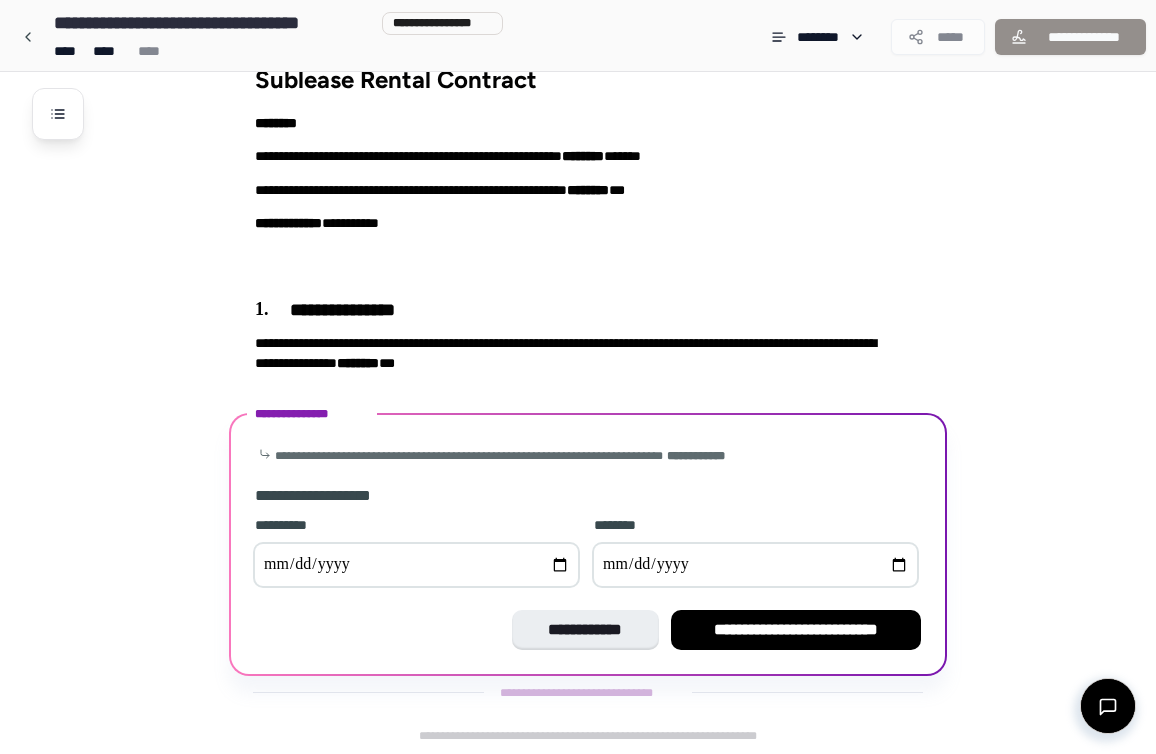 click at bounding box center [755, 565] 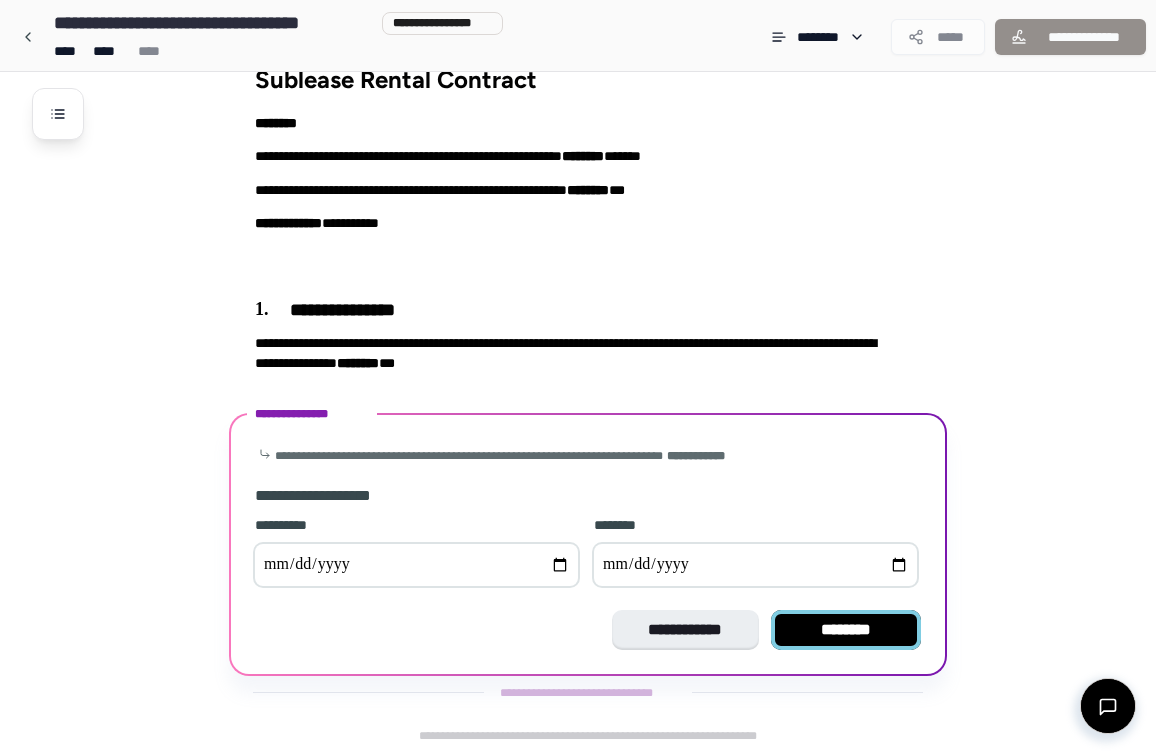 click on "********" at bounding box center (846, 630) 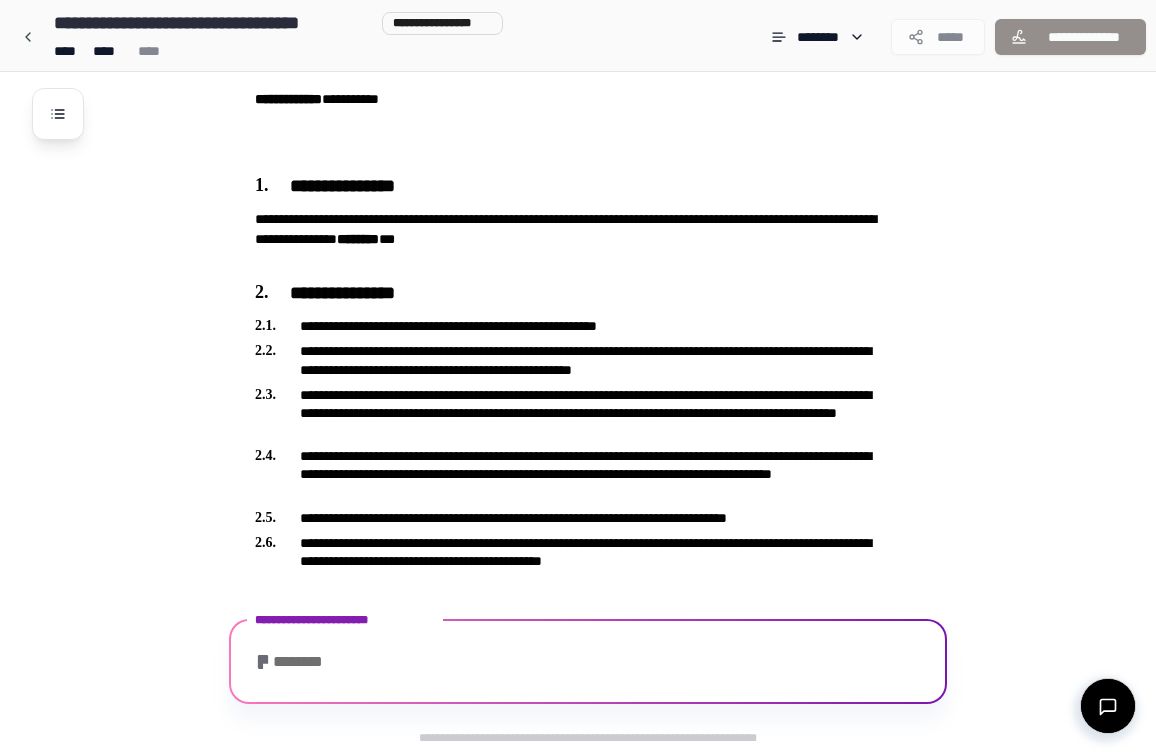 scroll, scrollTop: 726, scrollLeft: 0, axis: vertical 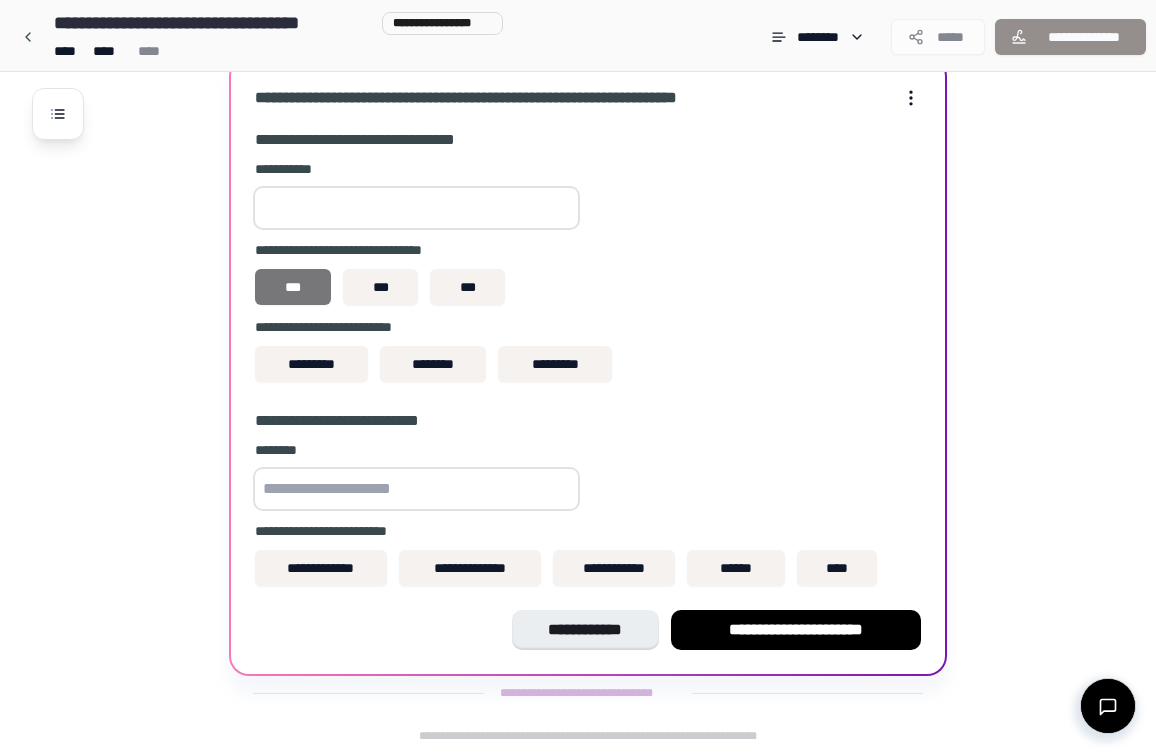 click on "***" at bounding box center (293, 287) 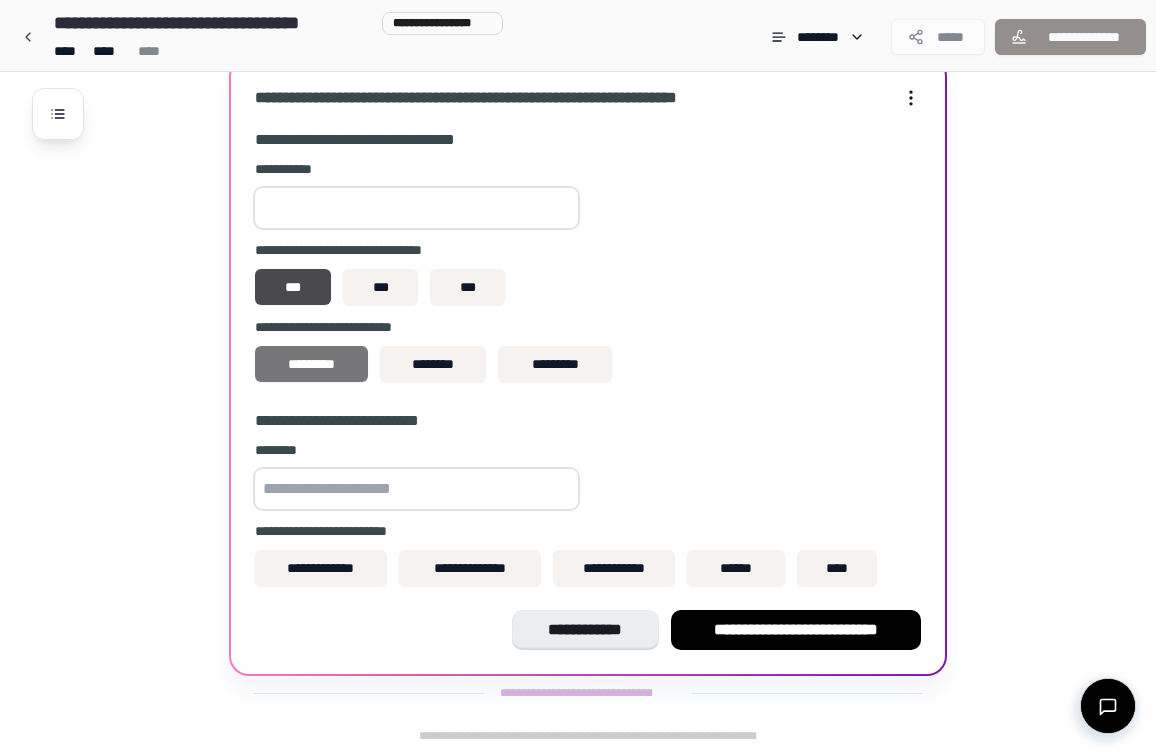 click on "*********" at bounding box center [311, 364] 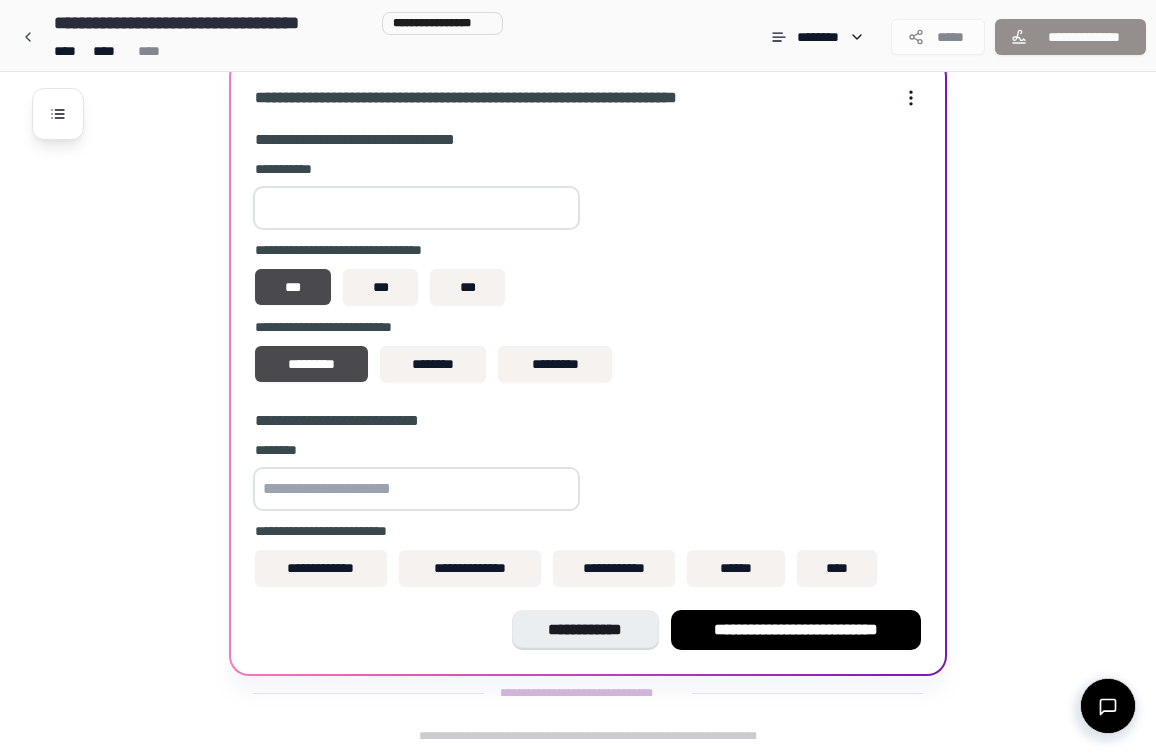 click at bounding box center (416, 489) 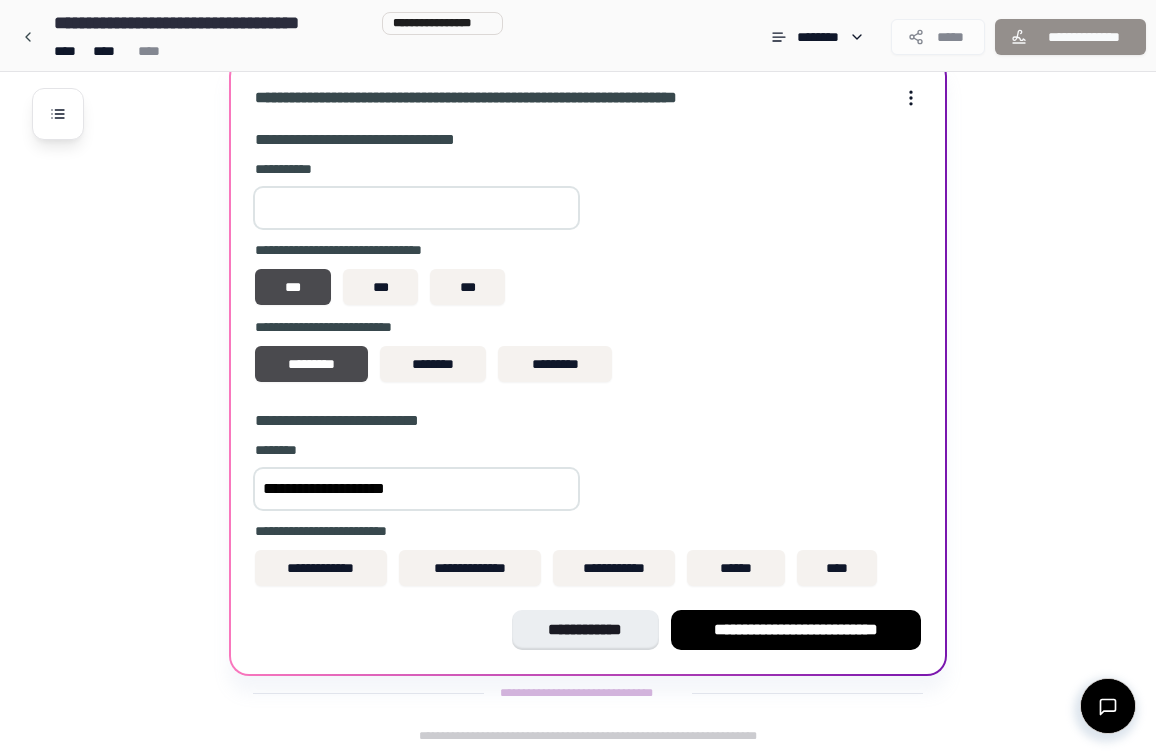 type on "**********" 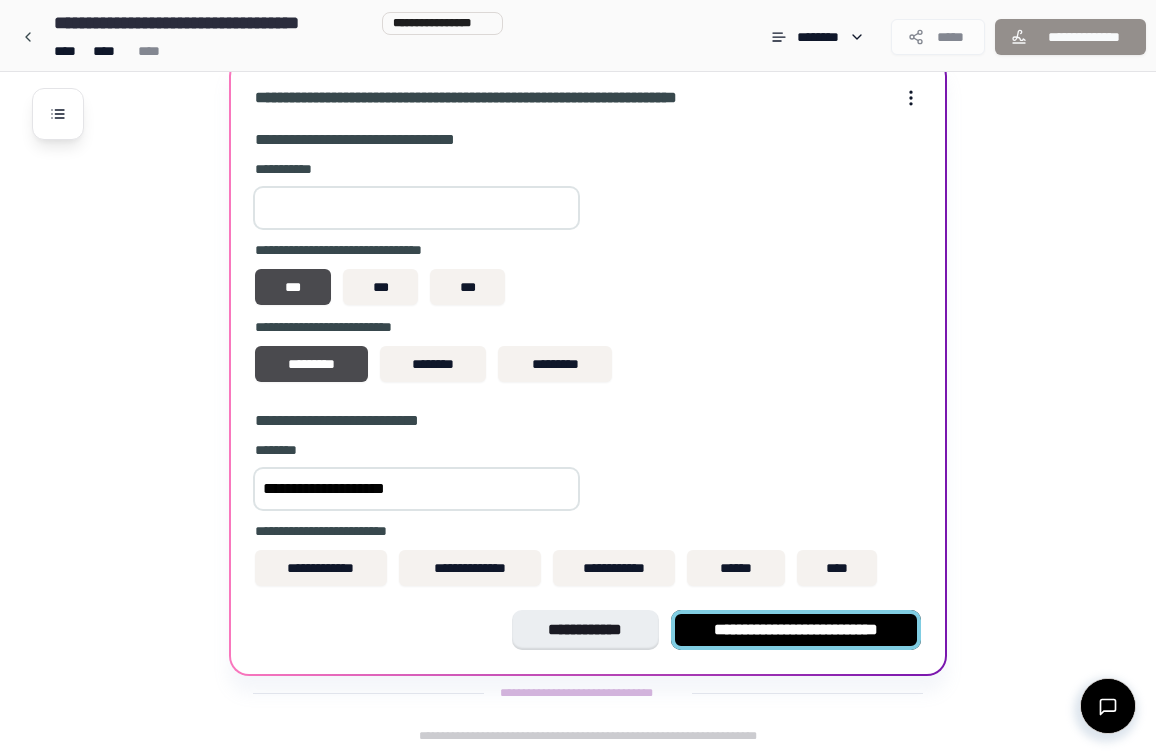 type on "*******" 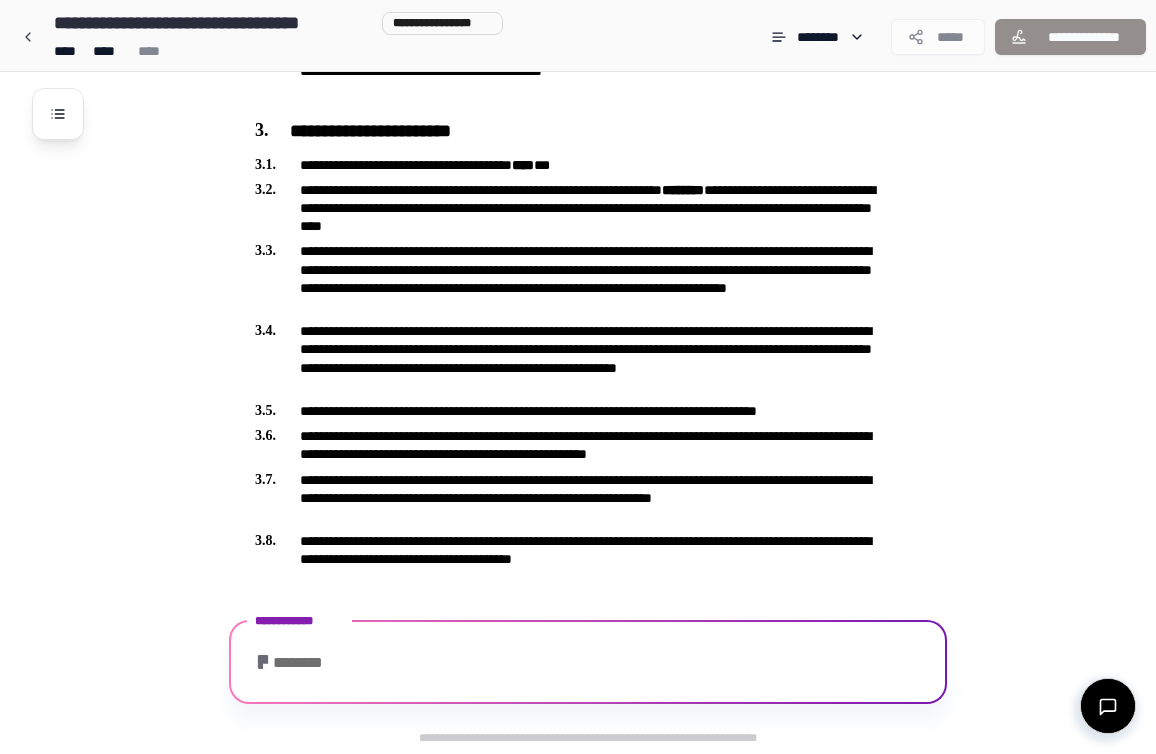 scroll, scrollTop: 809, scrollLeft: 0, axis: vertical 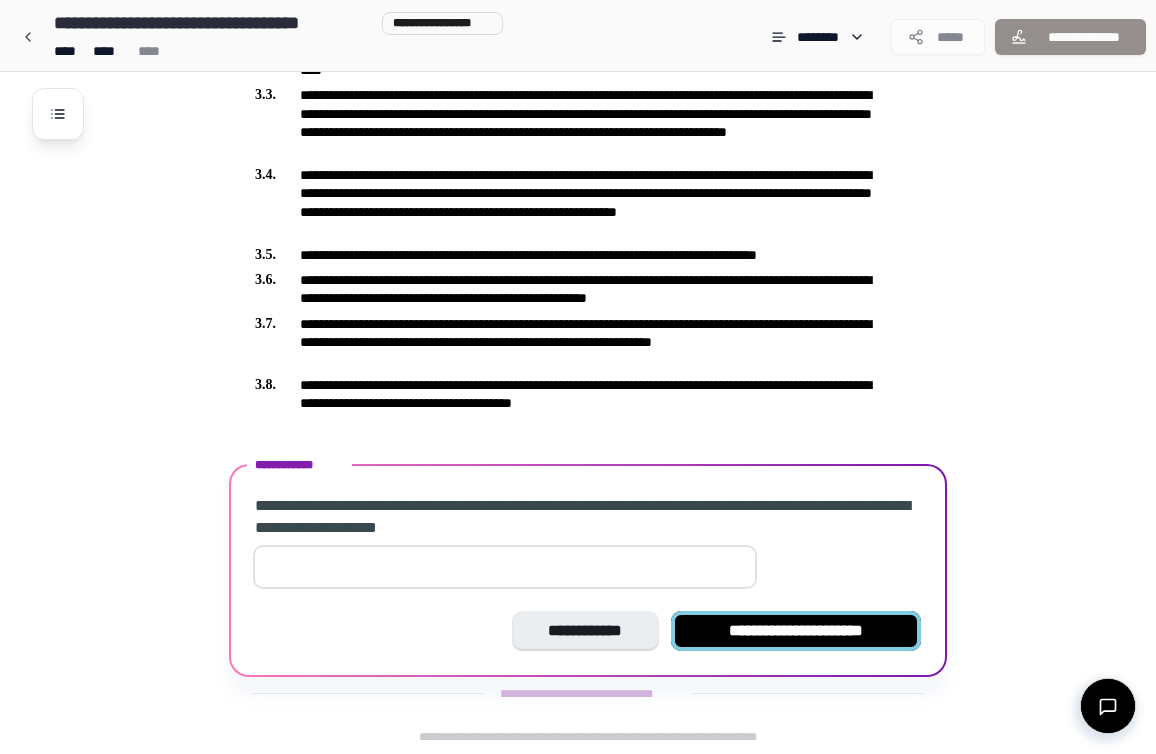 click on "**********" at bounding box center (796, 631) 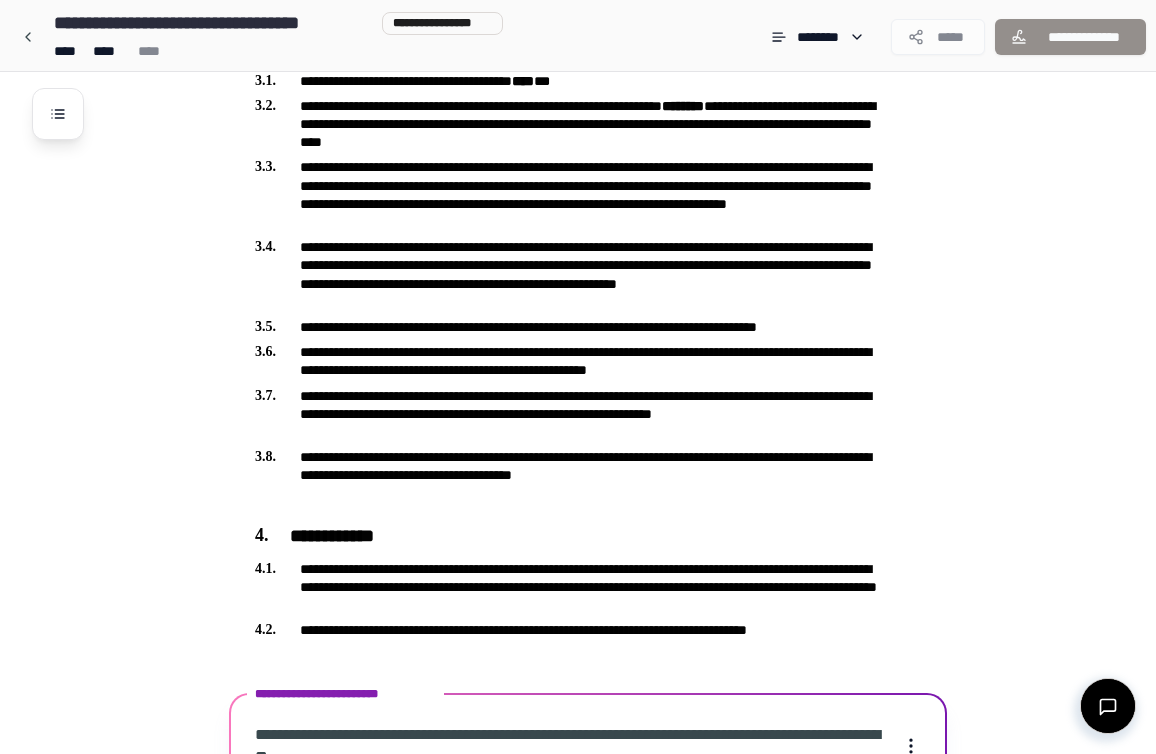 scroll, scrollTop: 902, scrollLeft: 0, axis: vertical 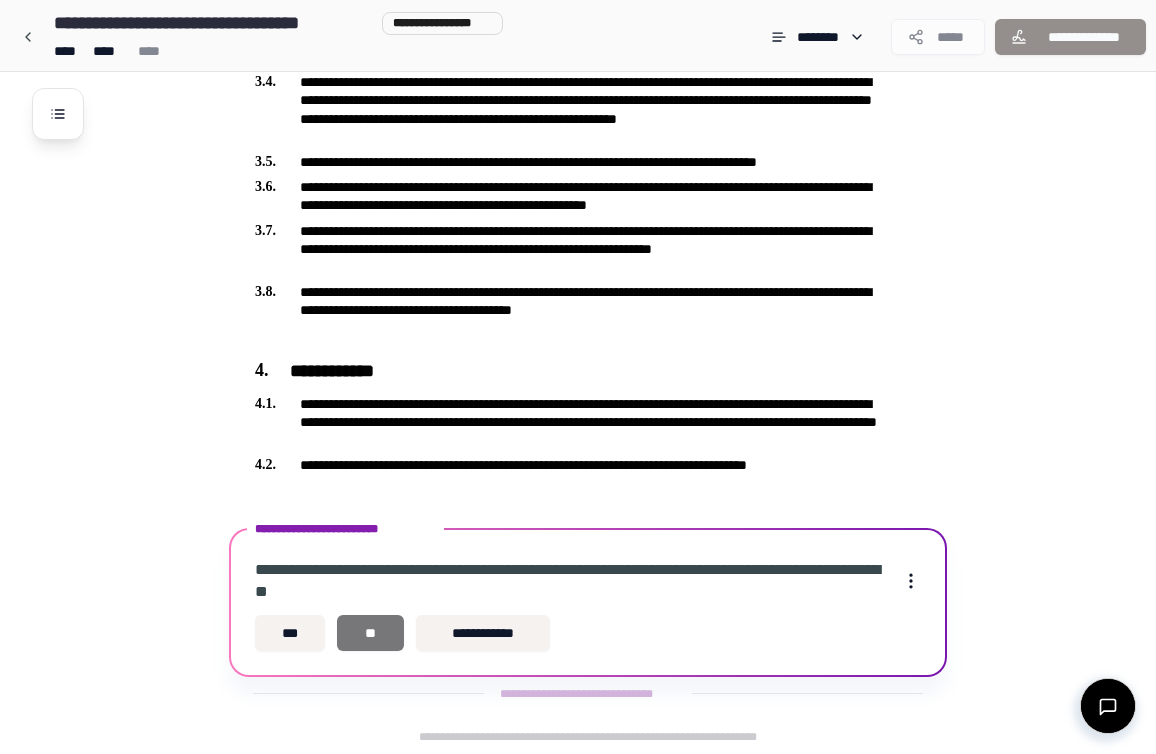 click on "**" at bounding box center (370, 633) 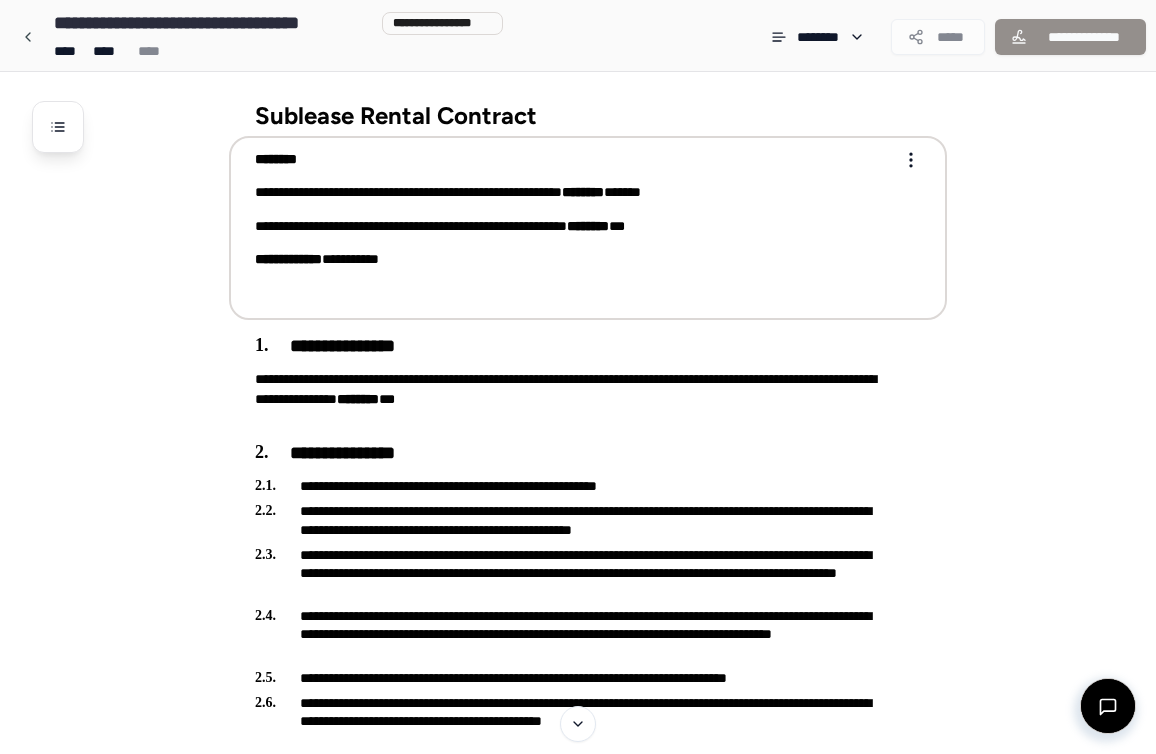 scroll, scrollTop: 0, scrollLeft: 0, axis: both 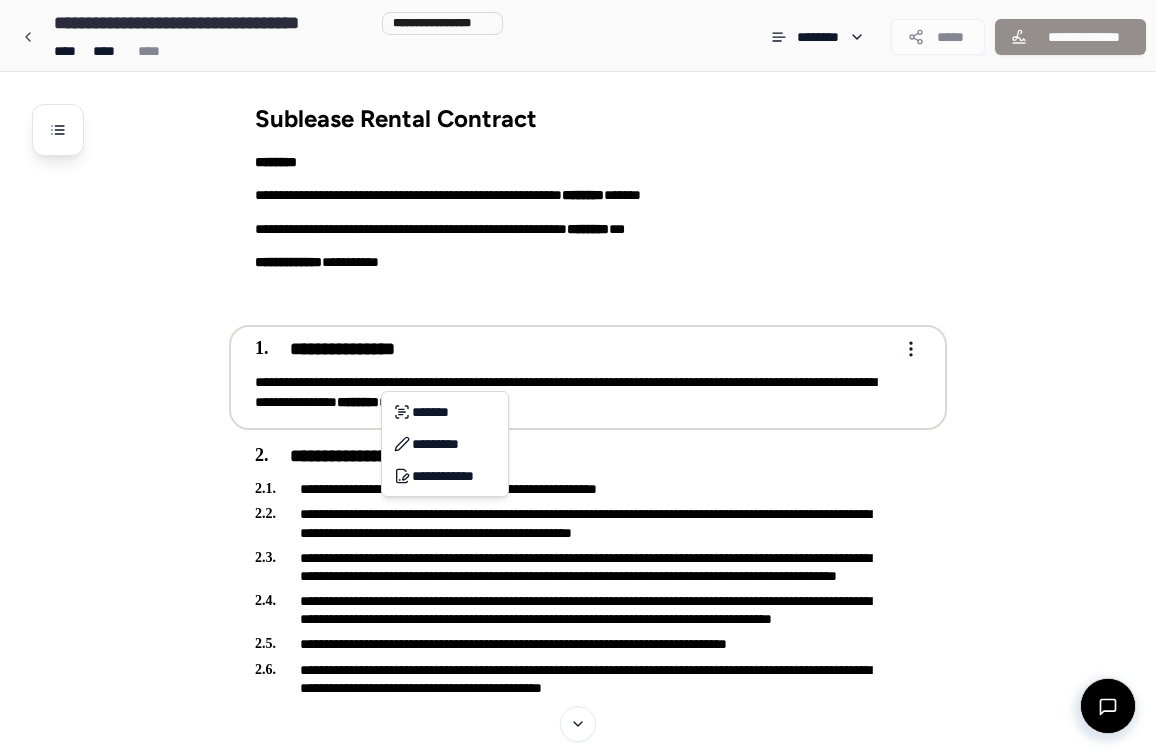 click on "**********" at bounding box center (445, 444) 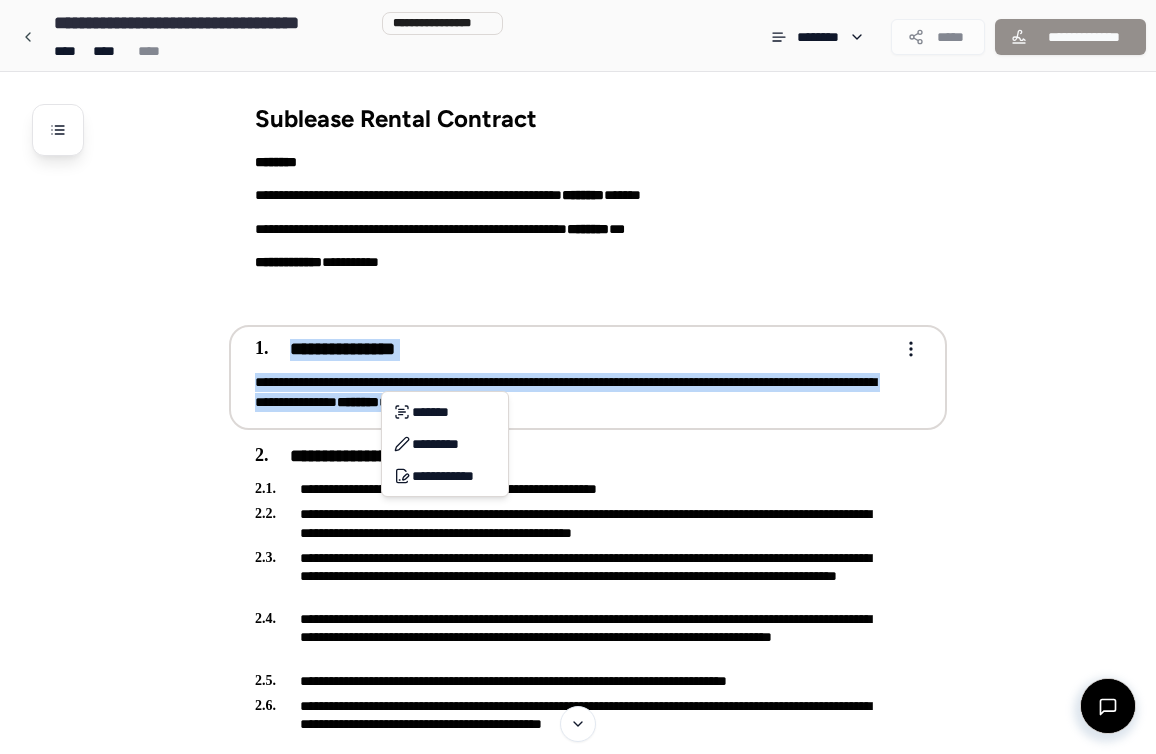 click on "[FIRST] [LAST] [CITY] [STATE]
[ADDRESS]
[ADDRESS]
[ADDRESS]
[ADDRESS]
[ADDRESS]
[ADDRESS]
[ADDRESS]
[ADDRESS]
[ADDRESS]
[ADDRESS]
[ADDRESS]" at bounding box center [578, 908] 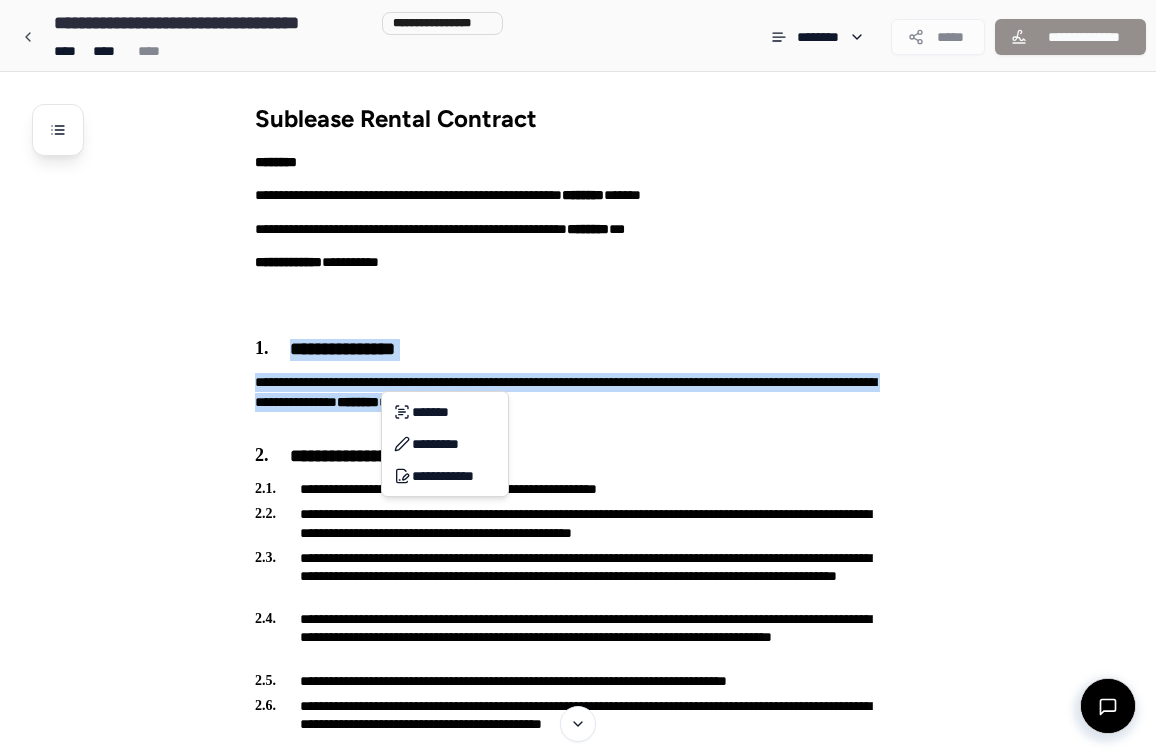copy on "[ADDRESS]" 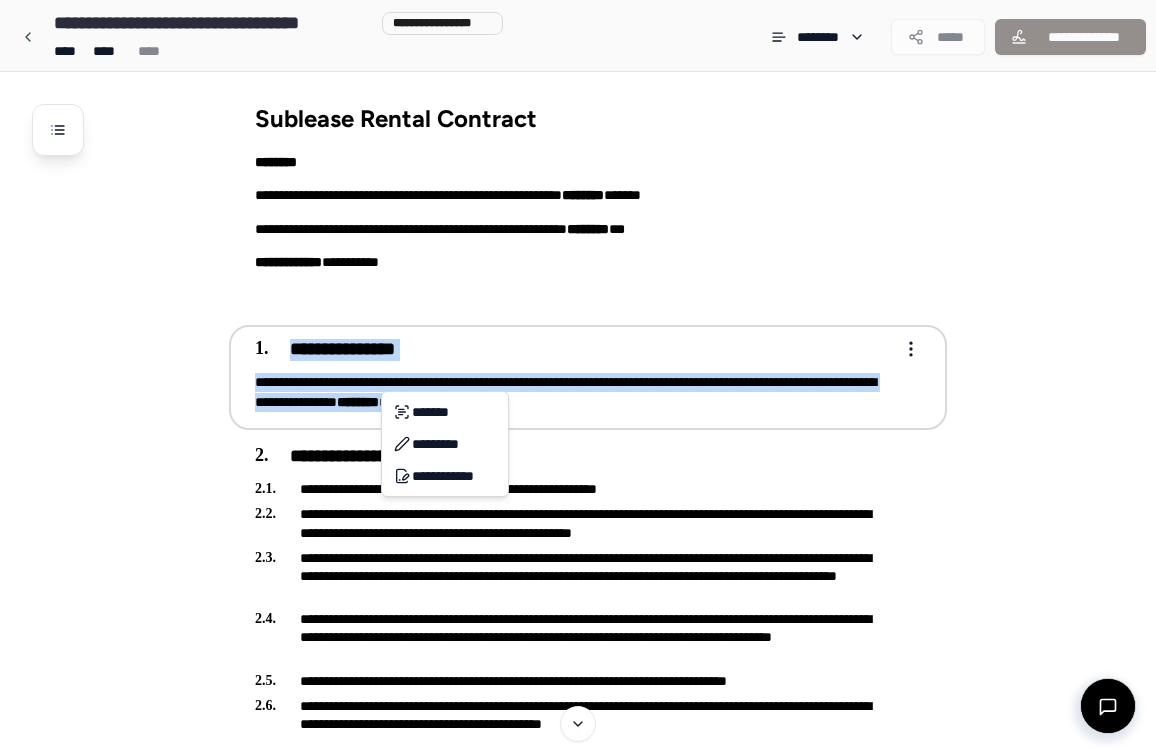 click on "[FIRST] [LAST] [CITY] [STATE]
[ADDRESS]
[ADDRESS]
[ADDRESS]
[ADDRESS]
[ADDRESS]
[ADDRESS]
[ADDRESS]
[ADDRESS]
[ADDRESS]
[ADDRESS]
[ADDRESS]" at bounding box center (578, 908) 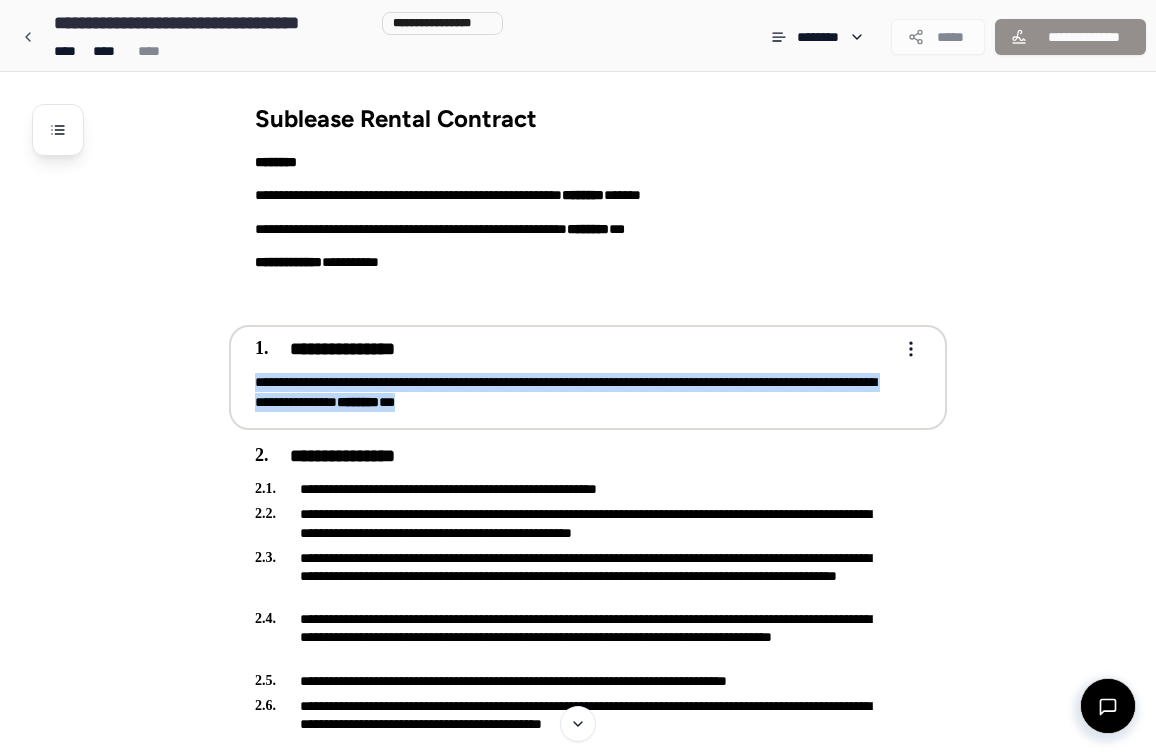 drag, startPoint x: 610, startPoint y: 399, endPoint x: 252, endPoint y: 383, distance: 358.35736 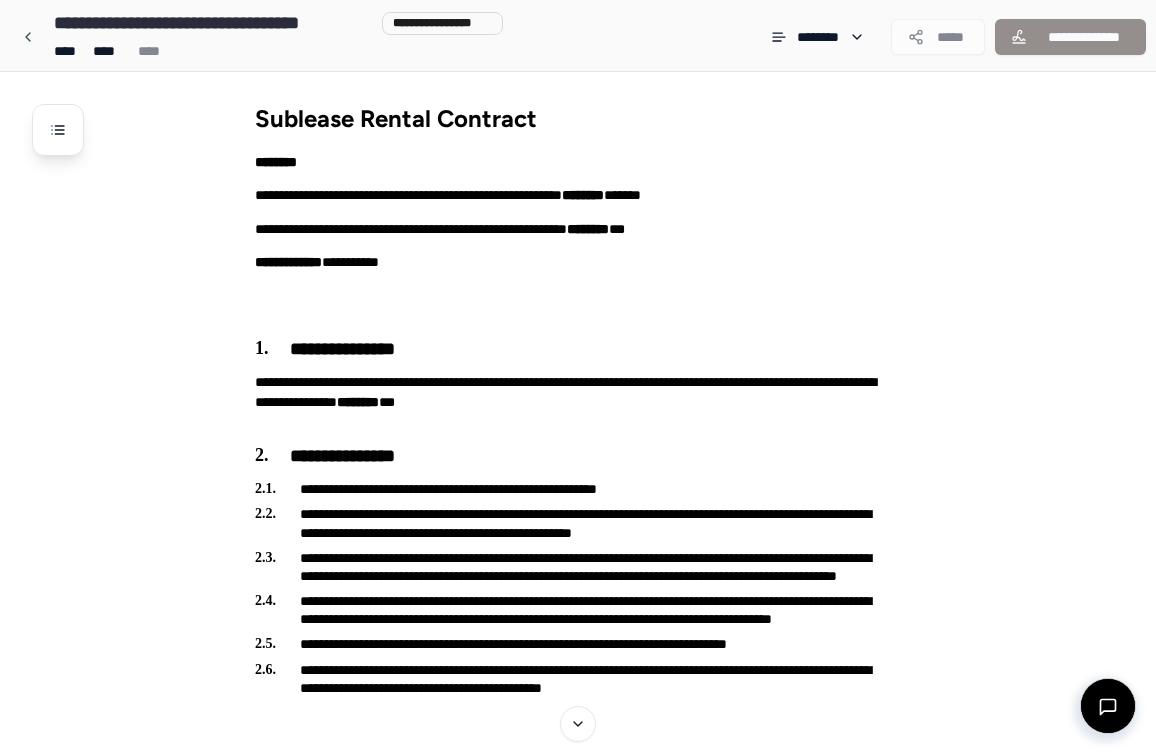 copy on "[ADDRESS]" 